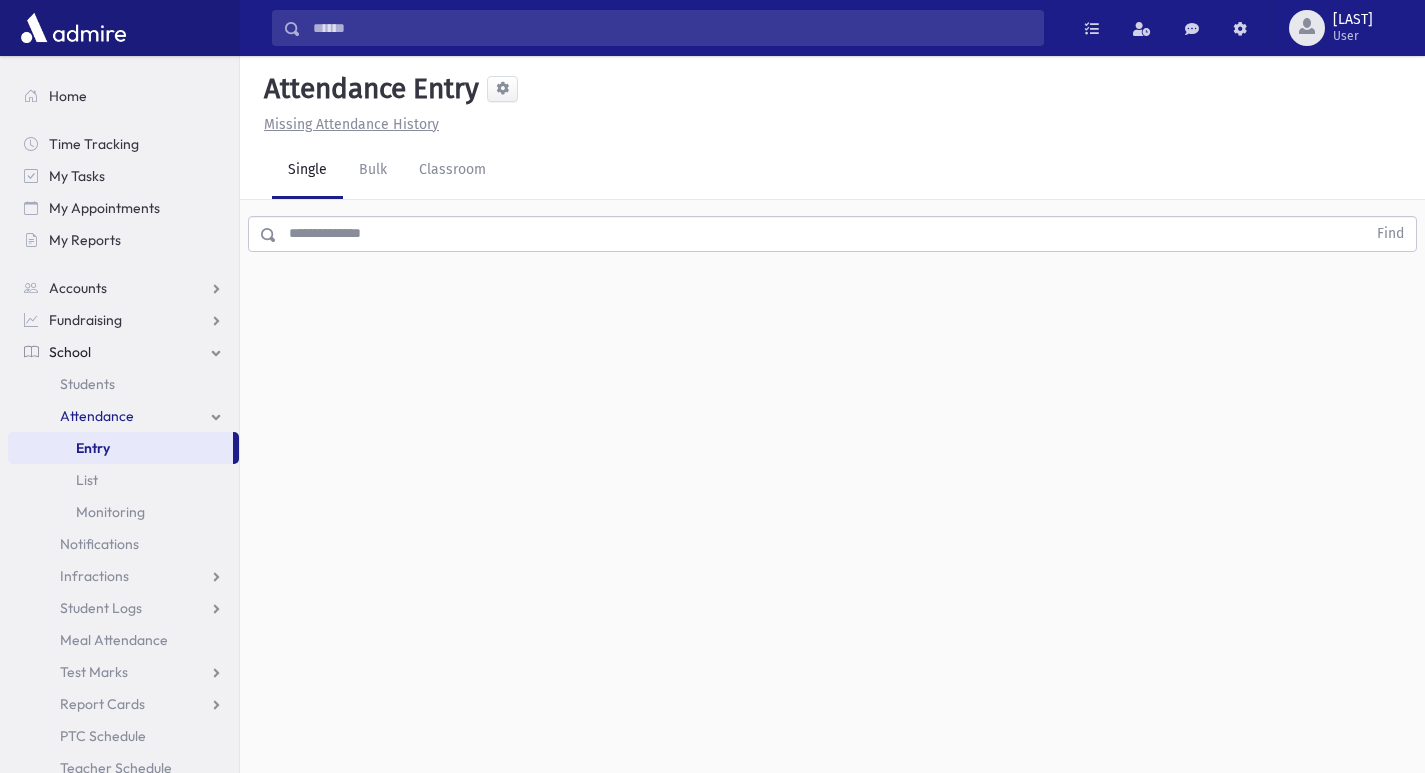 scroll, scrollTop: 0, scrollLeft: 0, axis: both 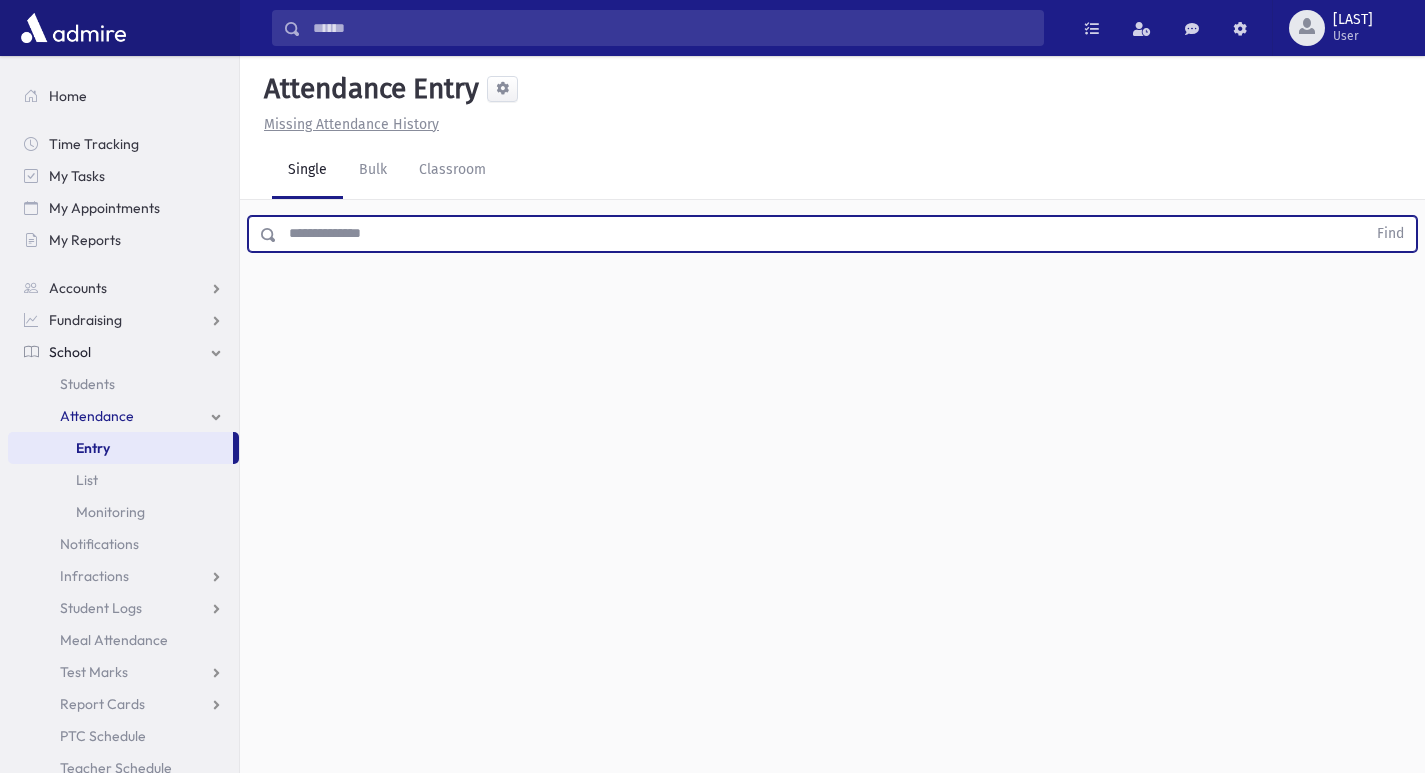 click at bounding box center (821, 234) 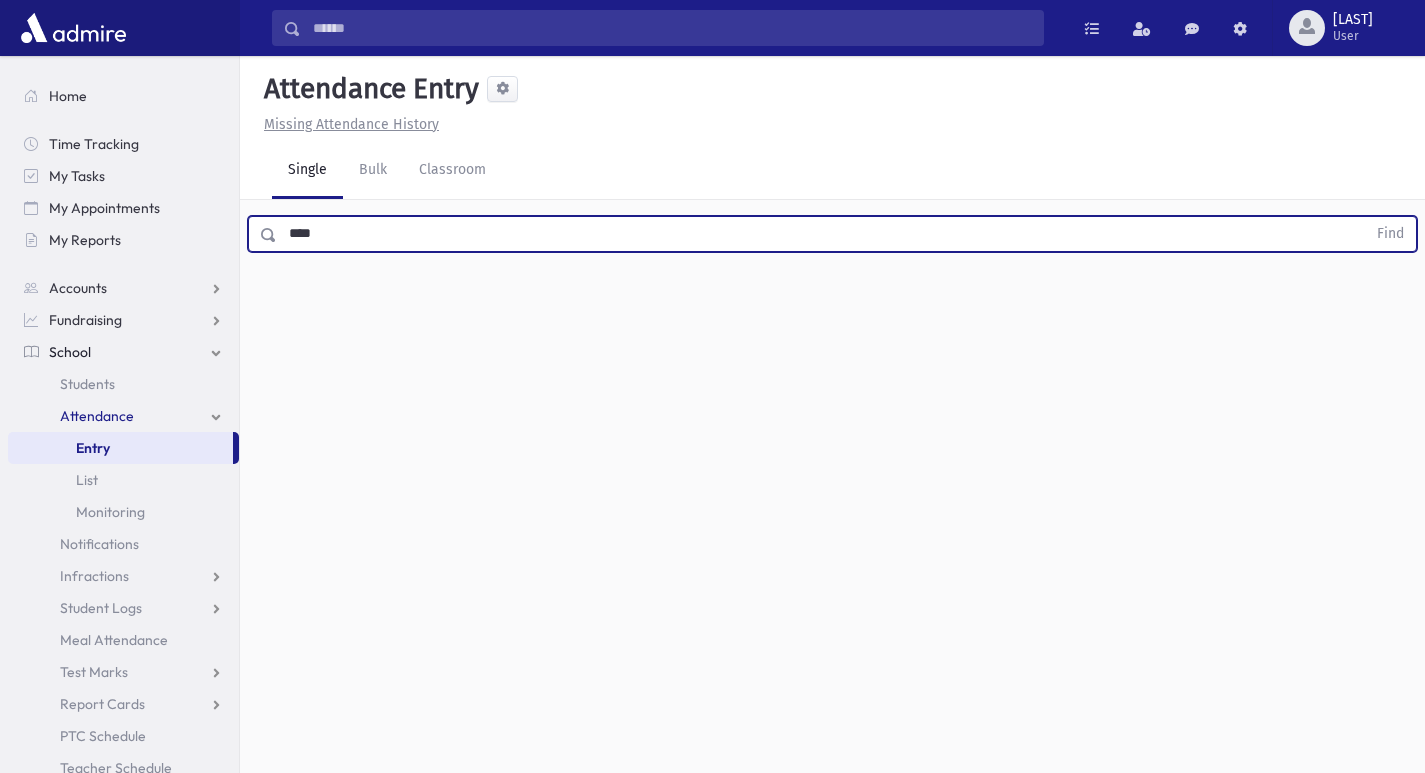 type on "****" 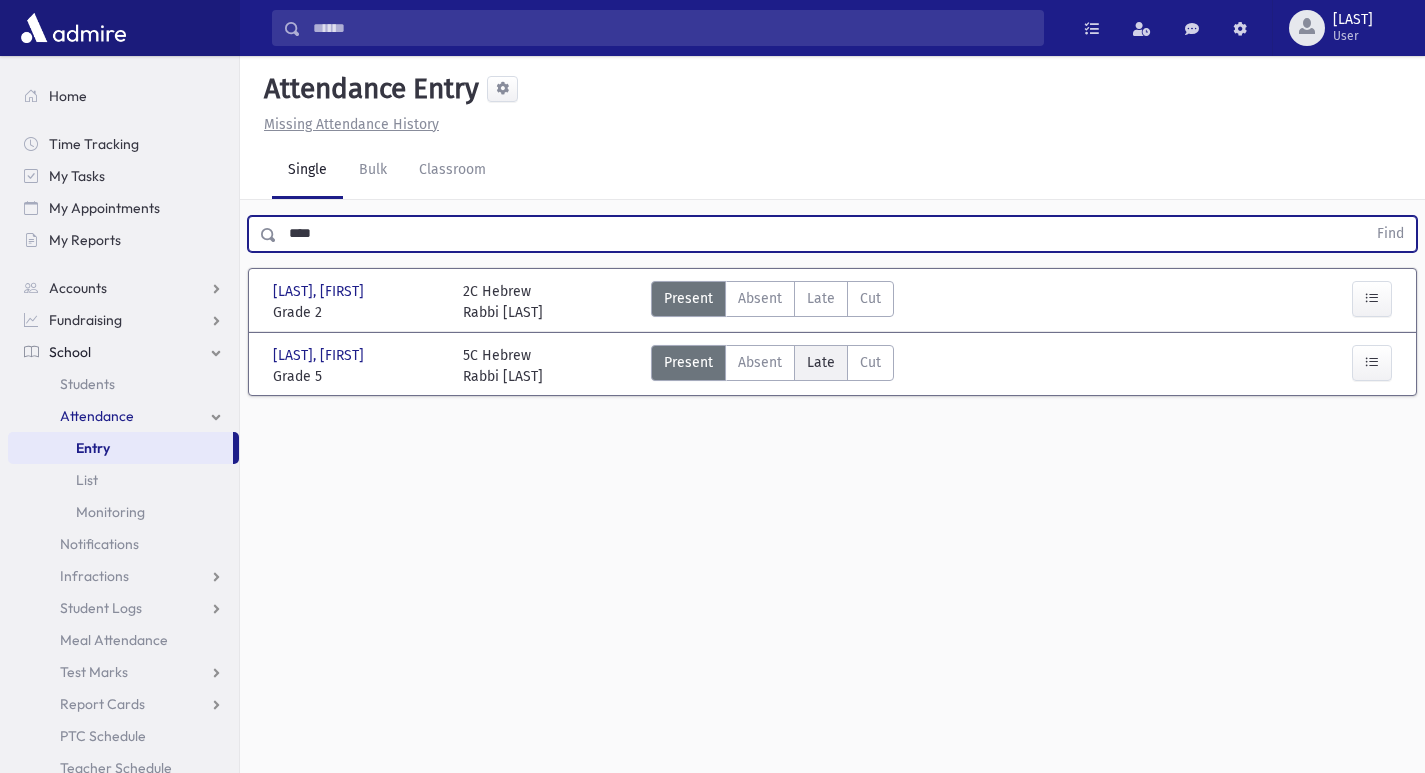 drag, startPoint x: 813, startPoint y: 362, endPoint x: 820, endPoint y: 382, distance: 21.189621 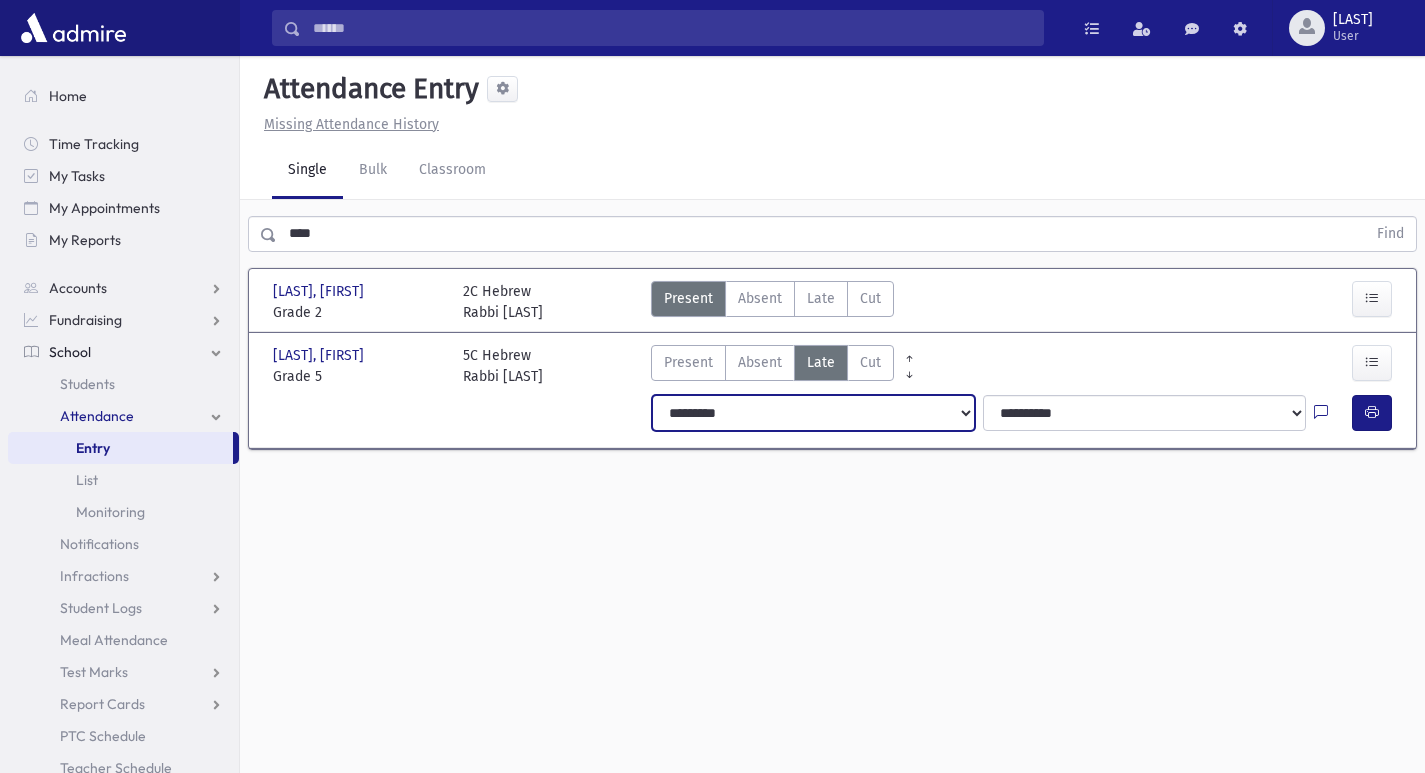 click on "**********" at bounding box center [813, 413] 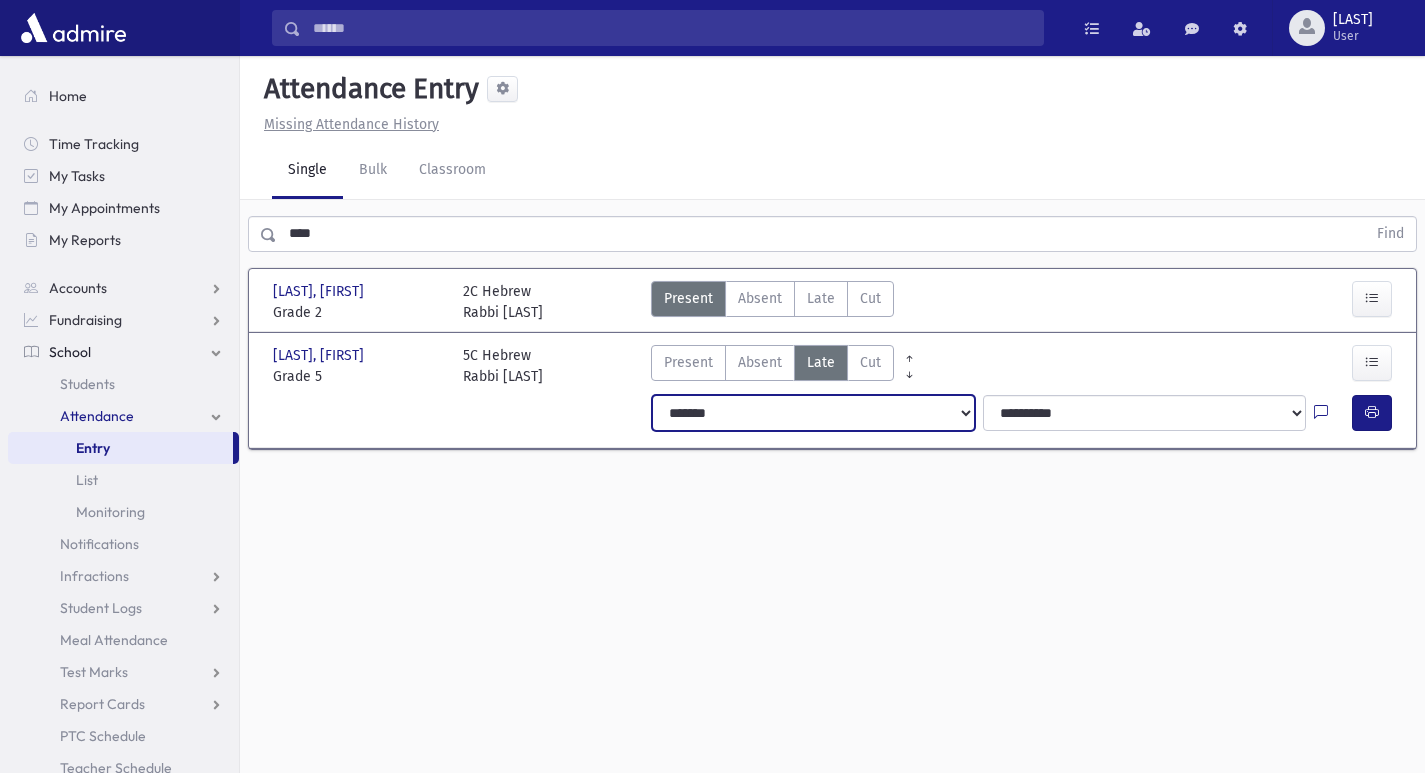 click on "**********" at bounding box center (813, 413) 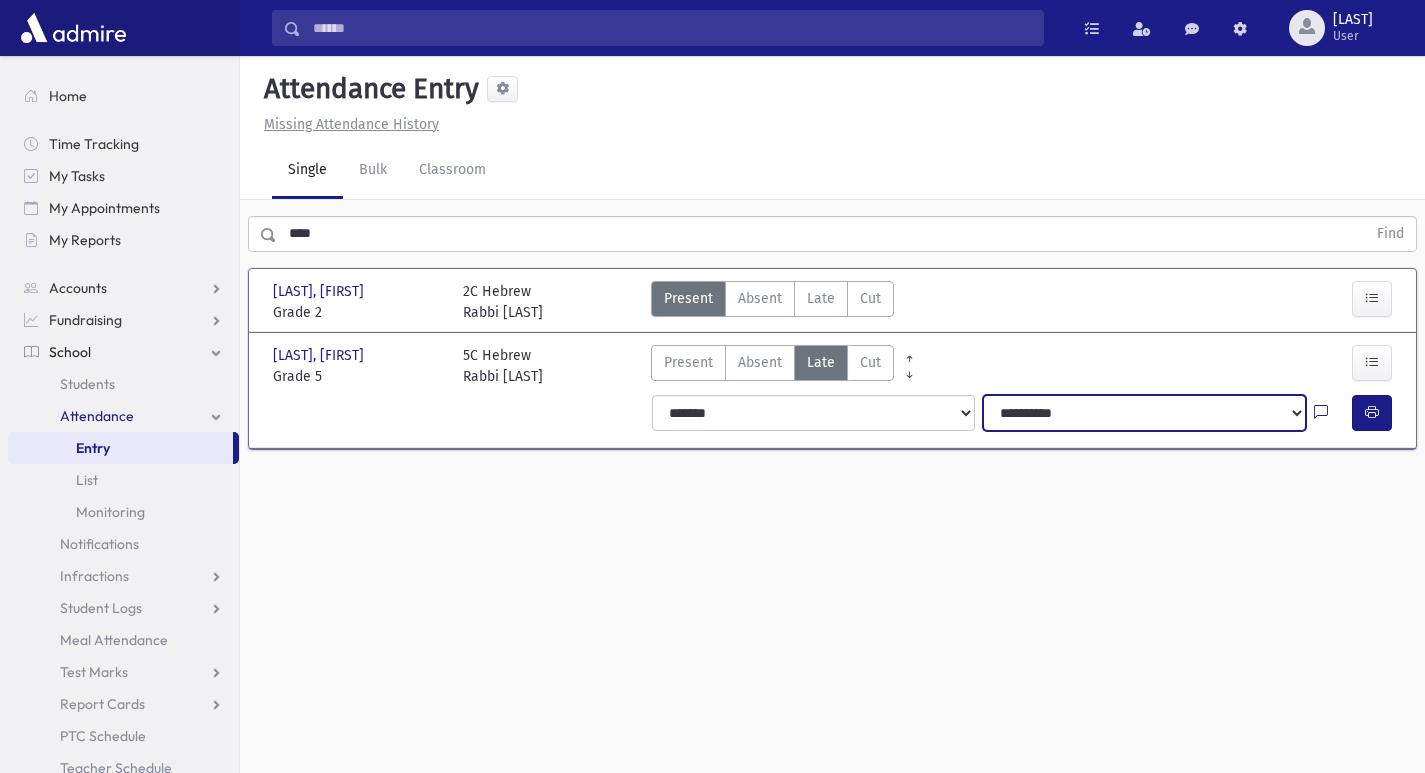 click on "**********" at bounding box center (1144, 413) 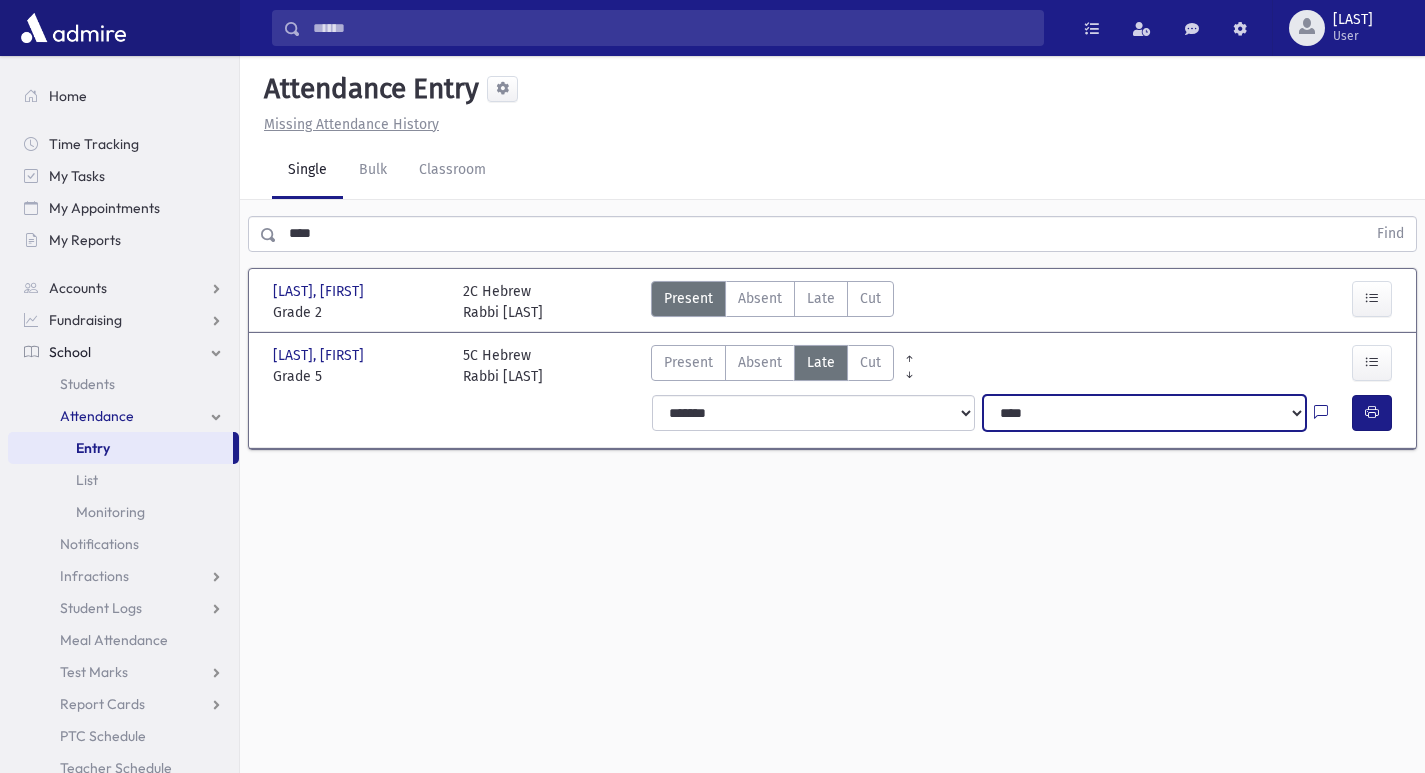 click on "**********" at bounding box center [1144, 413] 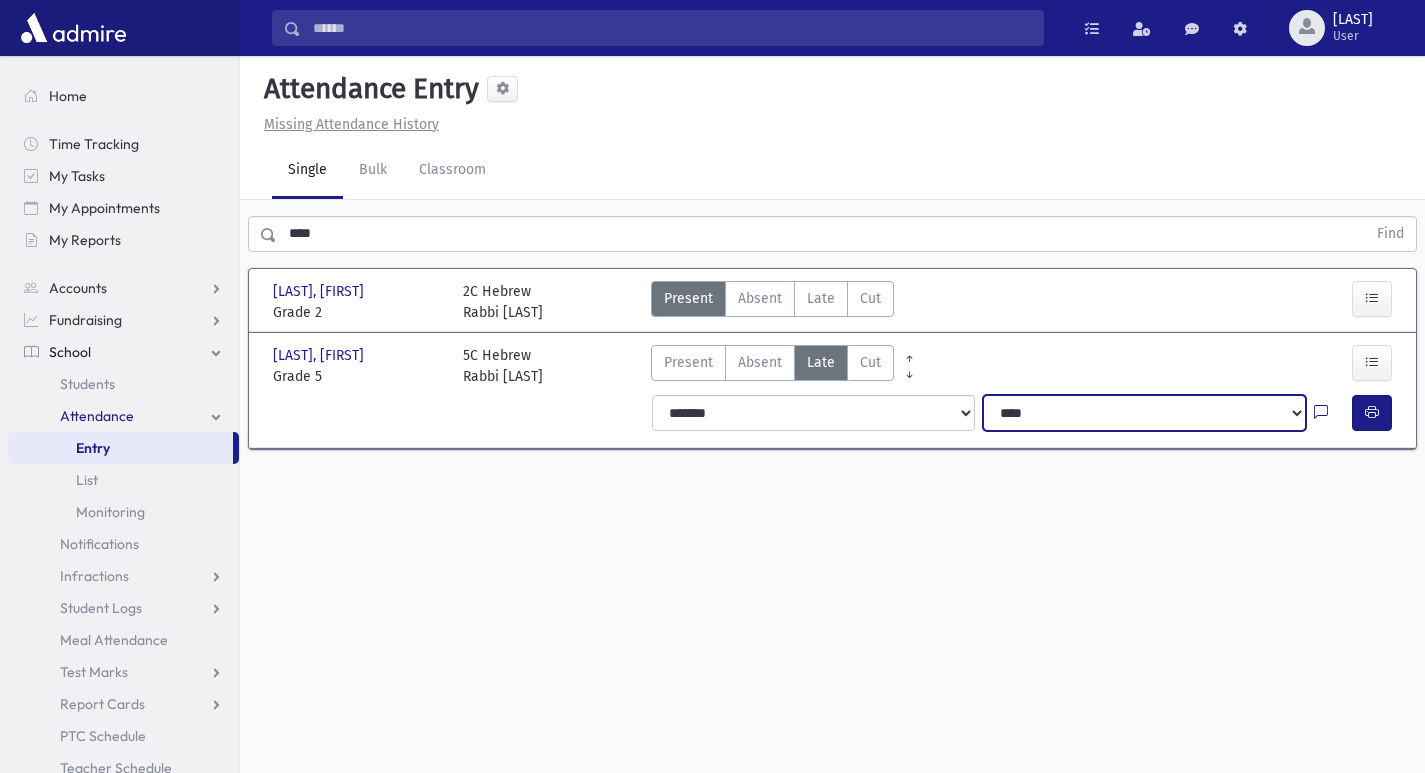 drag, startPoint x: 1088, startPoint y: 408, endPoint x: 1088, endPoint y: 430, distance: 22 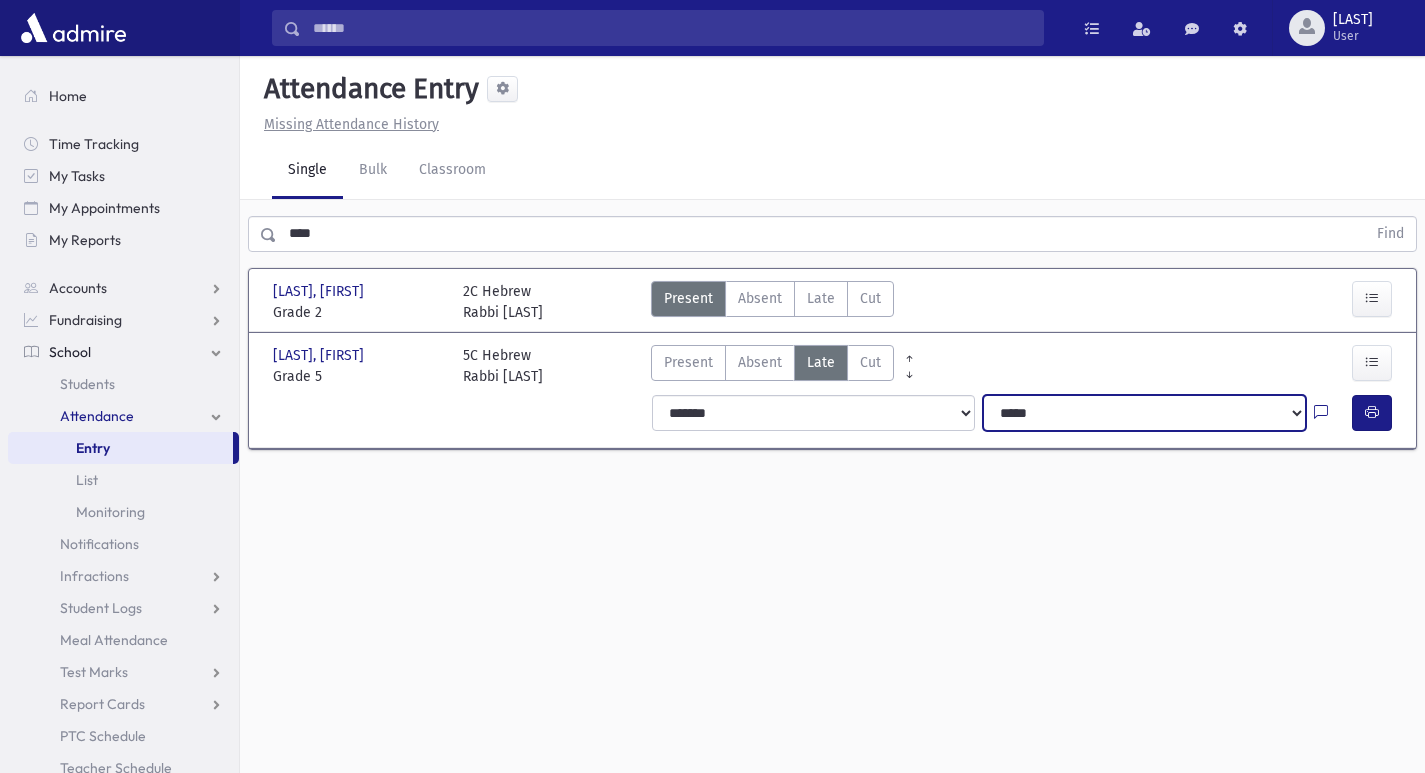 click on "**********" at bounding box center (1144, 413) 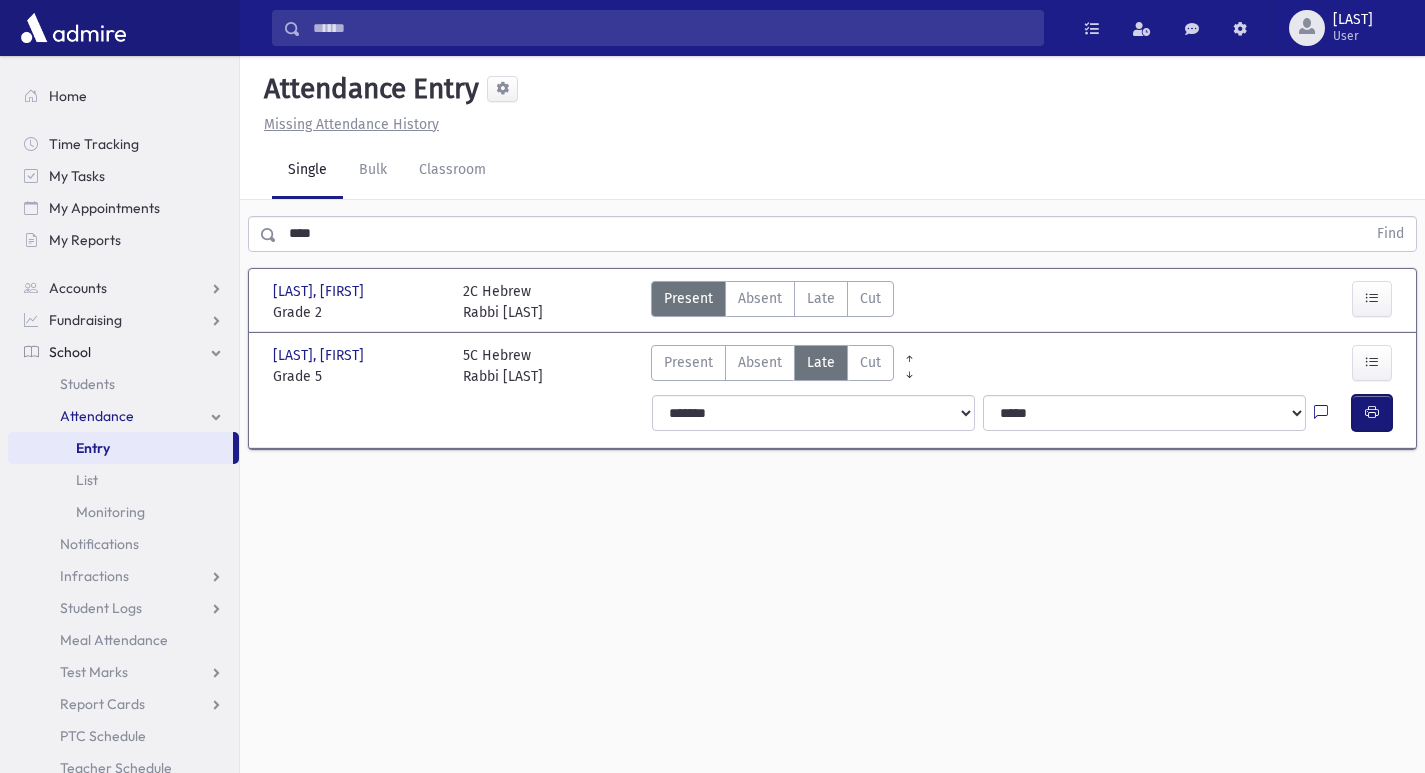 click at bounding box center (1372, 413) 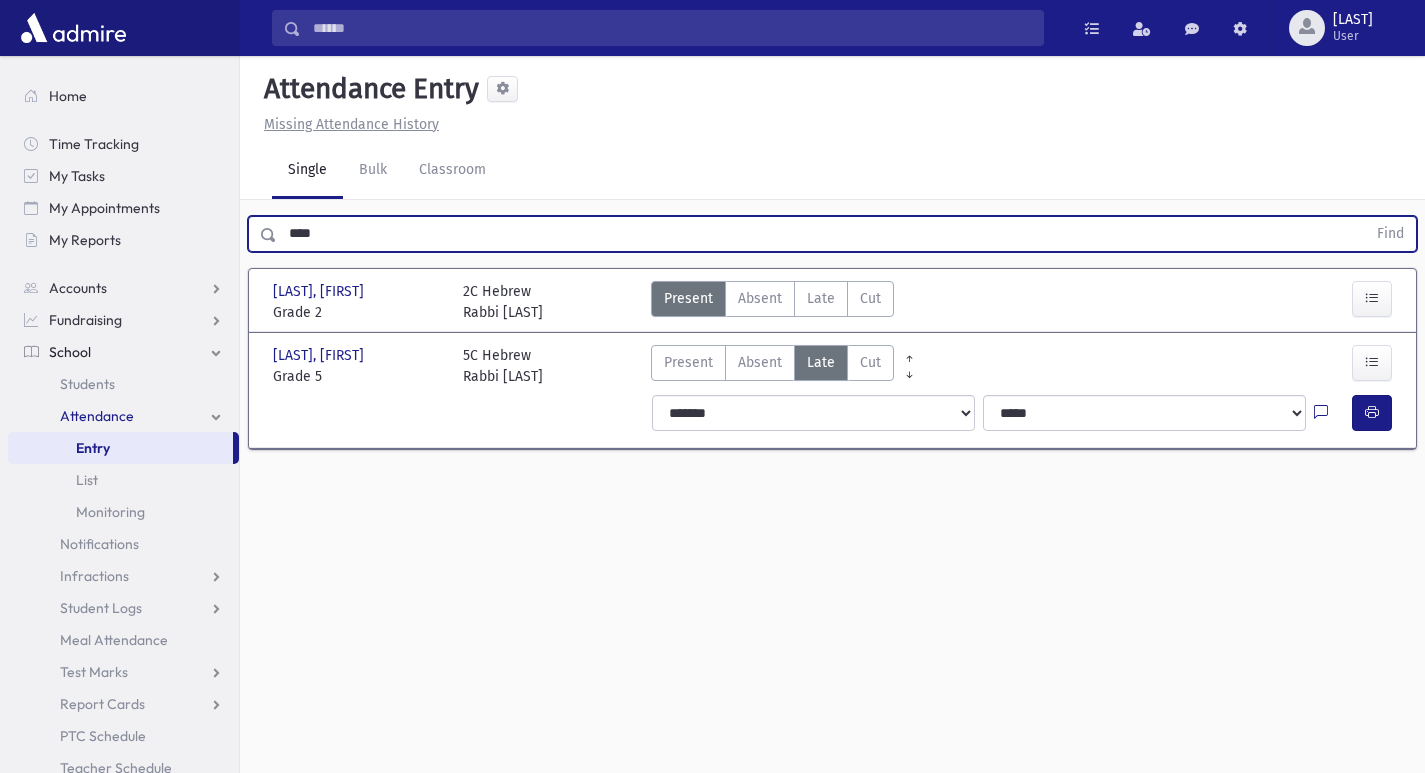 drag, startPoint x: 322, startPoint y: 224, endPoint x: 284, endPoint y: 220, distance: 38.209946 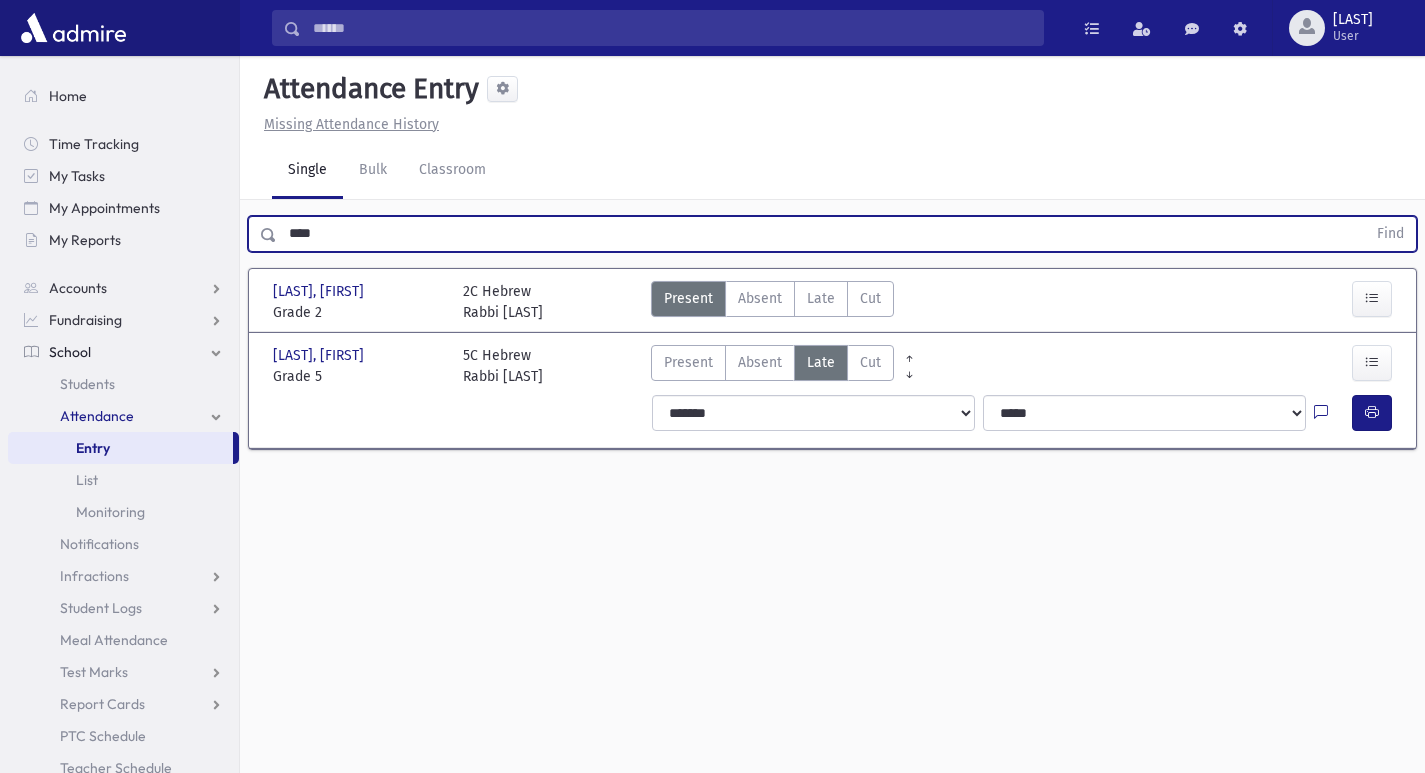 click on "Find" at bounding box center (1390, 234) 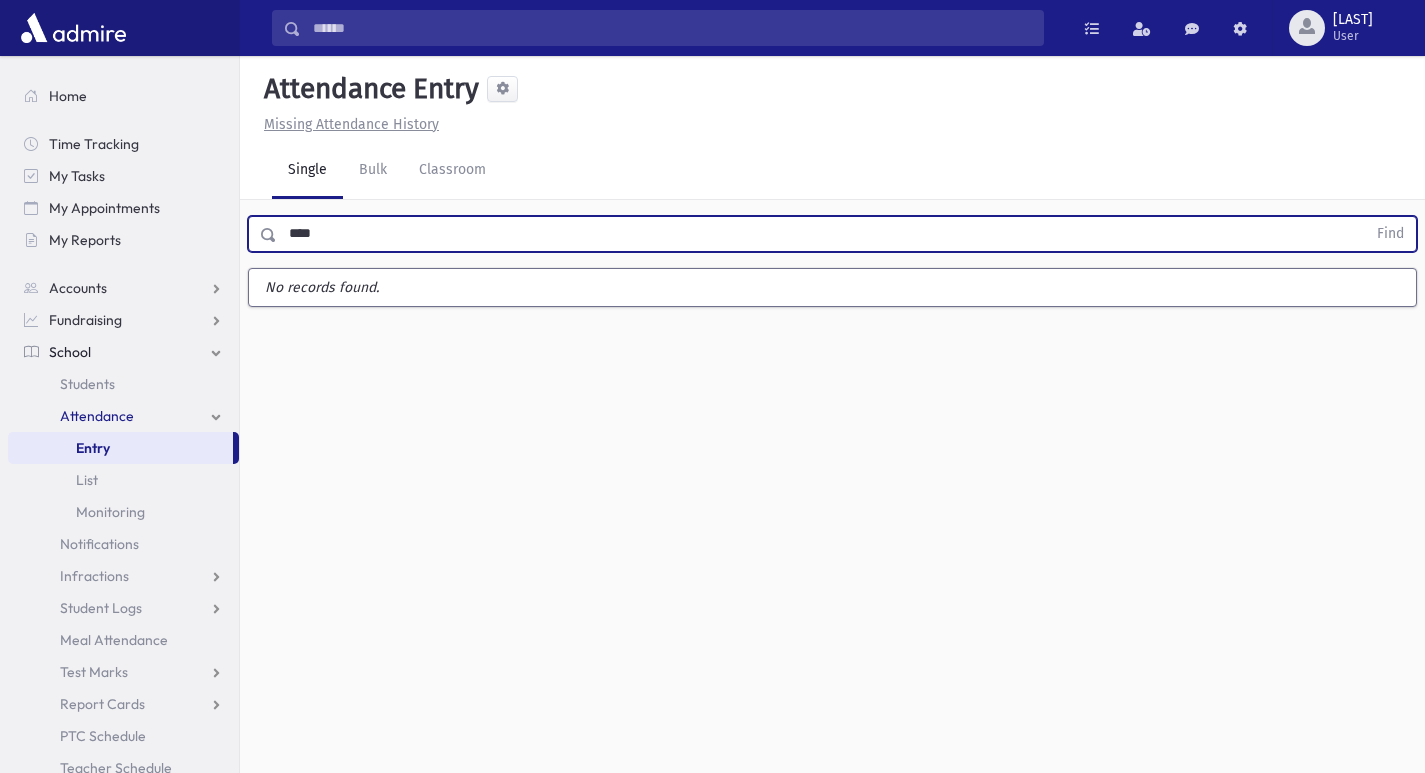 drag, startPoint x: 323, startPoint y: 222, endPoint x: 284, endPoint y: 223, distance: 39.012817 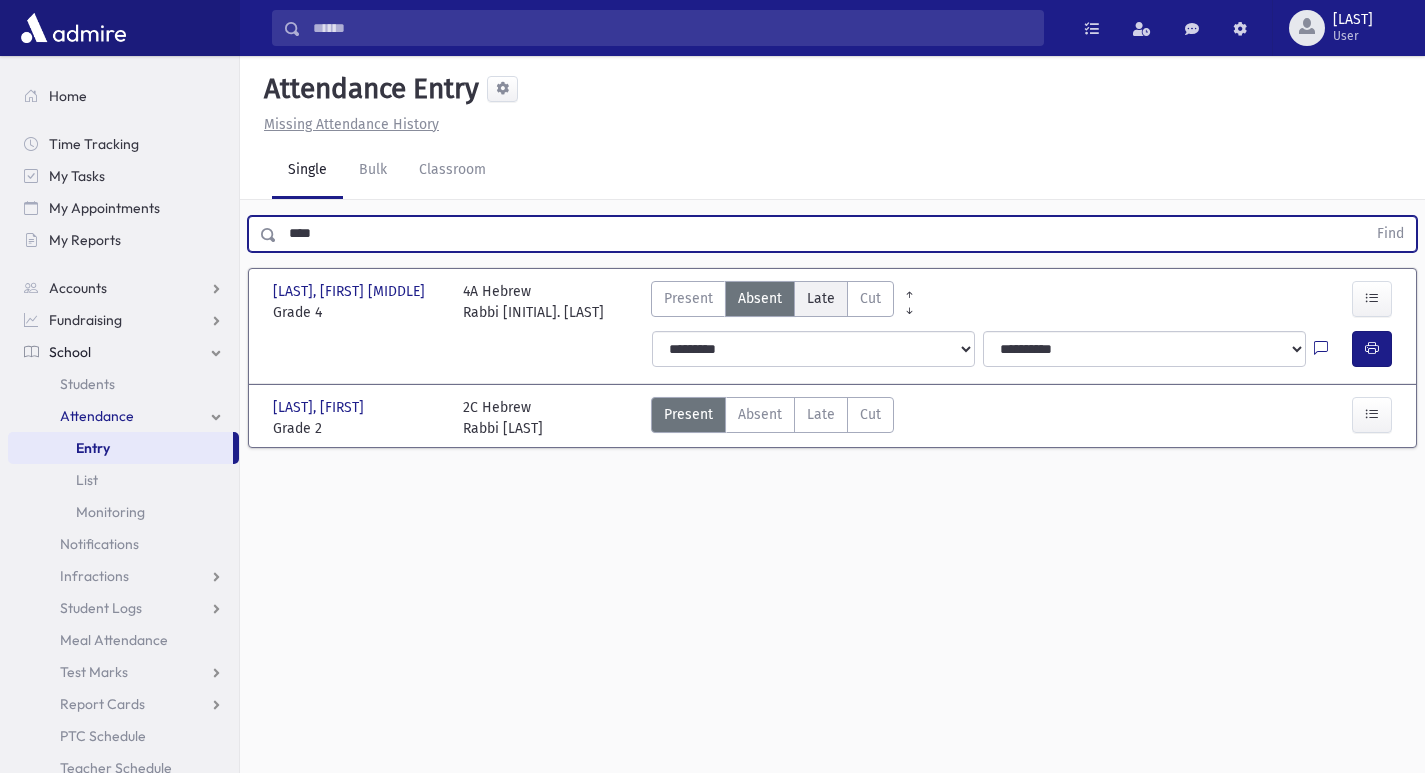 click on "Late" at bounding box center [821, 298] 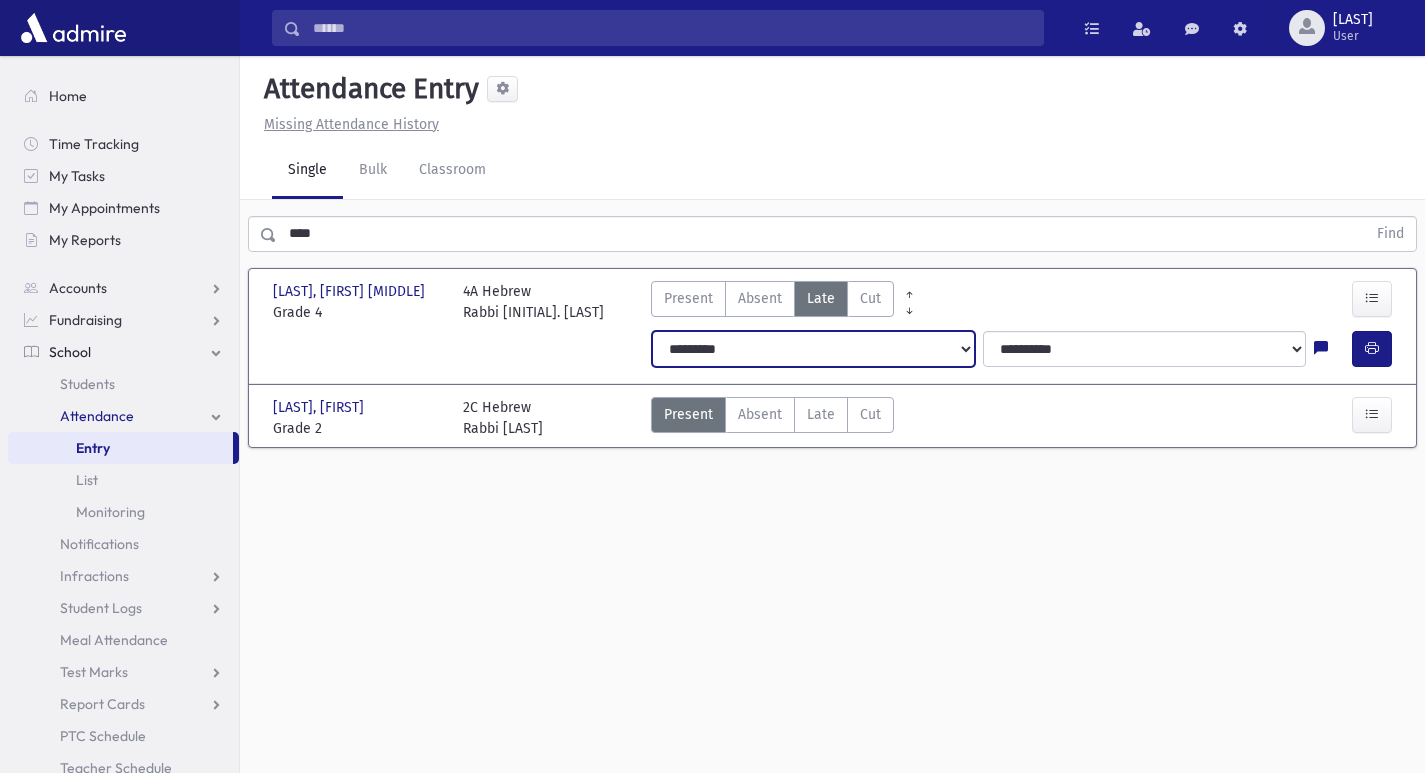 click on "**********" at bounding box center (813, 349) 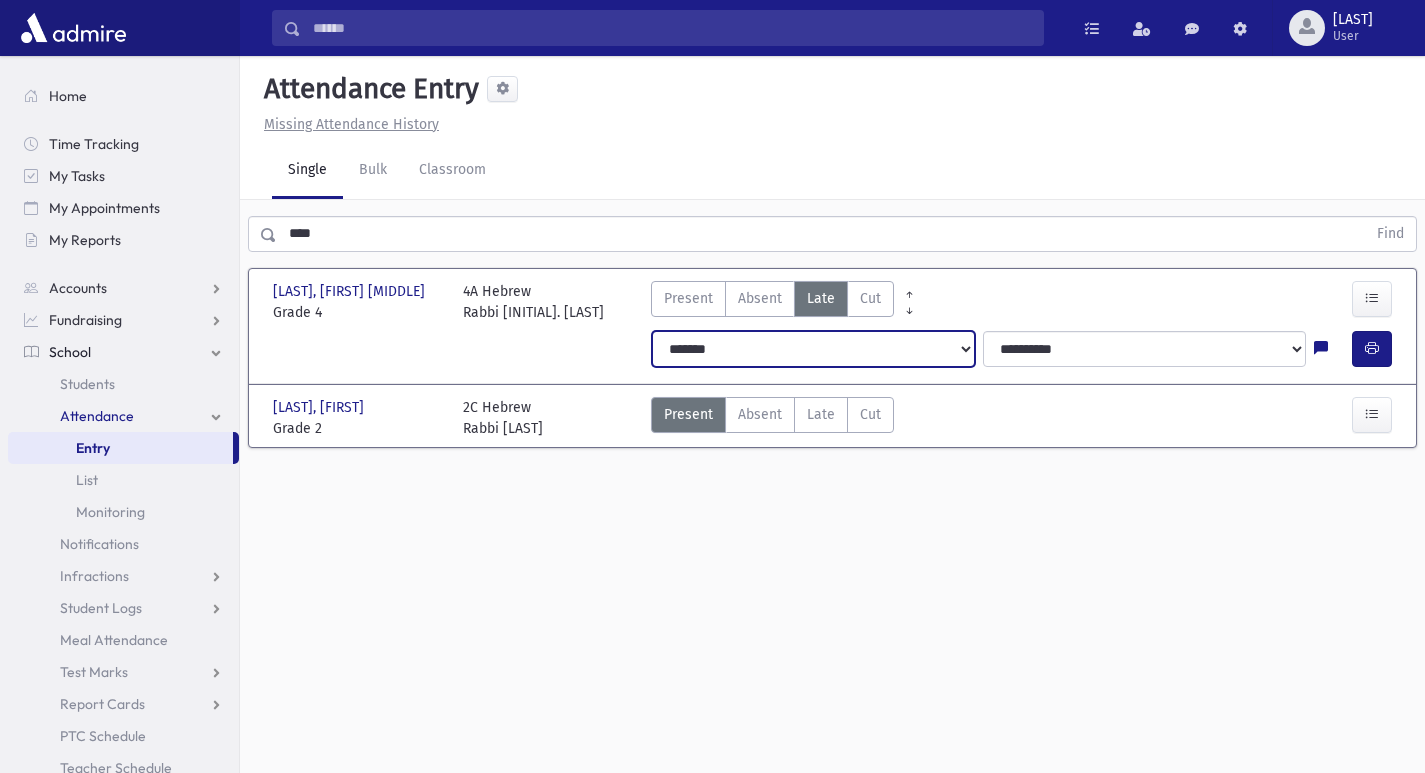 click on "**********" at bounding box center [813, 349] 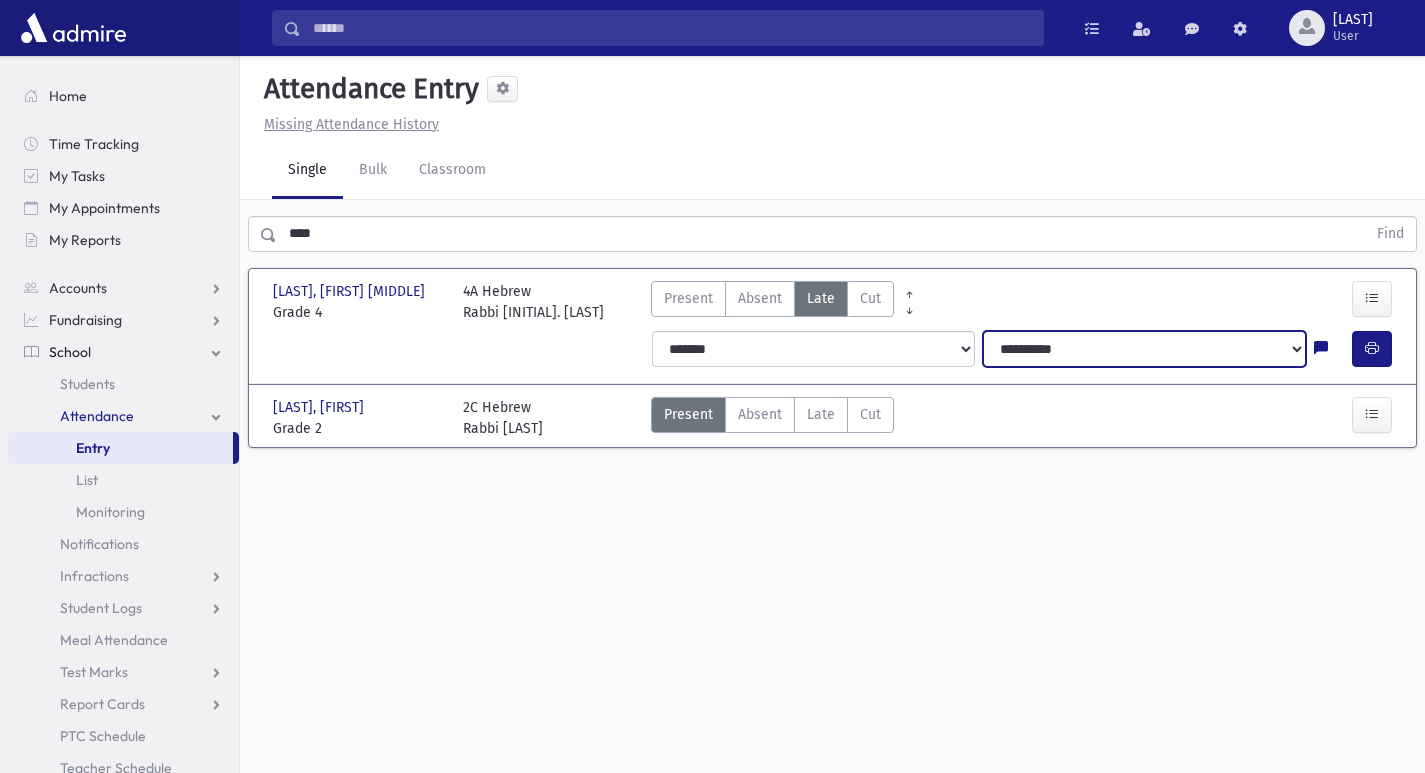 drag, startPoint x: 1073, startPoint y: 344, endPoint x: 1073, endPoint y: 361, distance: 17 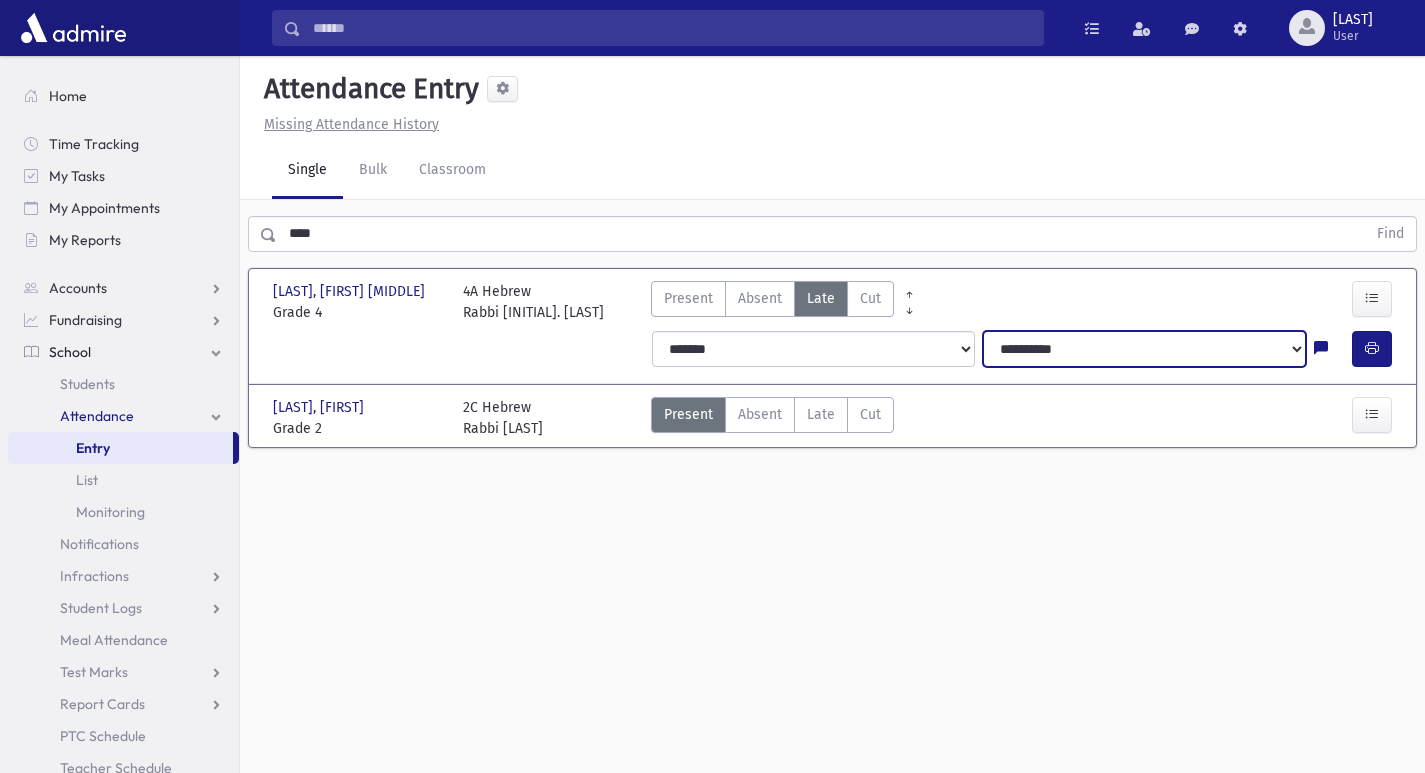select on "*****" 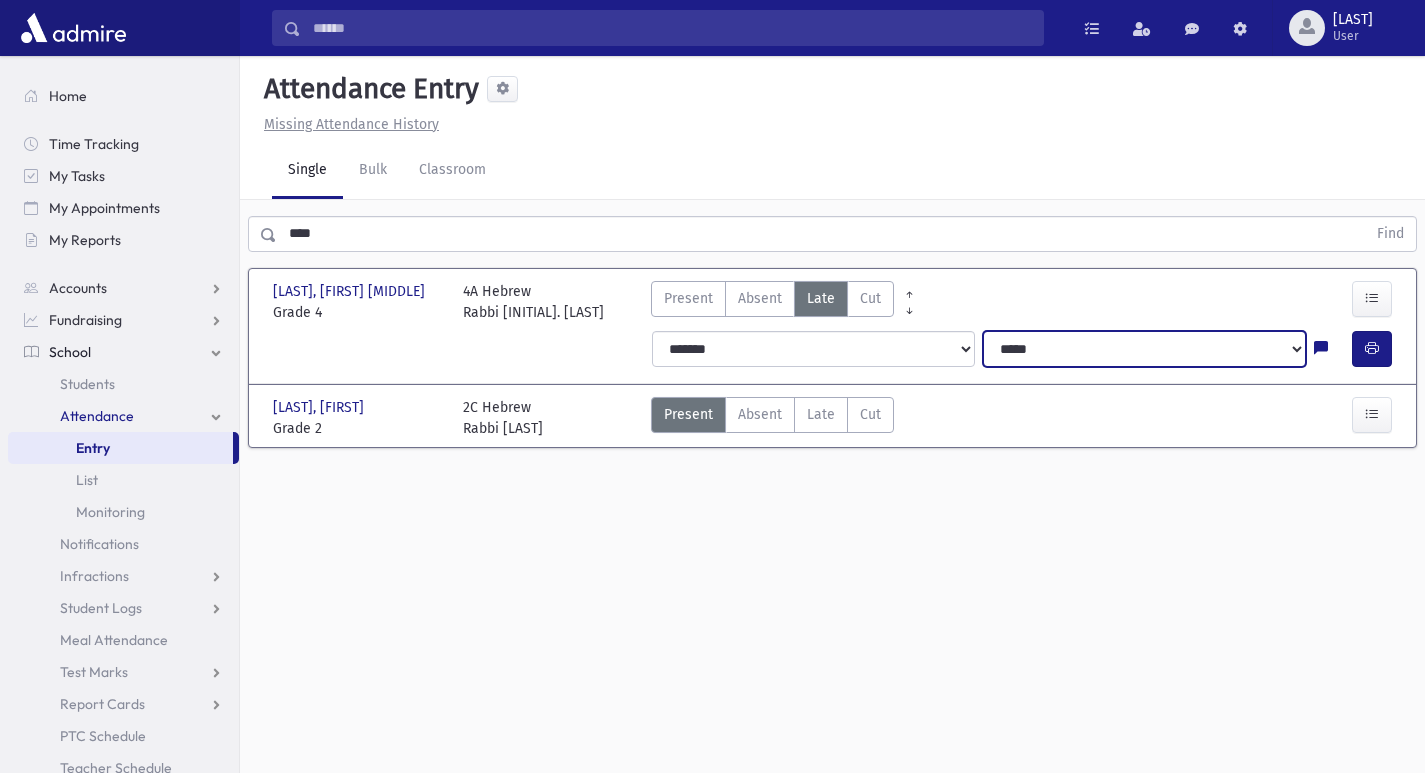 click on "**********" at bounding box center [1144, 349] 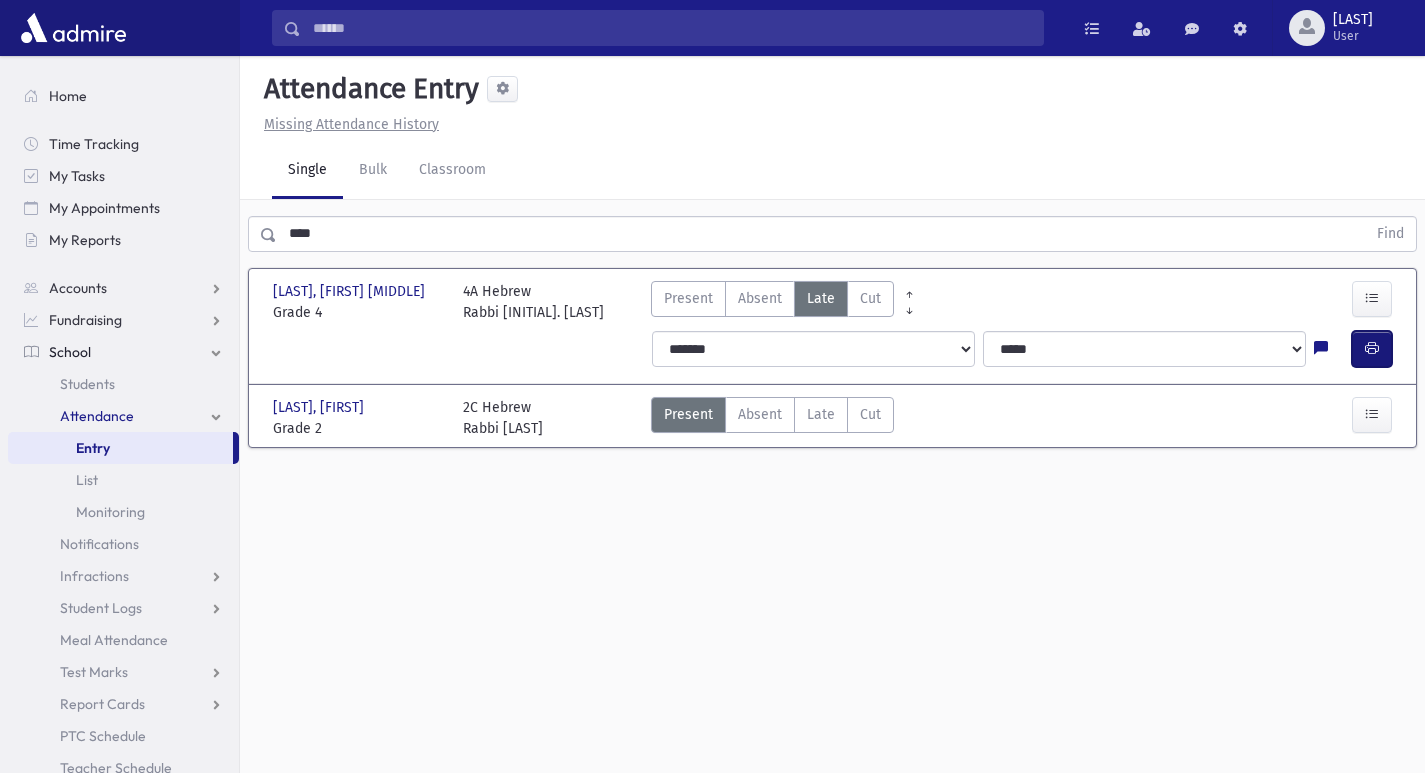 click at bounding box center [1372, 348] 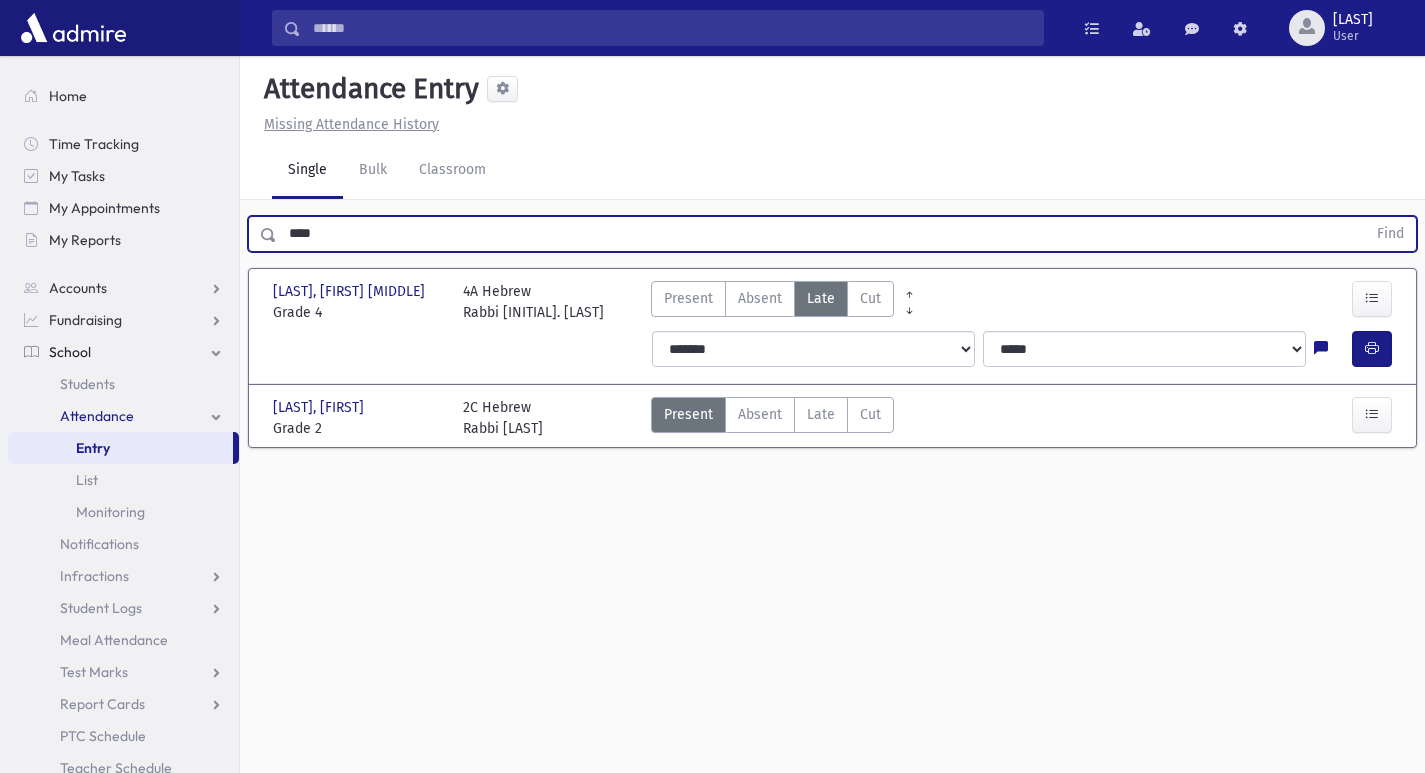 drag, startPoint x: 337, startPoint y: 237, endPoint x: 252, endPoint y: 228, distance: 85.47514 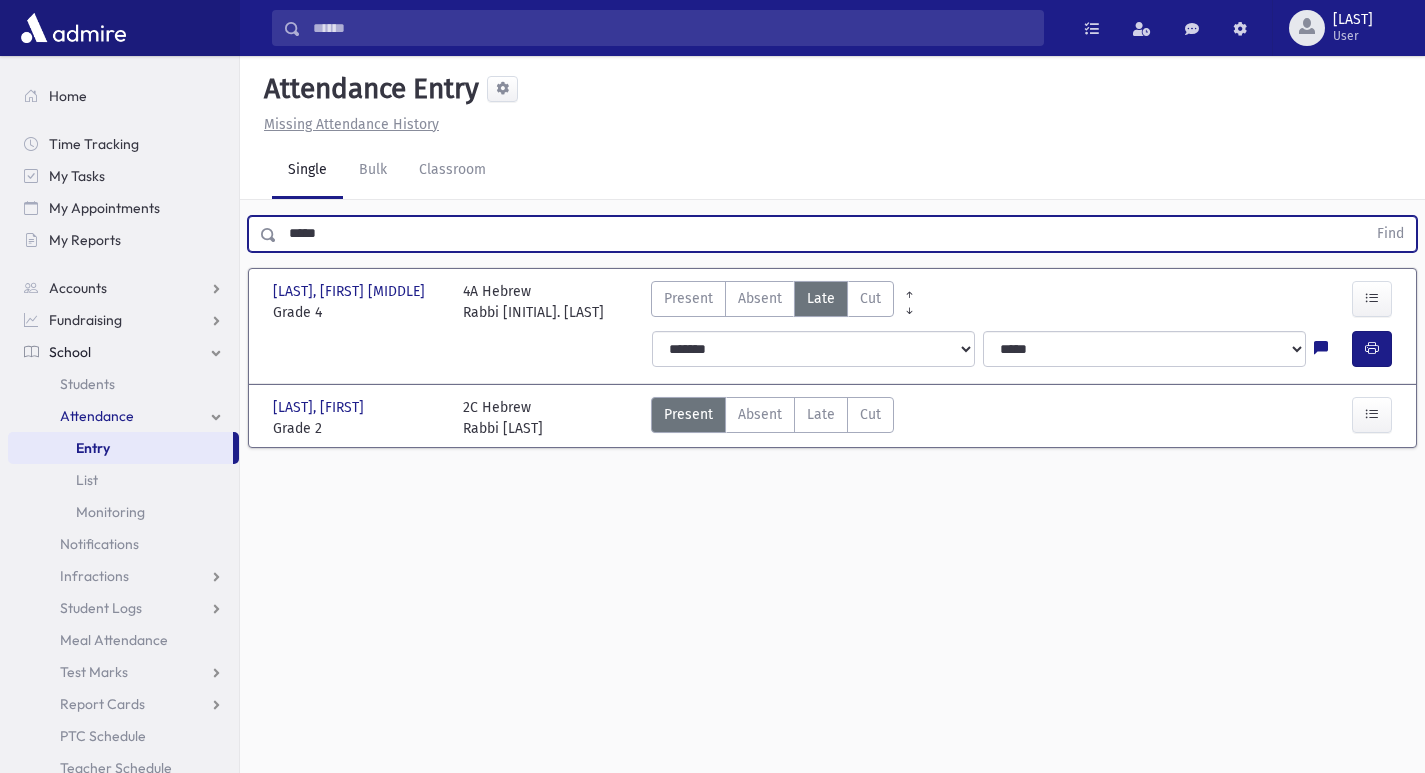 type on "*****" 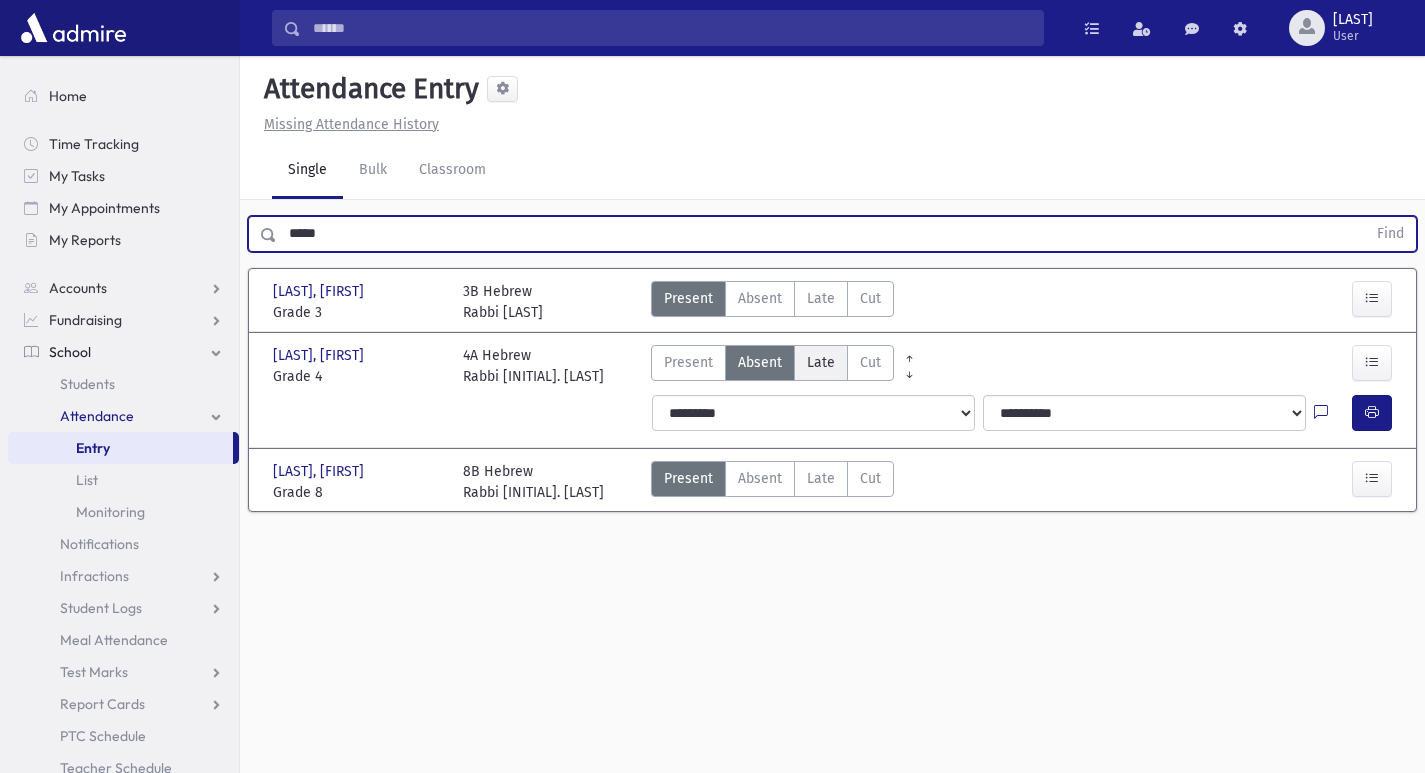 click on "Late" at bounding box center [821, 362] 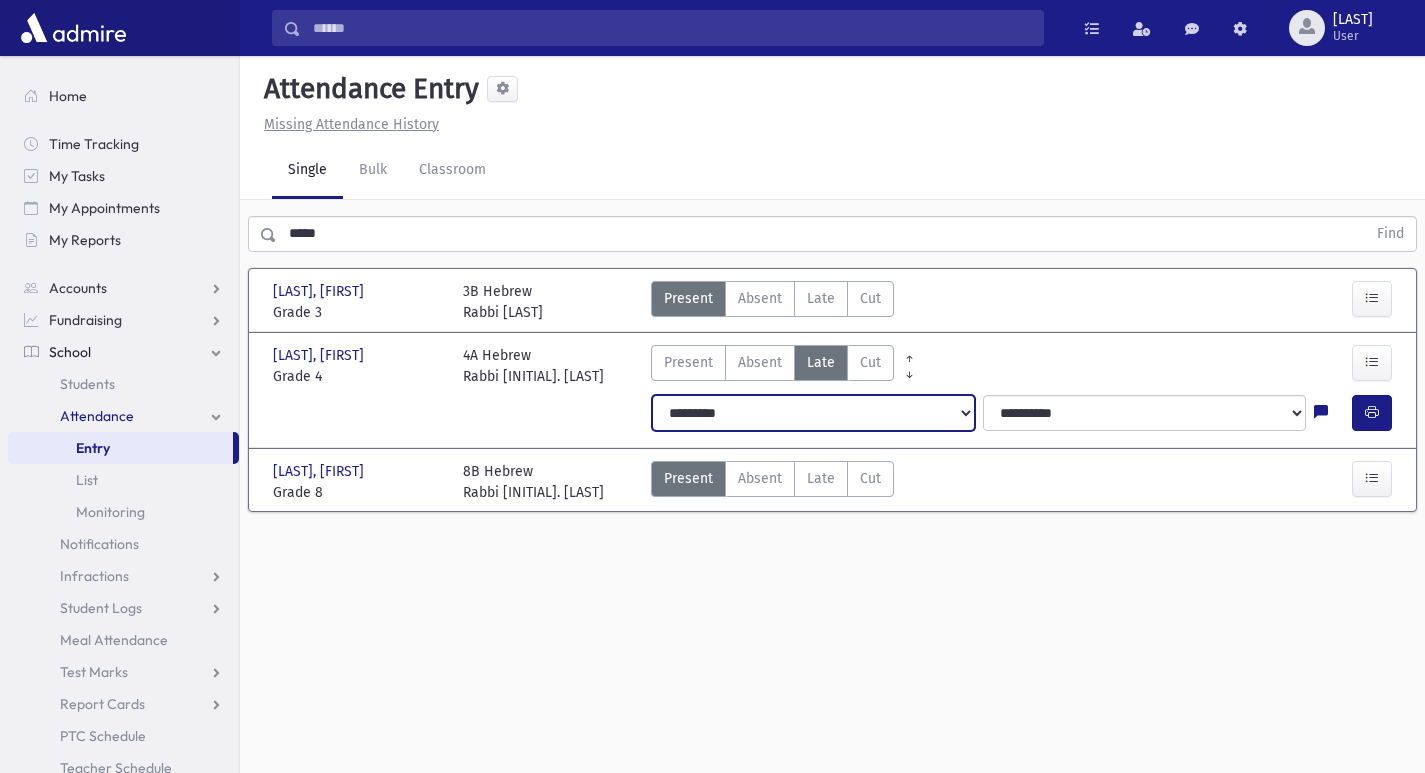 click on "**********" at bounding box center (813, 413) 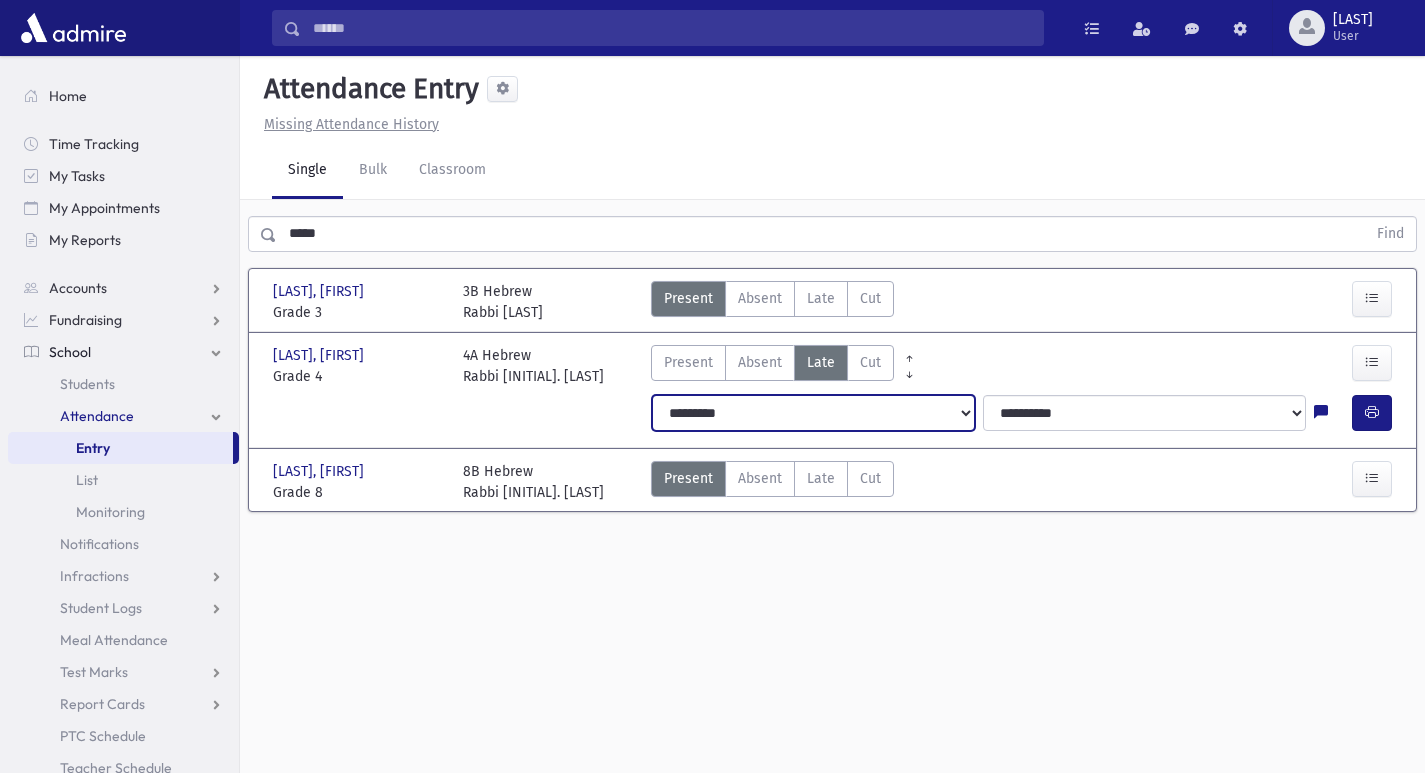 select on "*******" 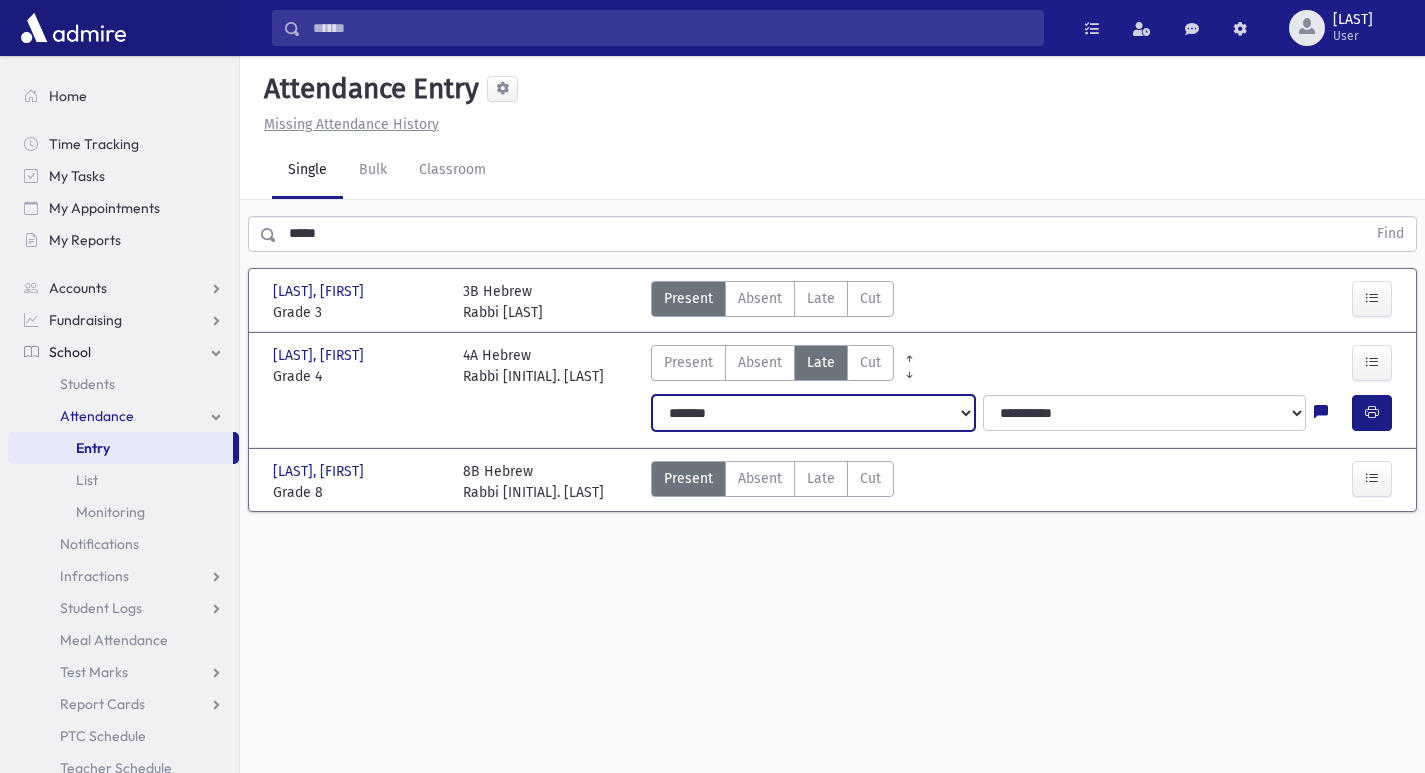 click on "**********" at bounding box center (813, 413) 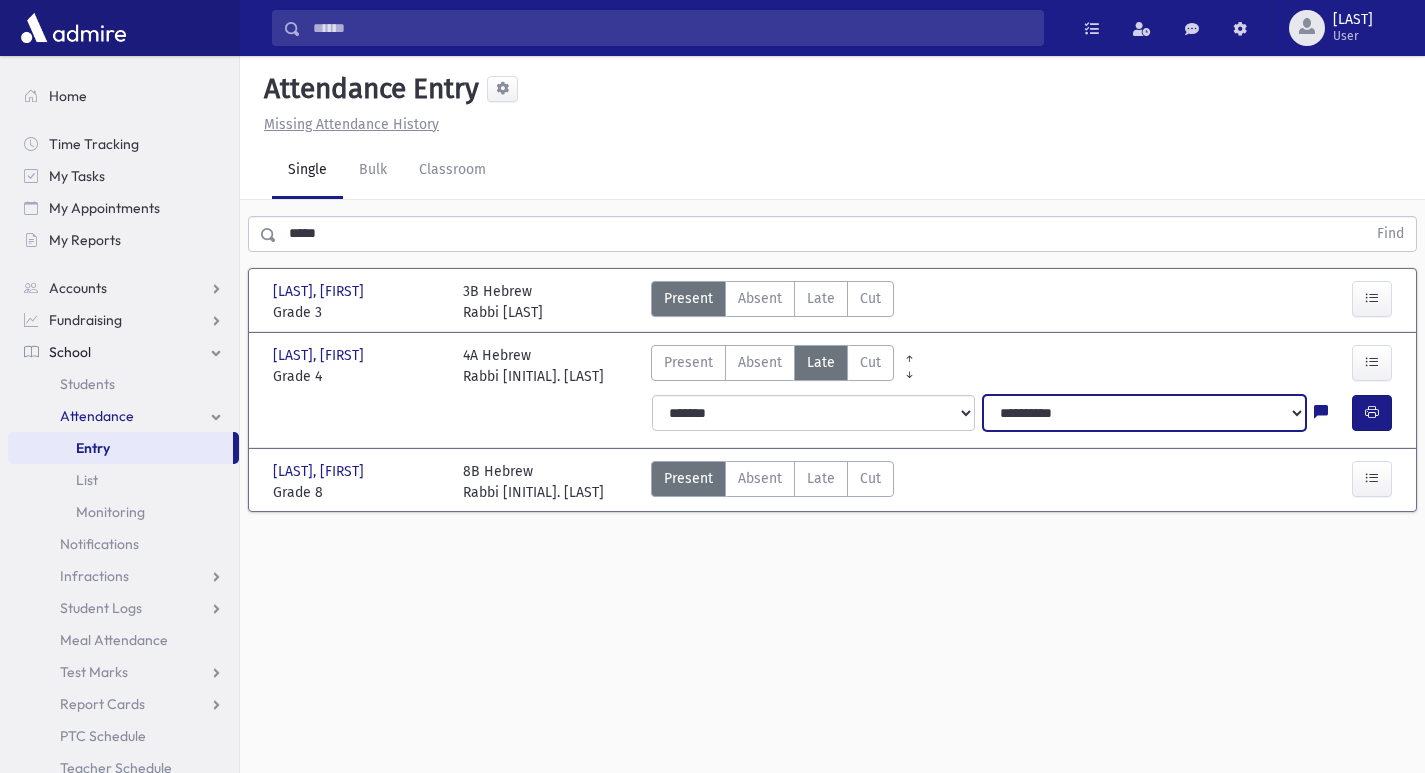 click on "**********" at bounding box center [1144, 413] 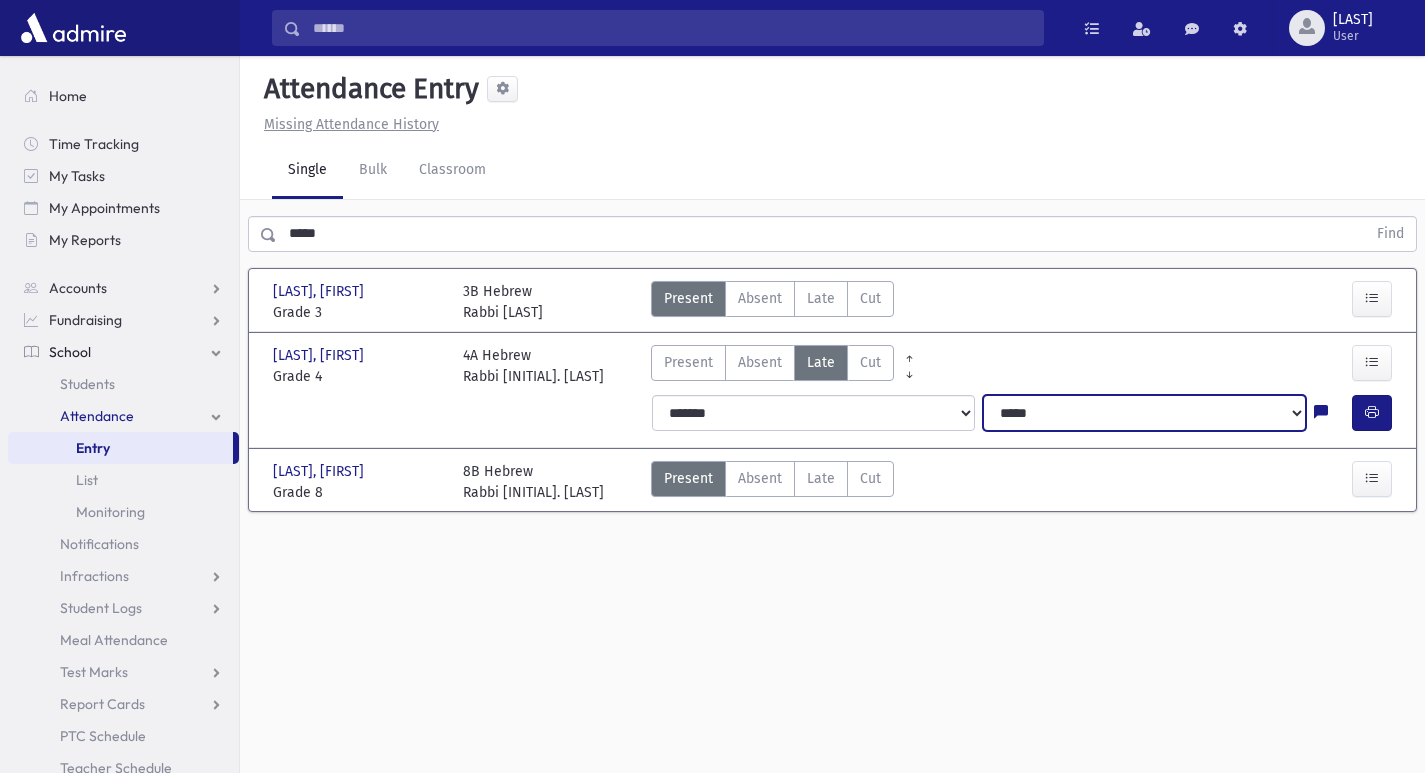 click on "**********" at bounding box center (1144, 413) 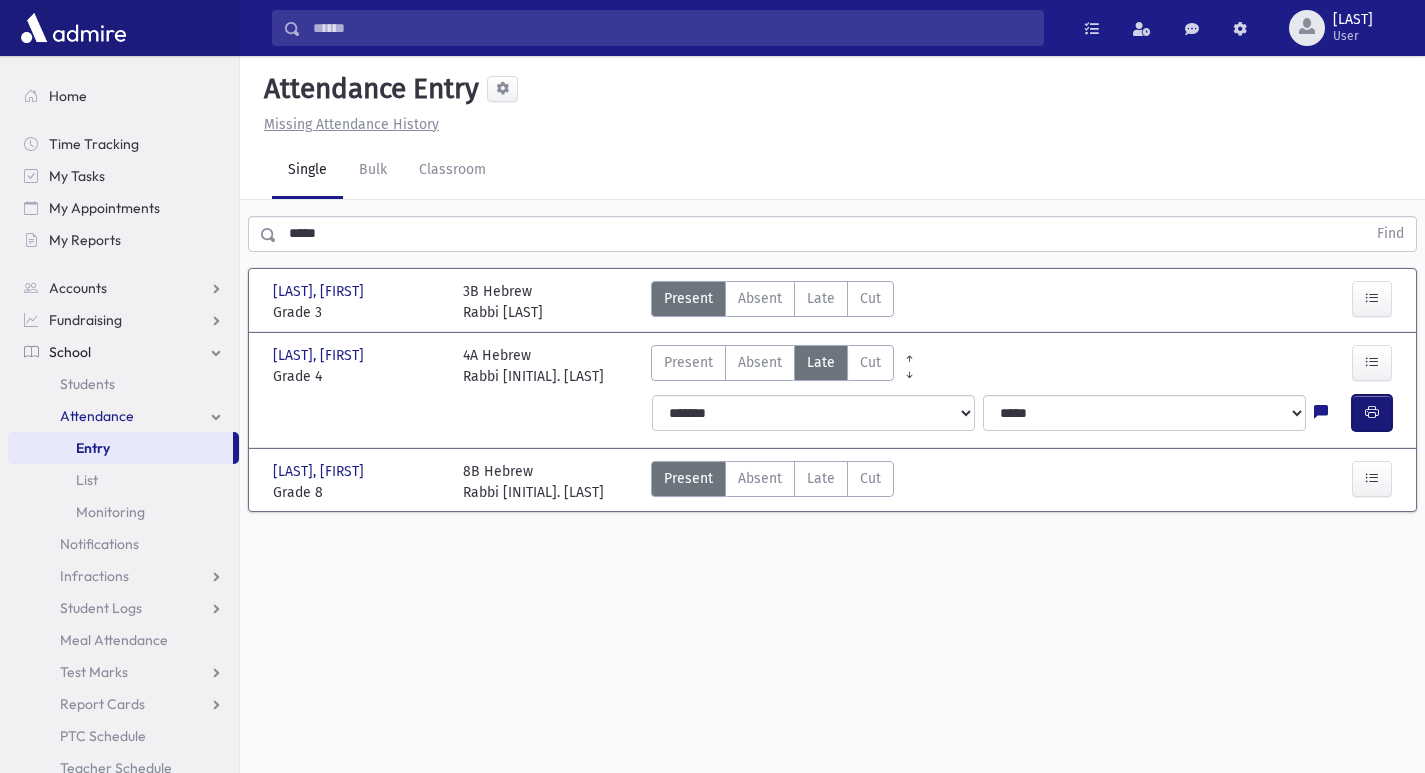 click at bounding box center [1372, 413] 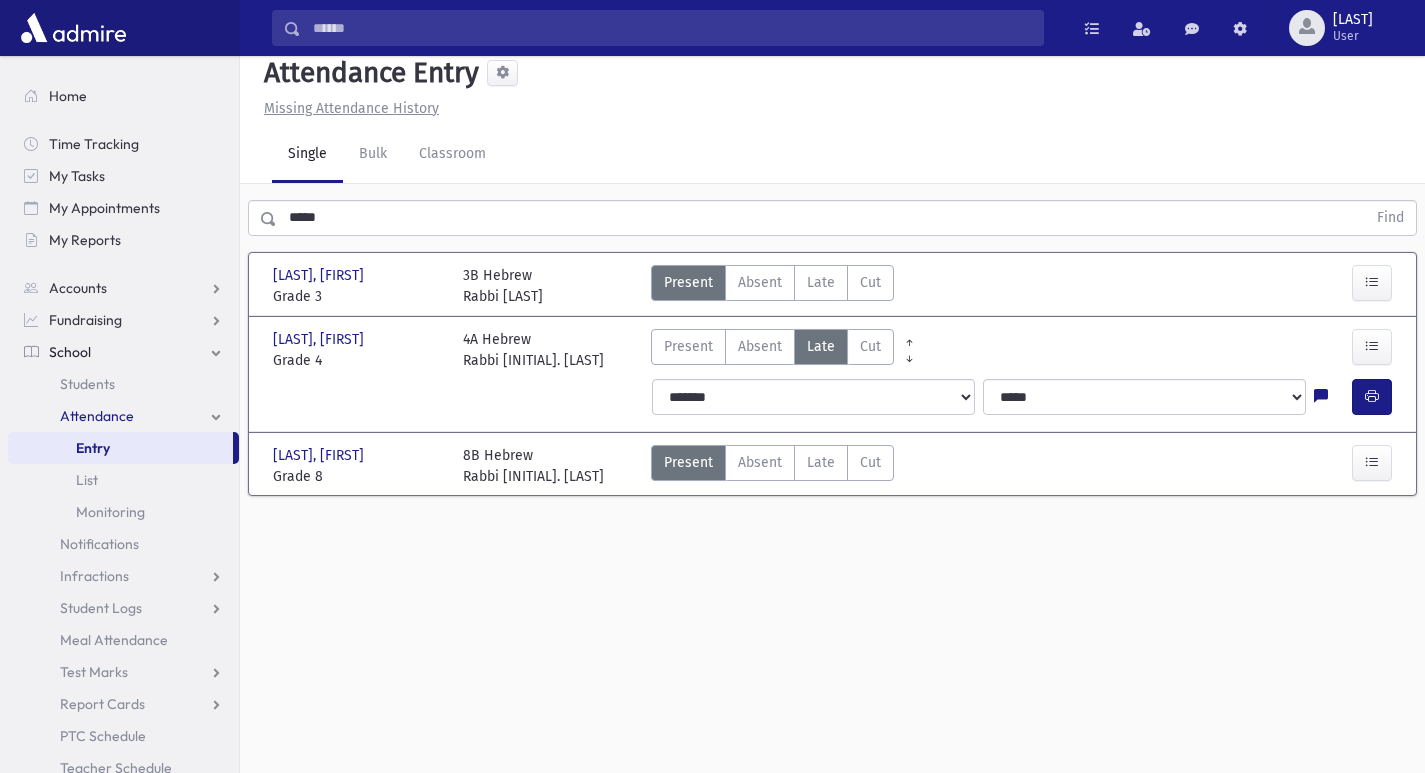 scroll, scrollTop: 0, scrollLeft: 0, axis: both 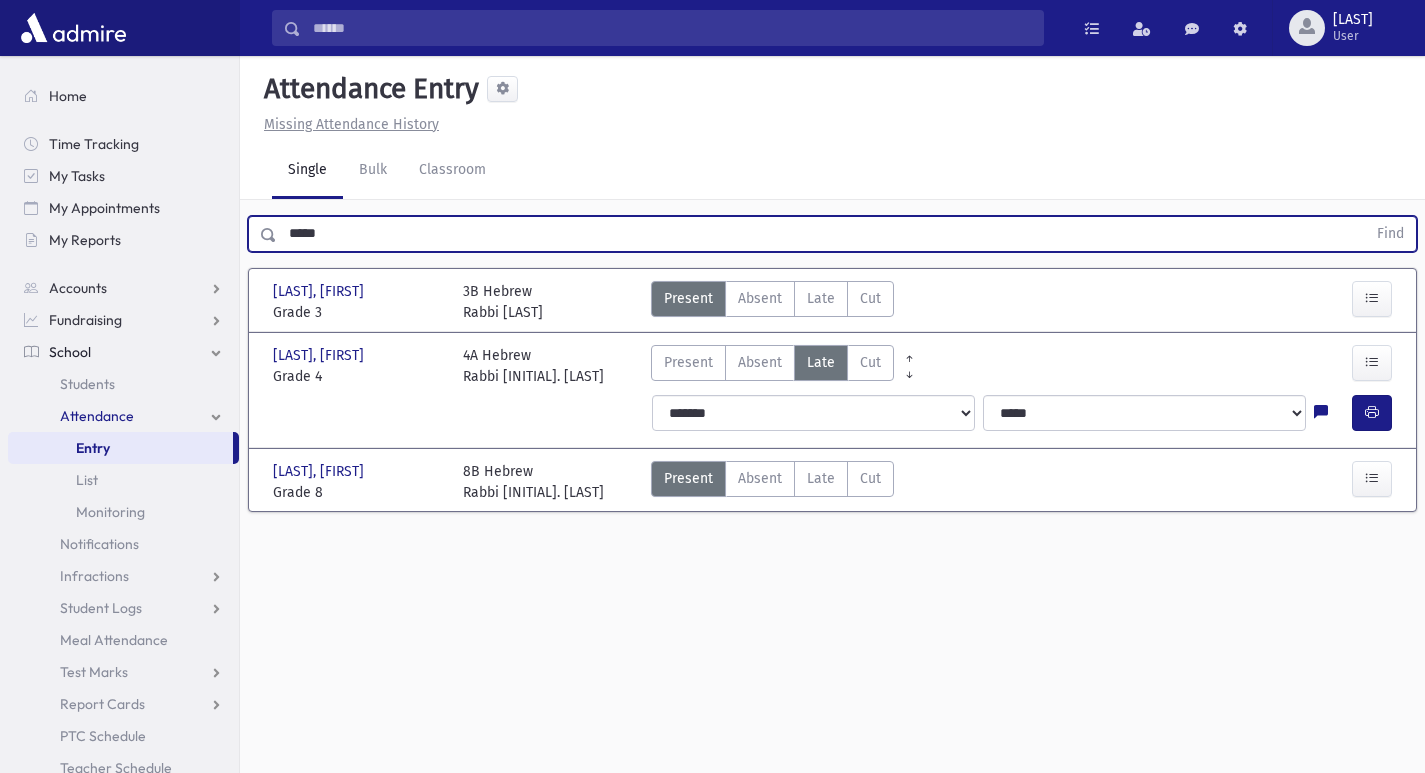 drag, startPoint x: 412, startPoint y: 232, endPoint x: 263, endPoint y: 225, distance: 149.16434 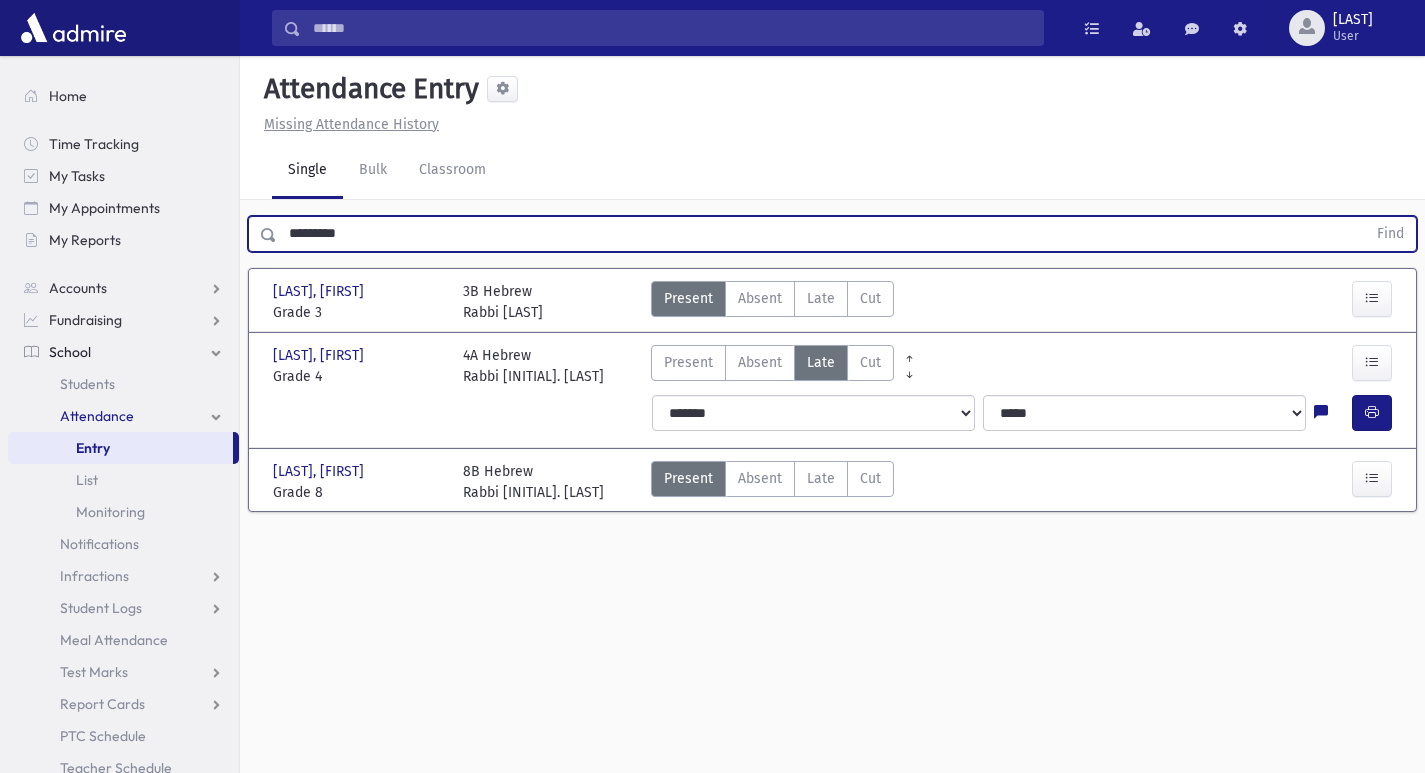 click on "Find" at bounding box center (1390, 234) 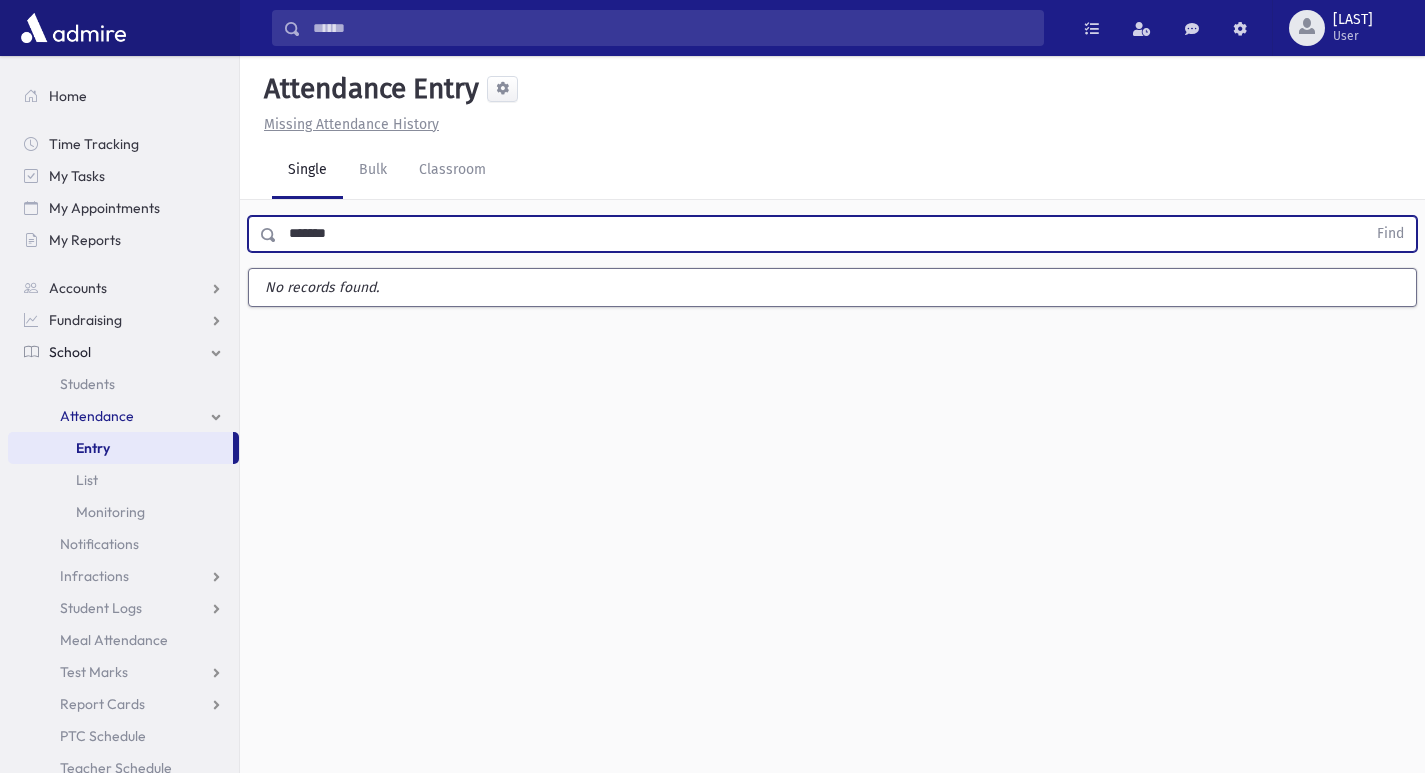 type on "*******" 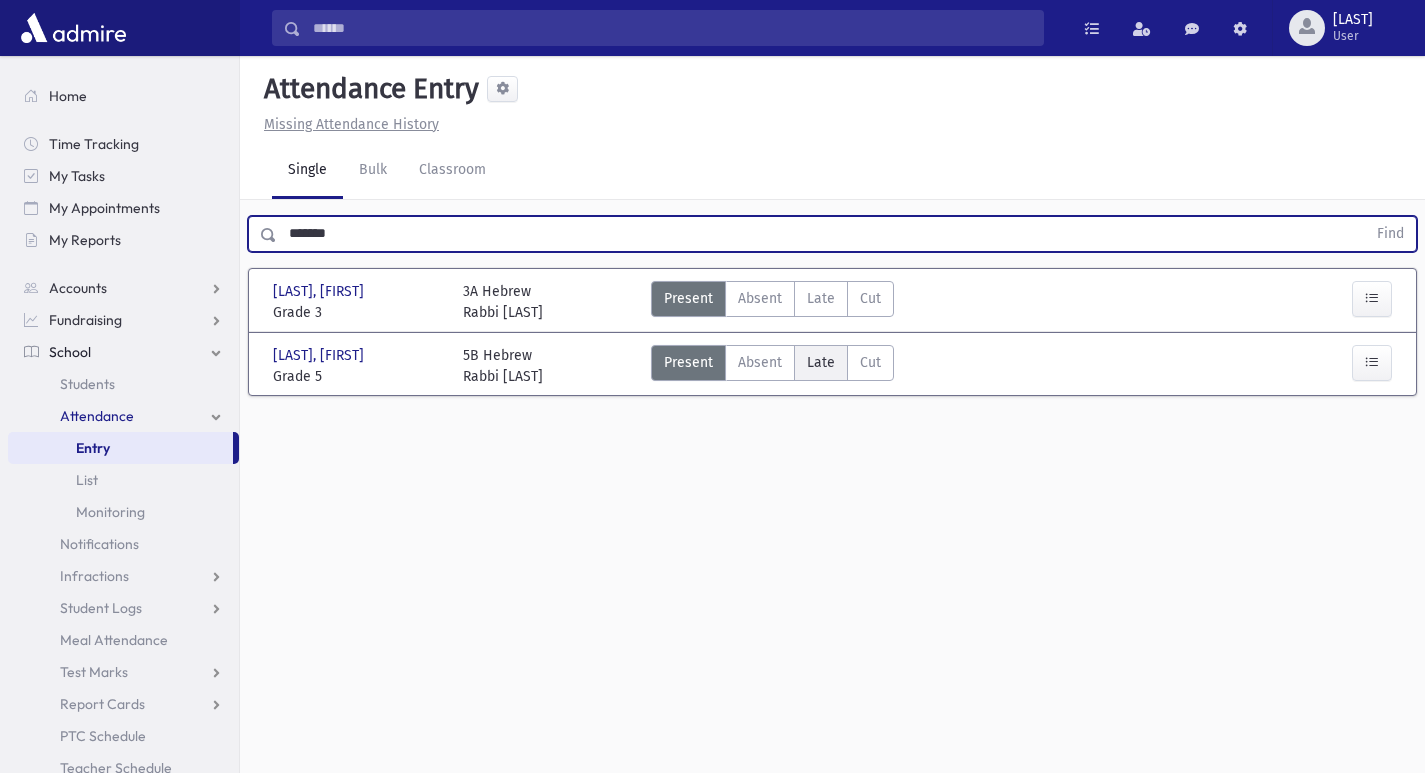 click on "Late
Late" at bounding box center (821, 363) 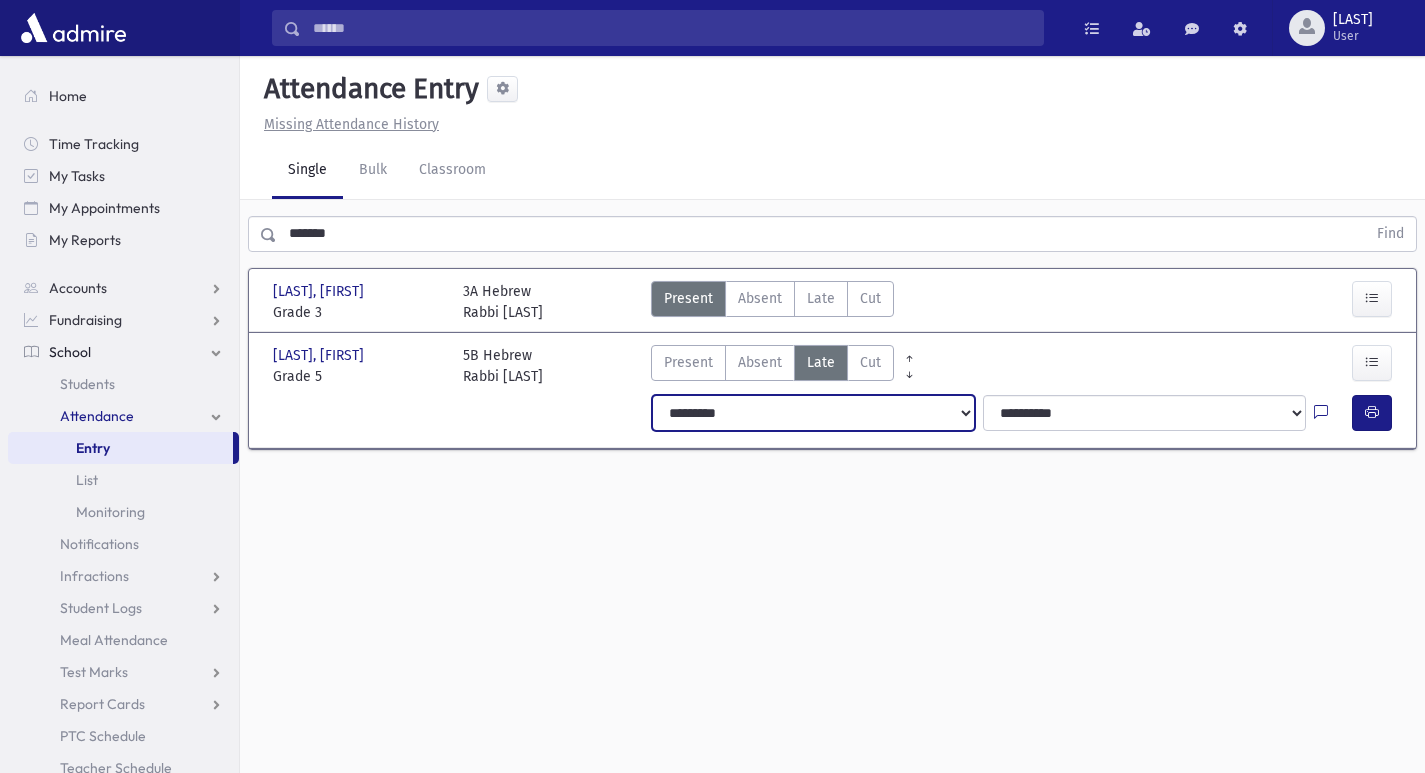 drag, startPoint x: 816, startPoint y: 412, endPoint x: 819, endPoint y: 426, distance: 14.3178215 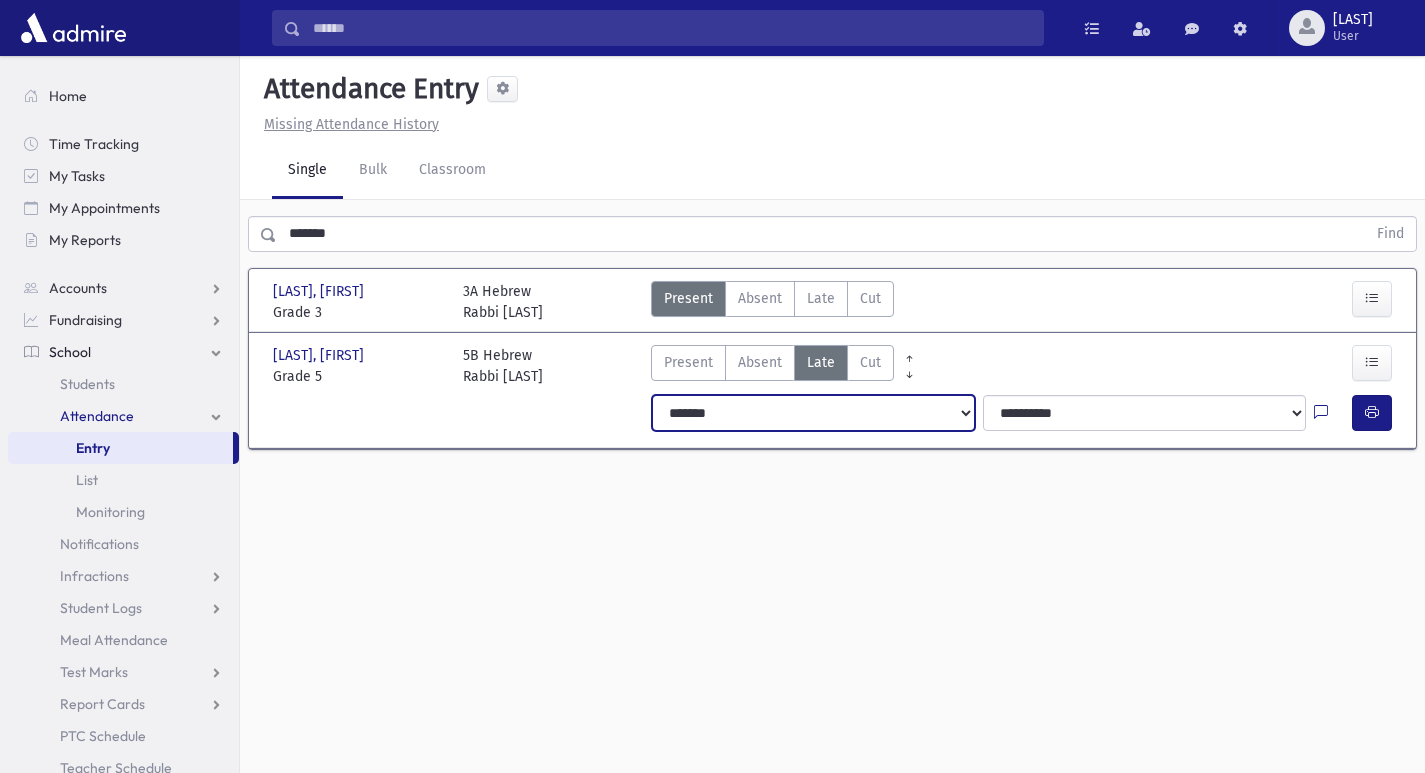 click on "**********" at bounding box center (813, 413) 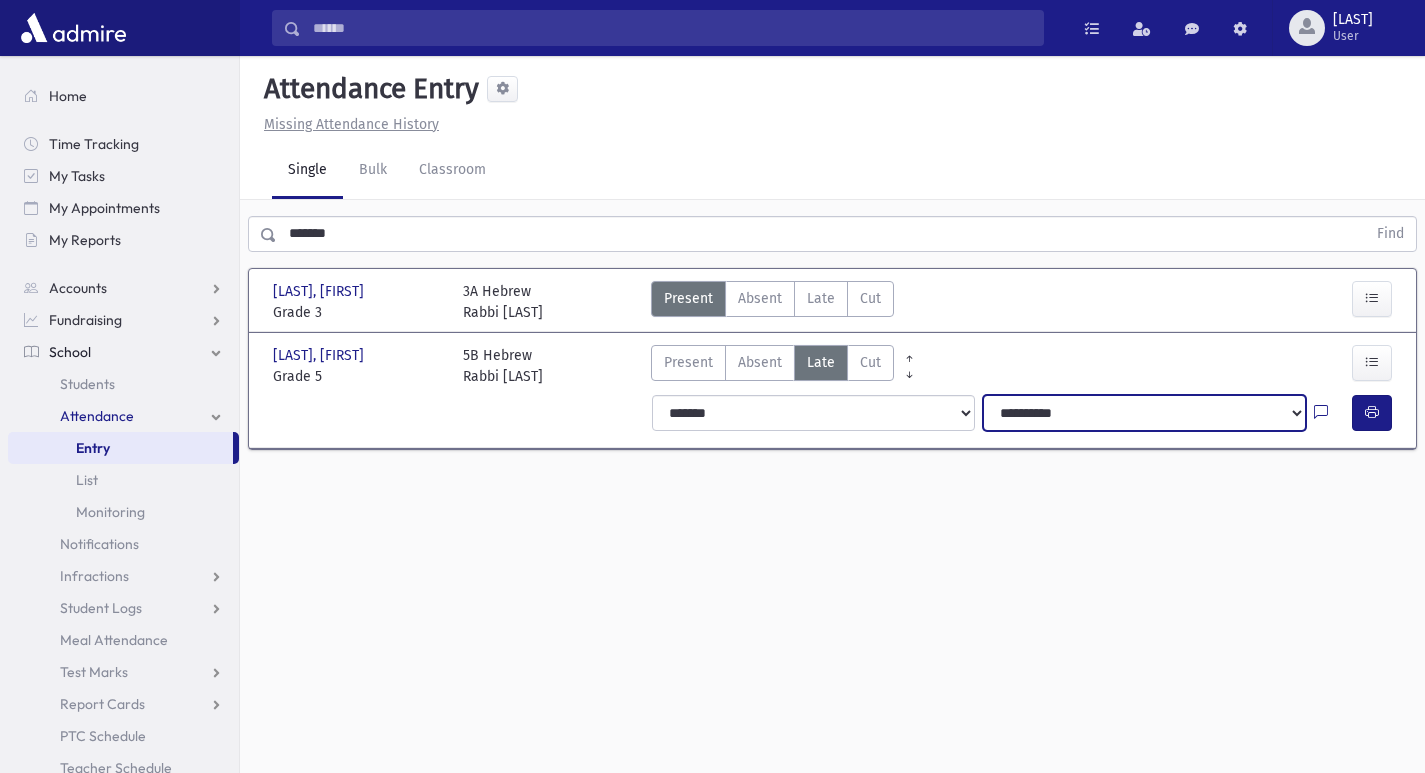 click on "**********" at bounding box center [1144, 413] 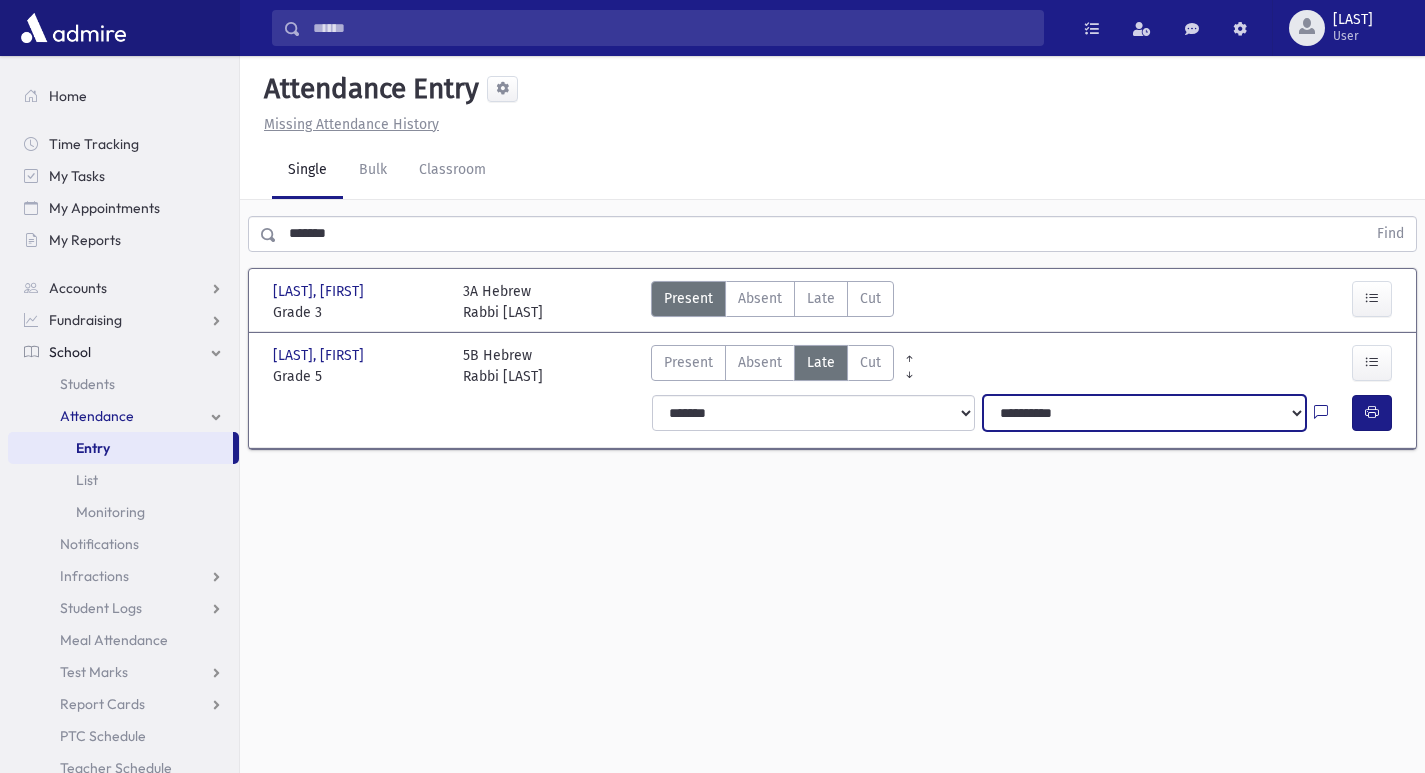 select on "*****" 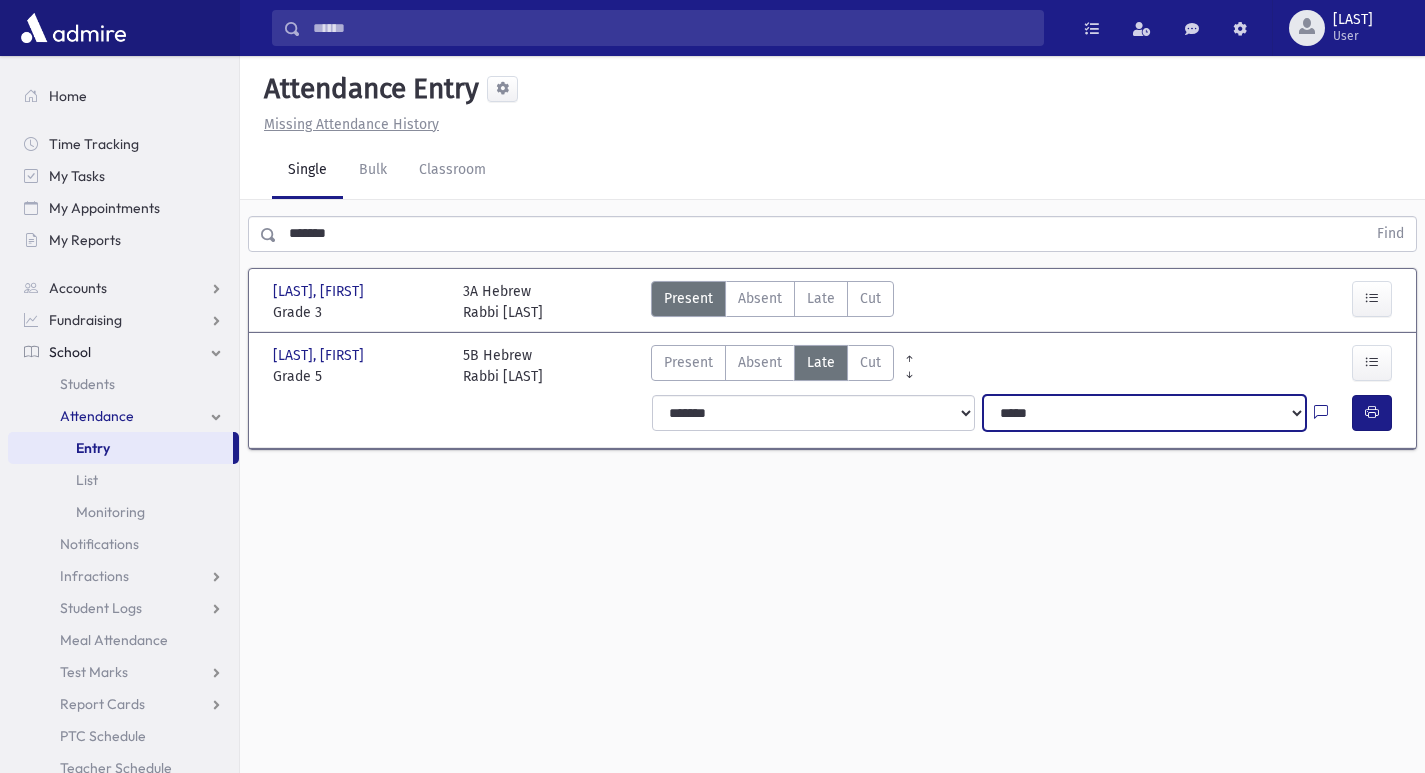 click on "**********" at bounding box center (1144, 413) 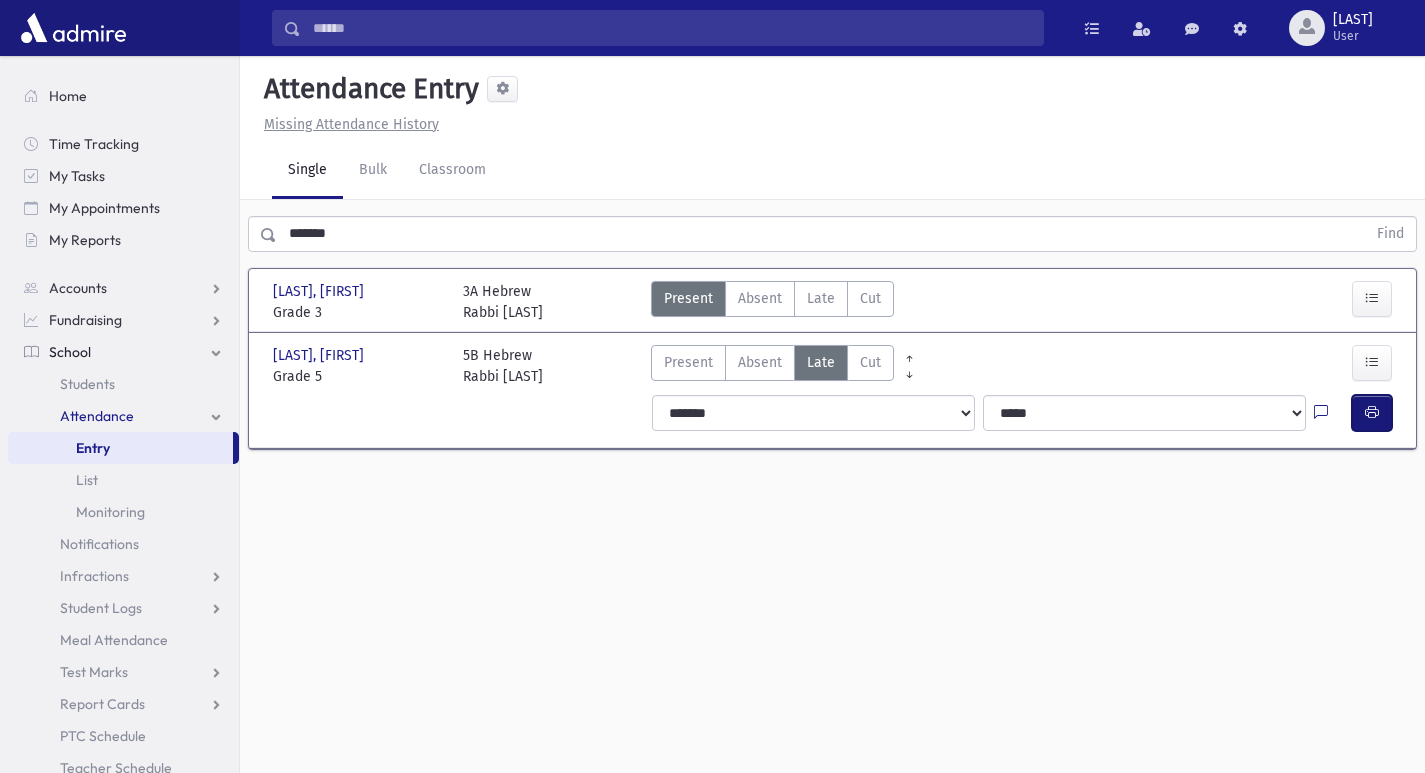click at bounding box center (1372, 413) 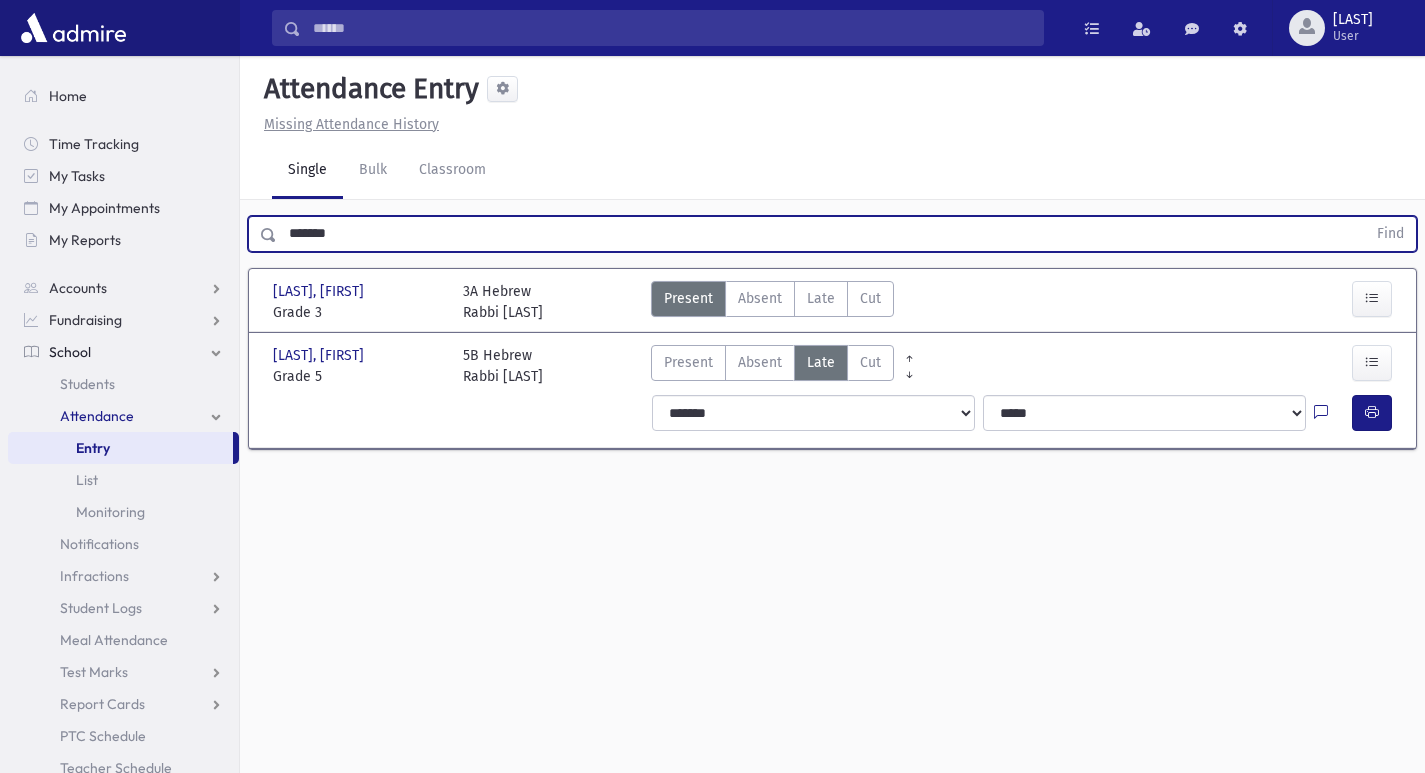 drag, startPoint x: 349, startPoint y: 245, endPoint x: 256, endPoint y: 245, distance: 93 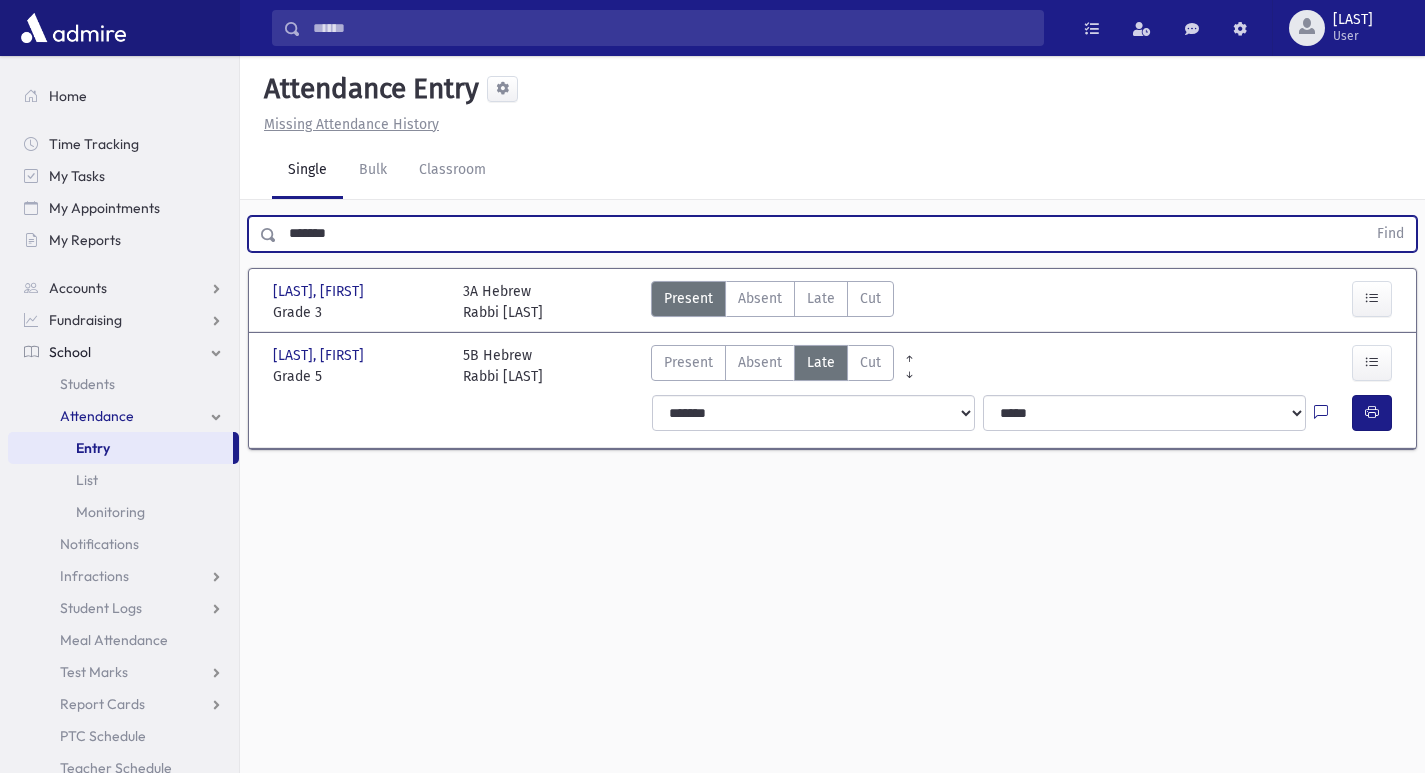 click on "Find" at bounding box center [1390, 234] 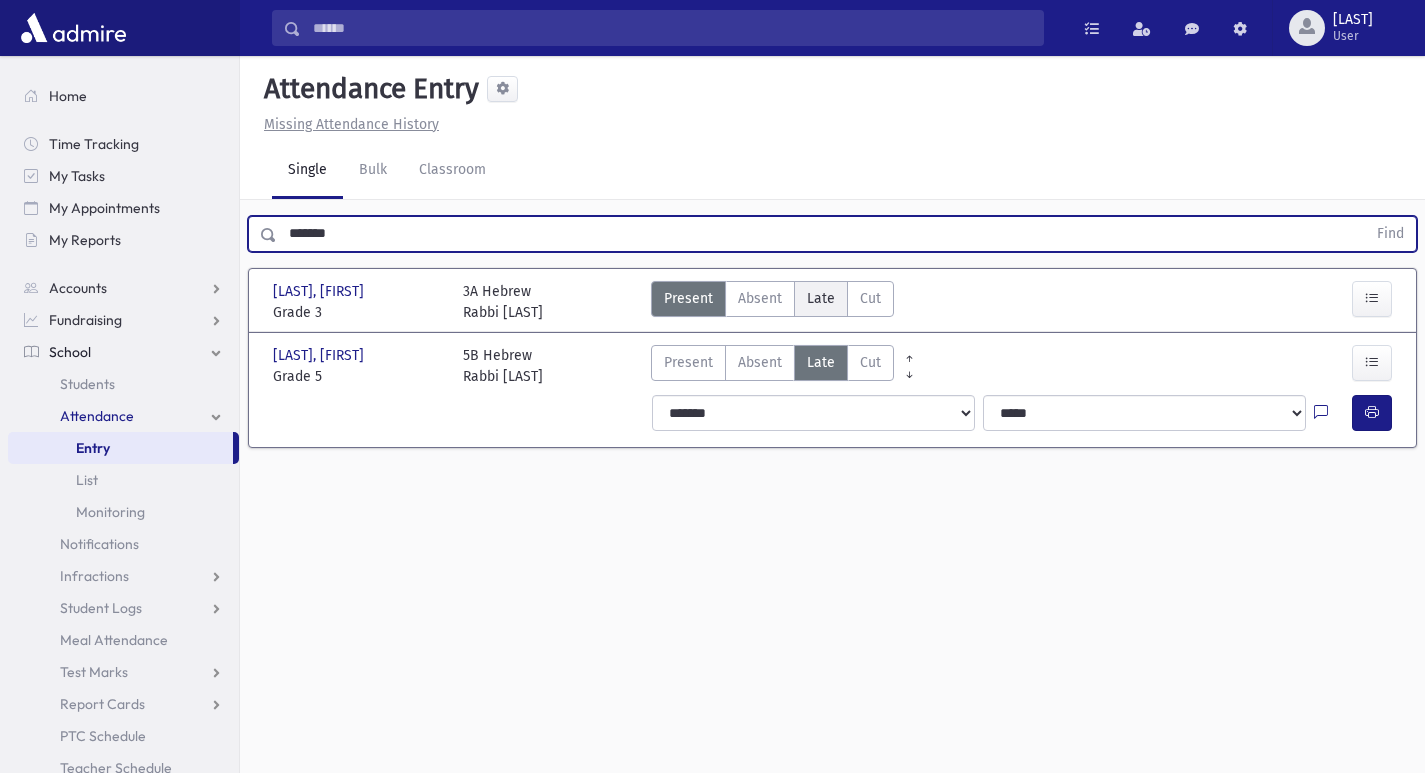 click on "Late
Late" at bounding box center (821, 299) 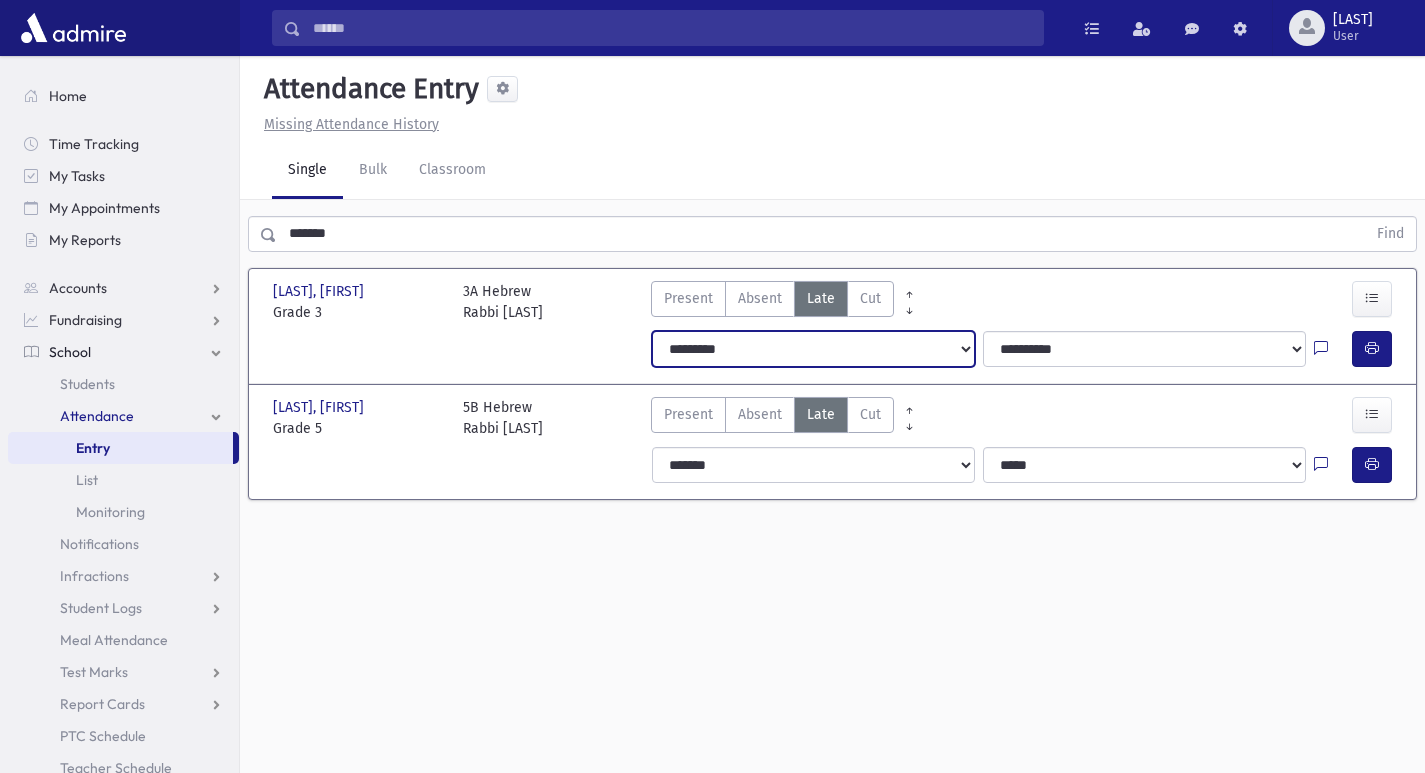 click on "**********" at bounding box center (813, 349) 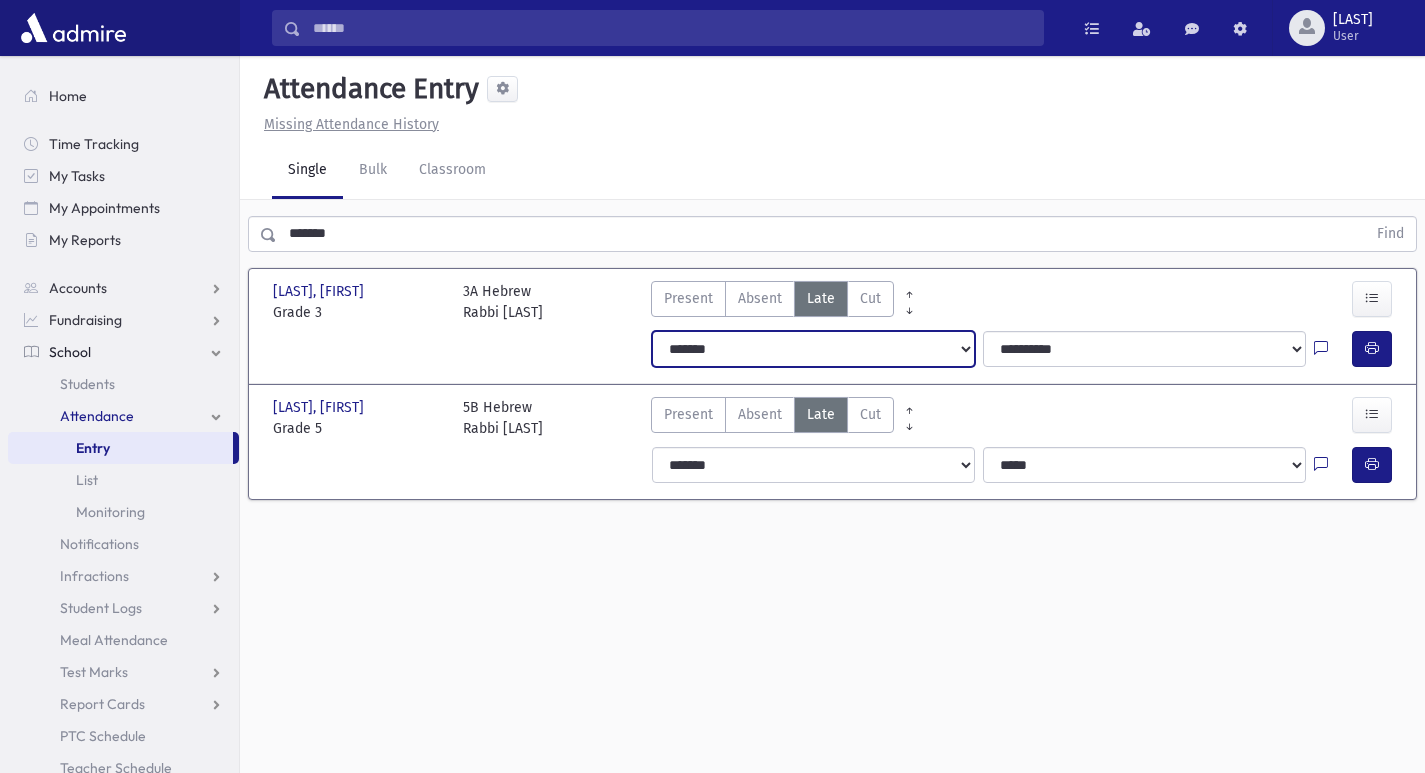 click on "**********" at bounding box center (813, 349) 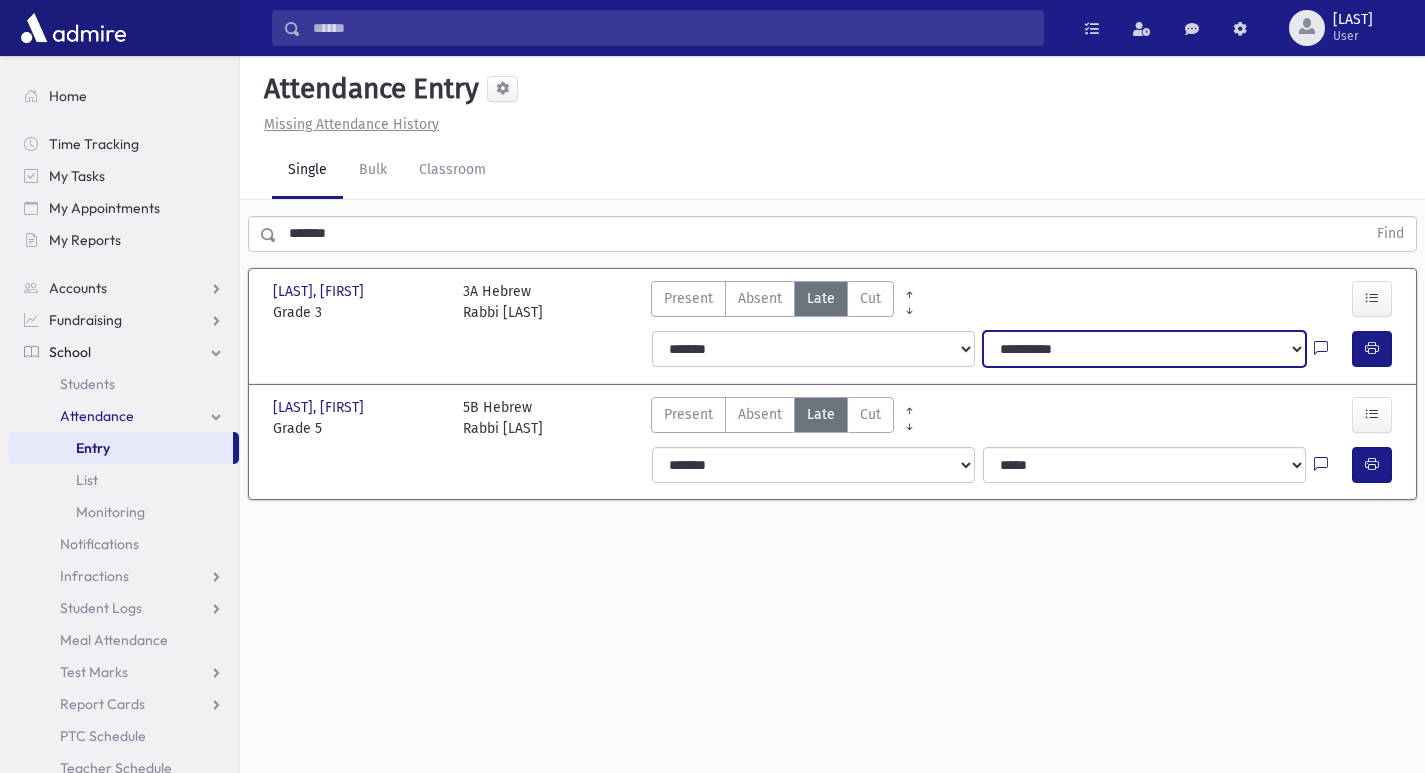 click on "**********" at bounding box center (1144, 349) 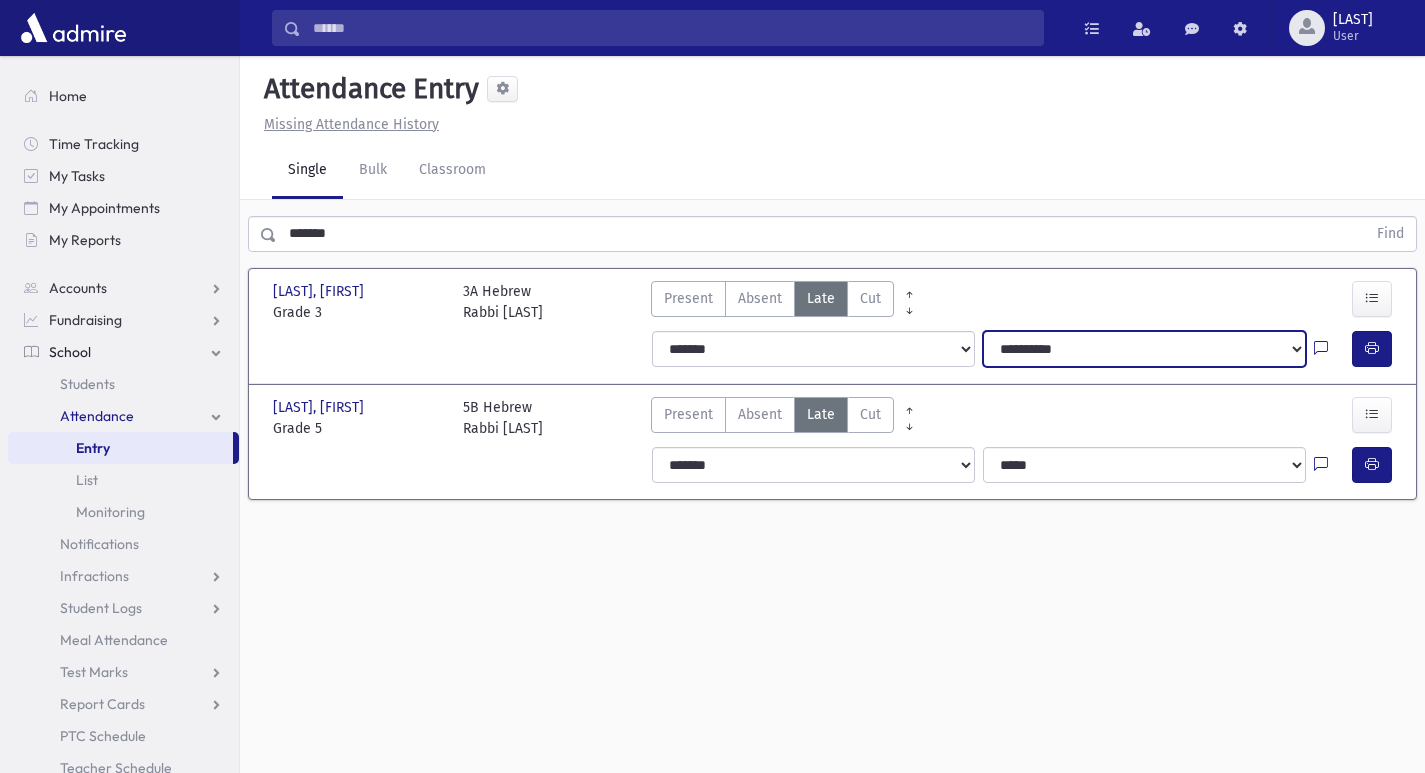 select on "*****" 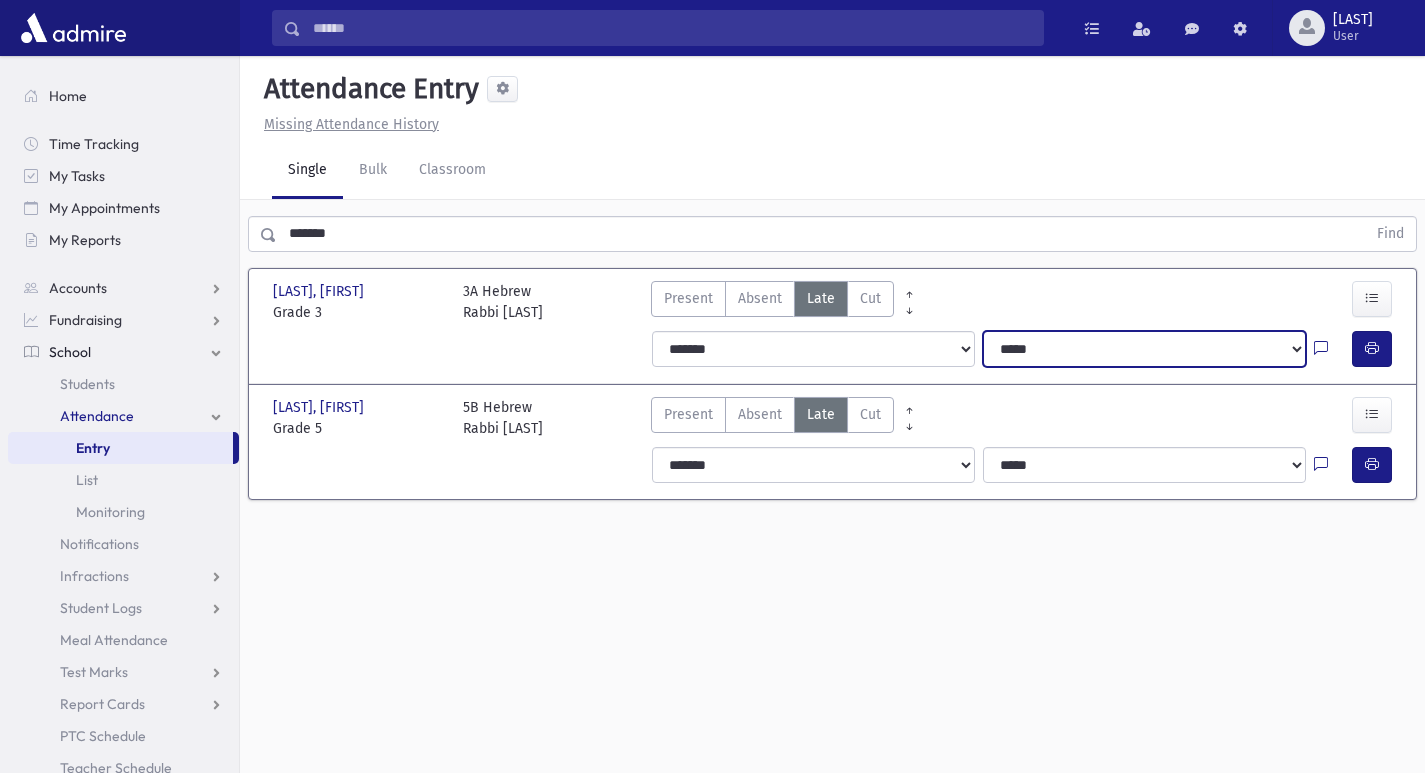 click on "**********" at bounding box center [1144, 349] 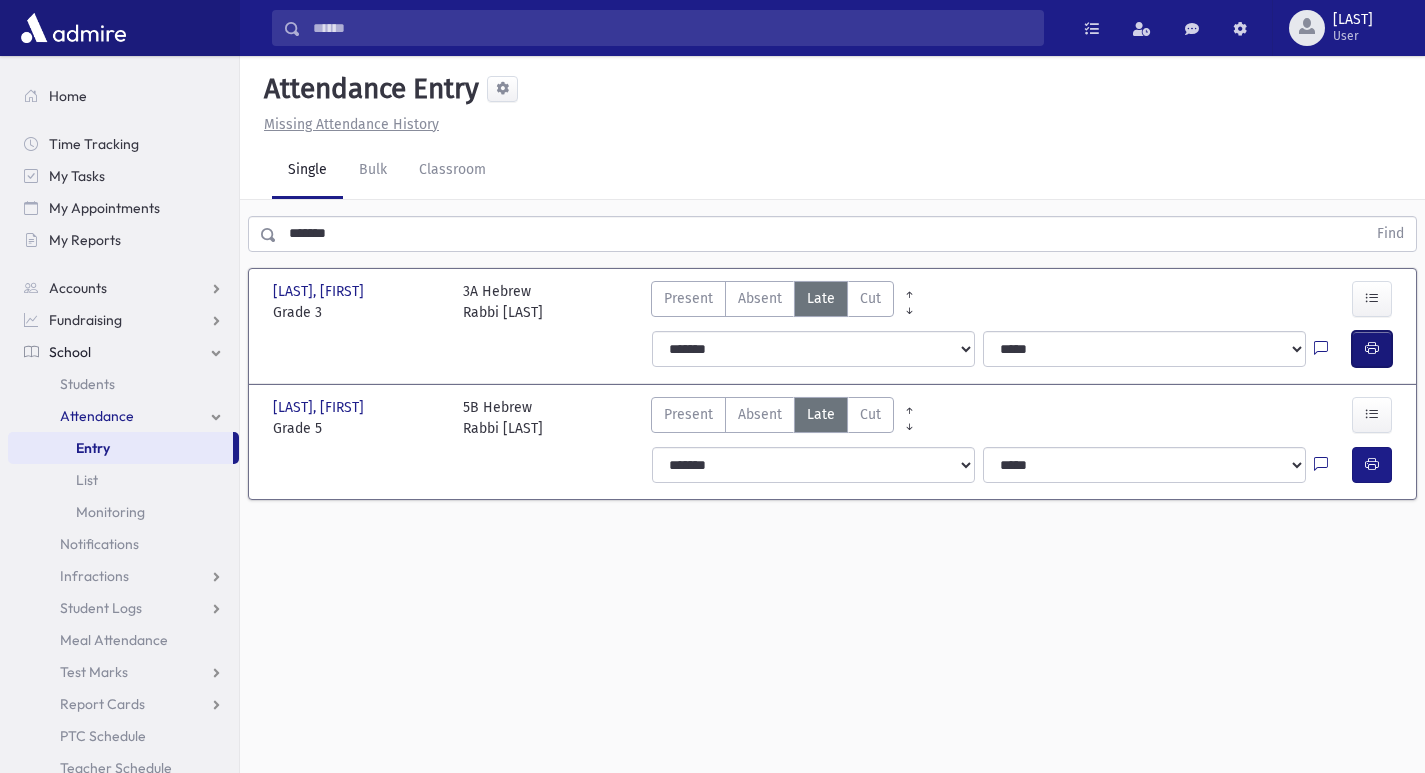 click at bounding box center [1372, 349] 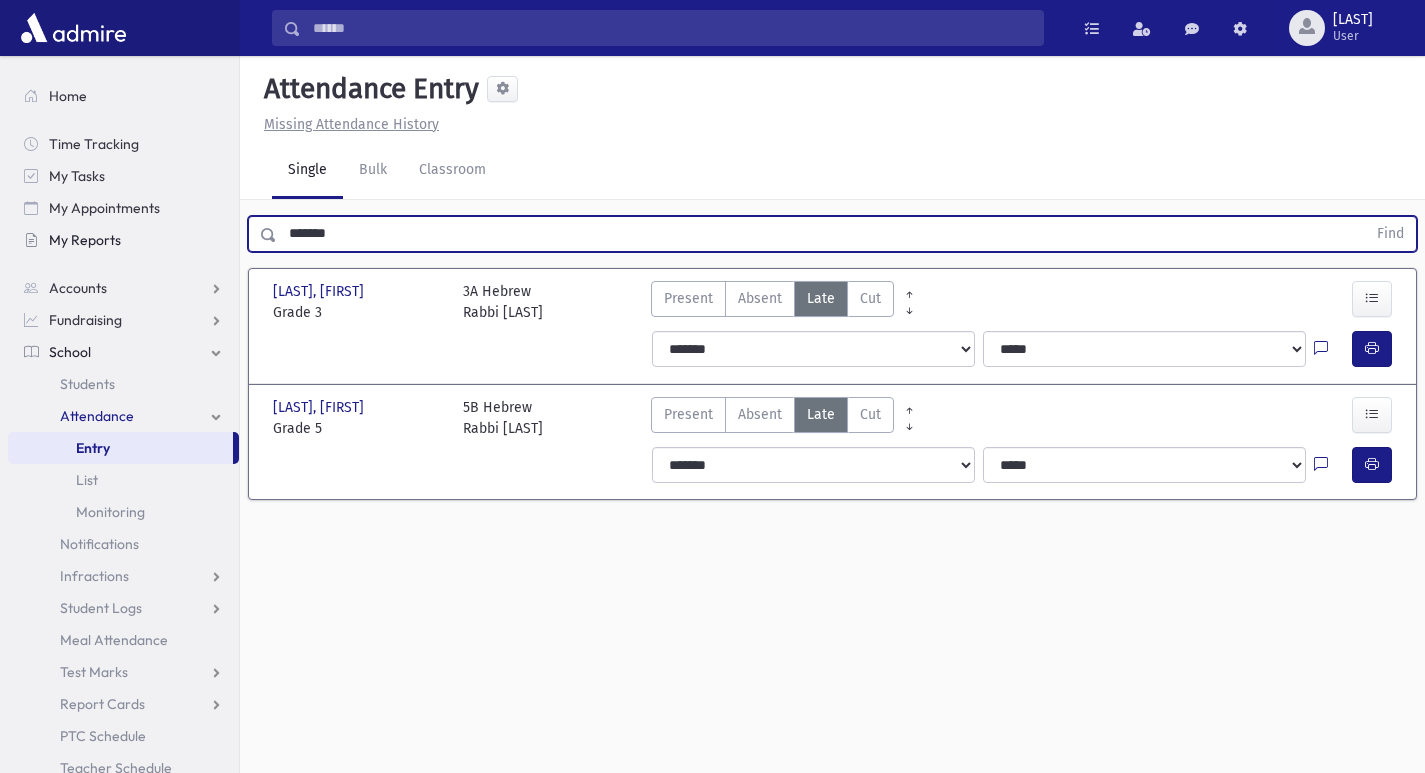 type on "*******" 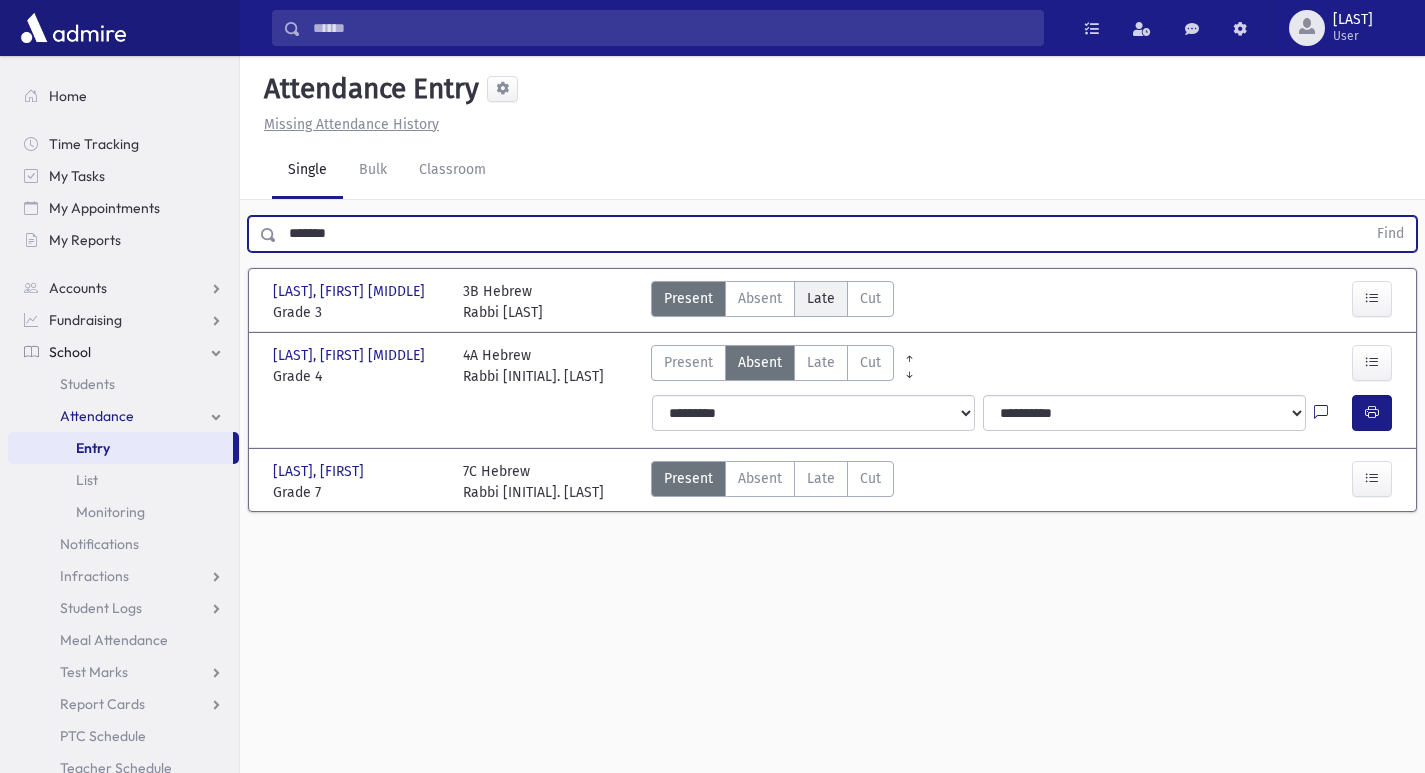 click on "Late" at bounding box center (821, 298) 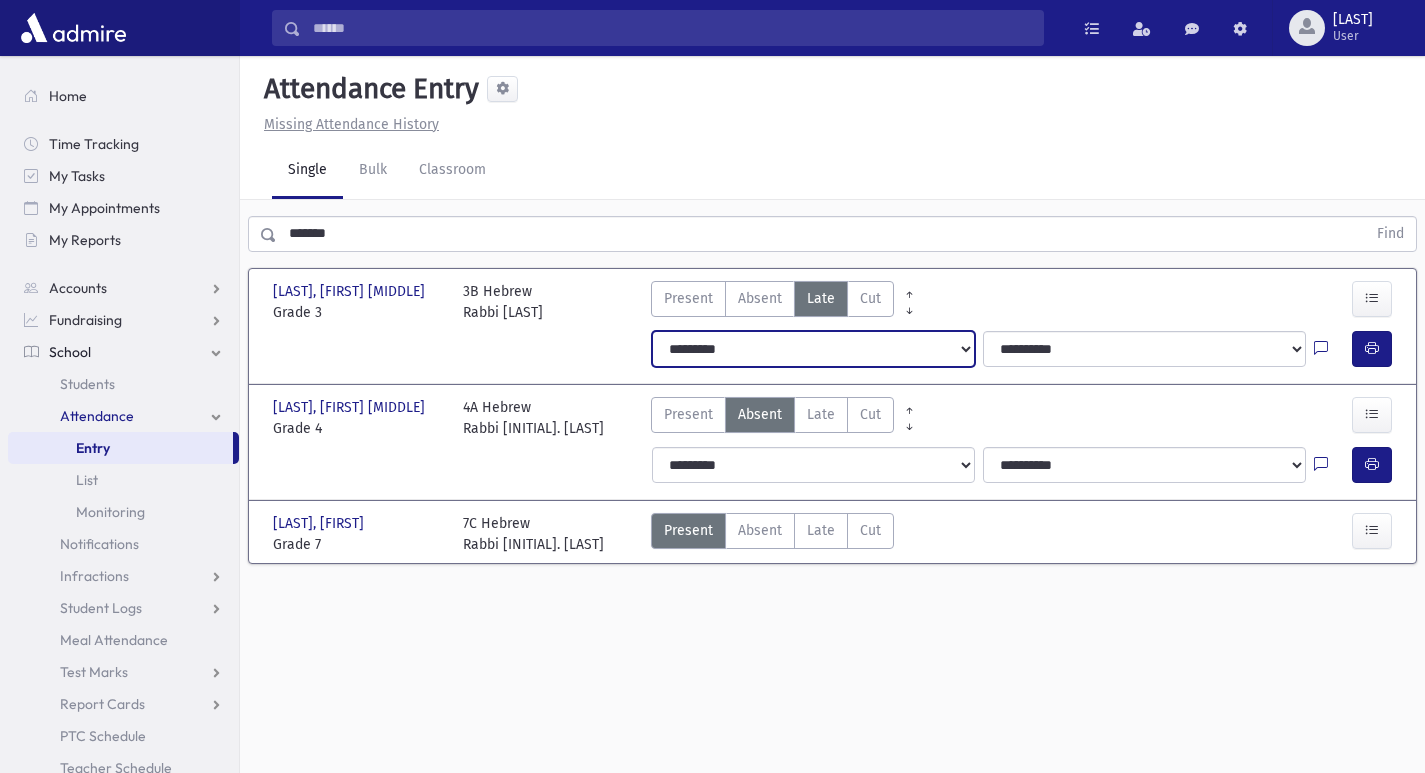 click on "**********" at bounding box center (813, 349) 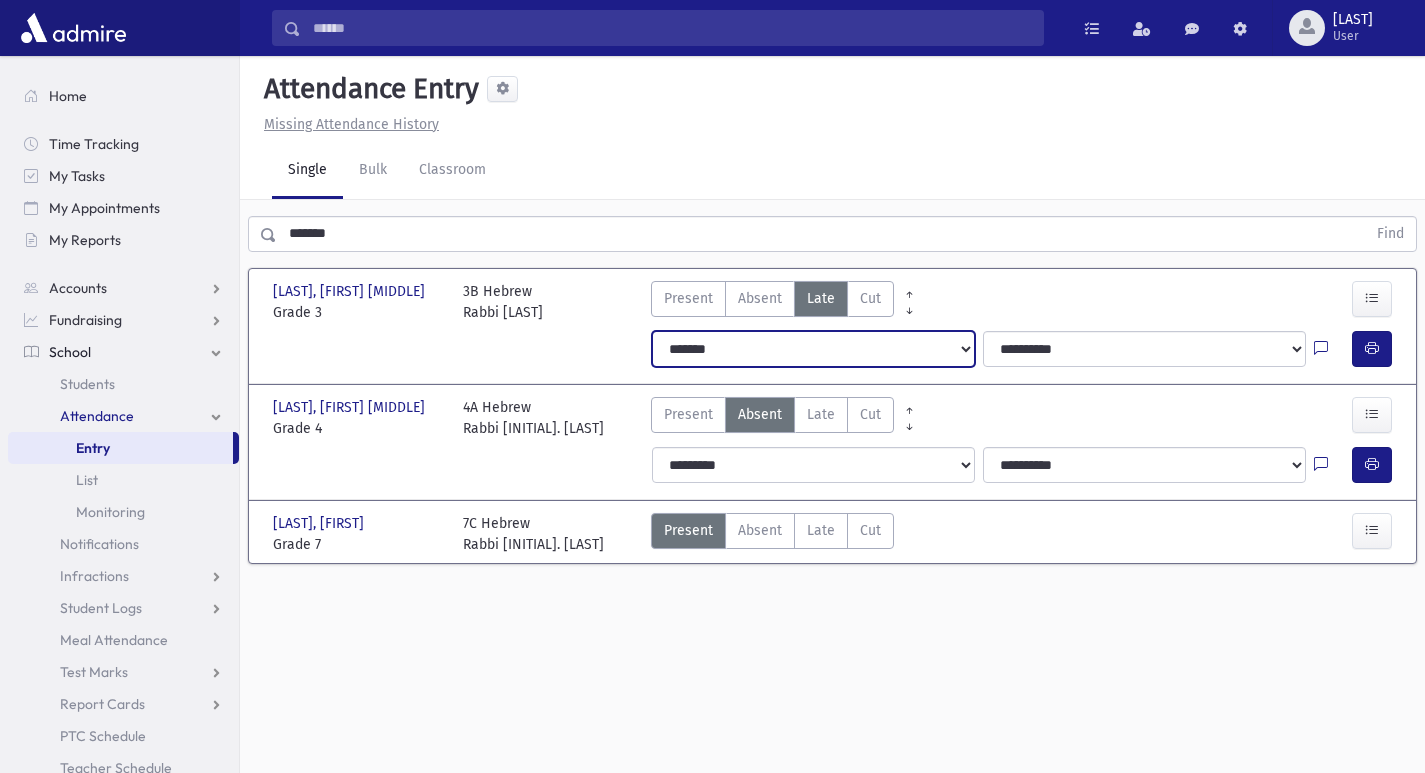 click on "**********" at bounding box center [813, 349] 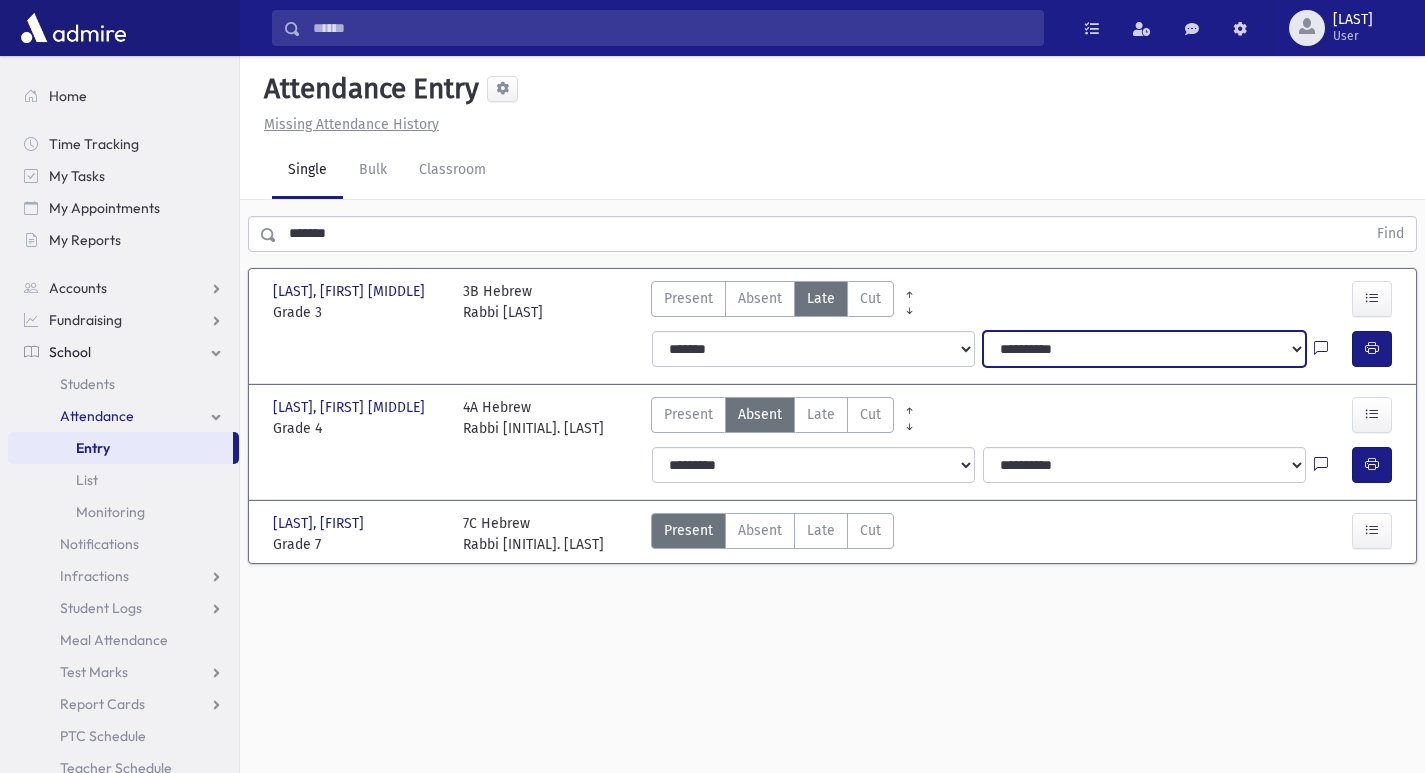 click on "**********" at bounding box center [1144, 349] 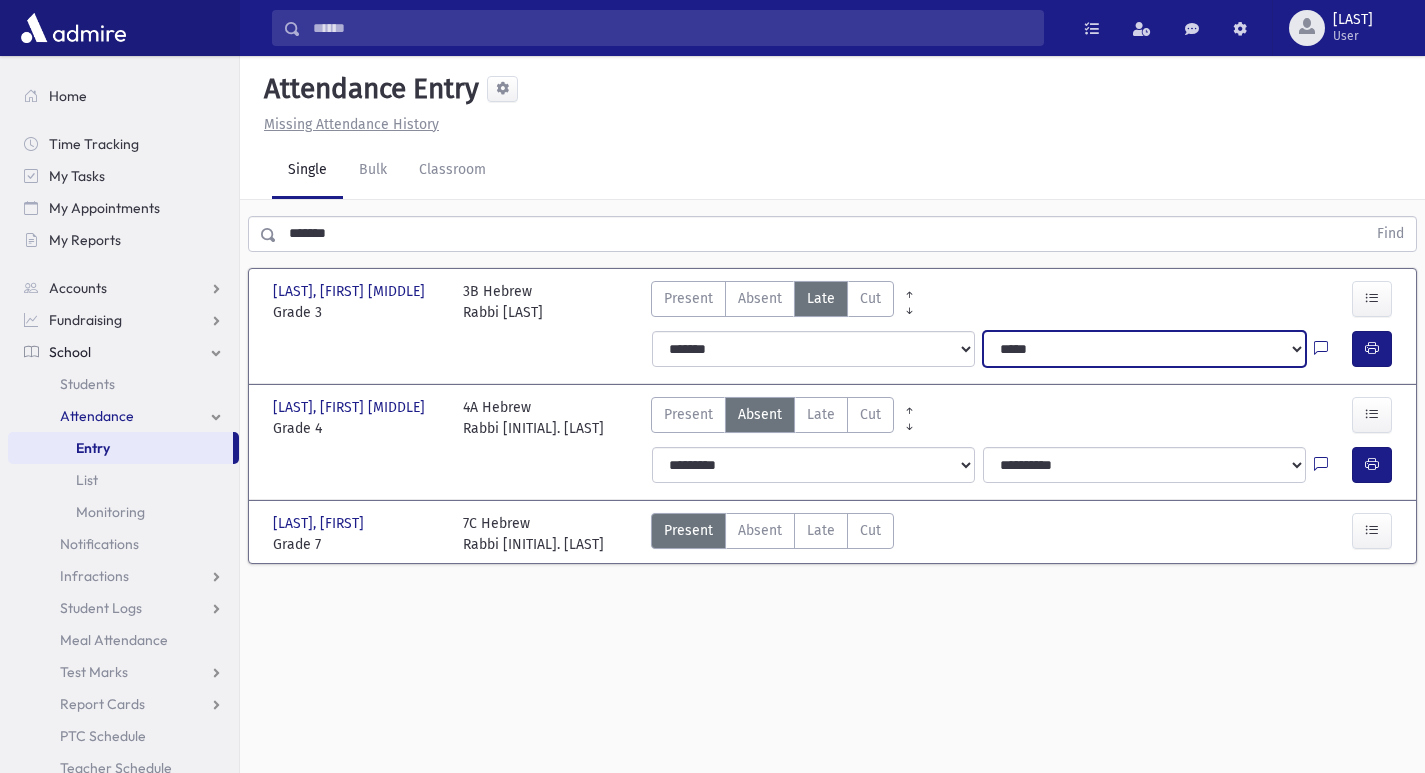 click on "**********" at bounding box center [1144, 349] 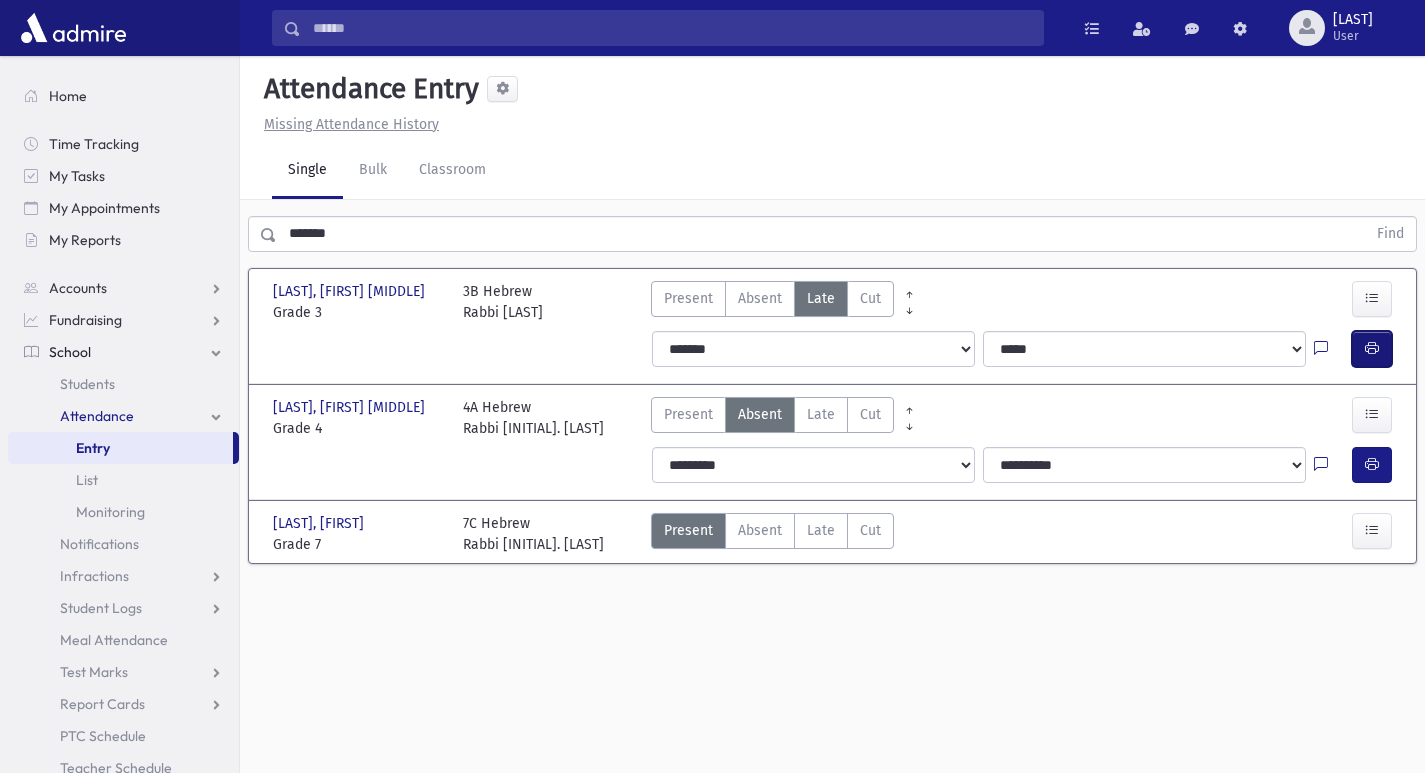 click at bounding box center [1372, 349] 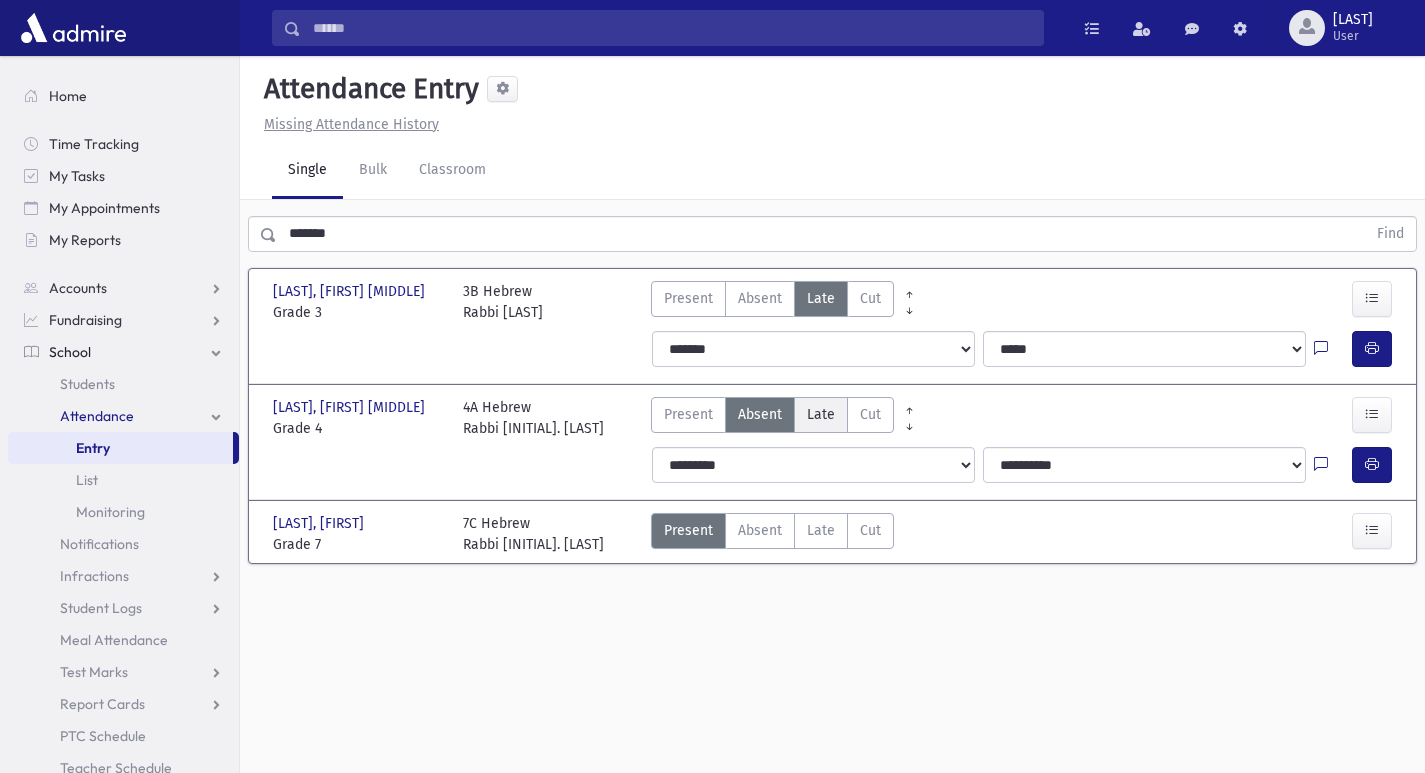 click on "Late" at bounding box center [821, 414] 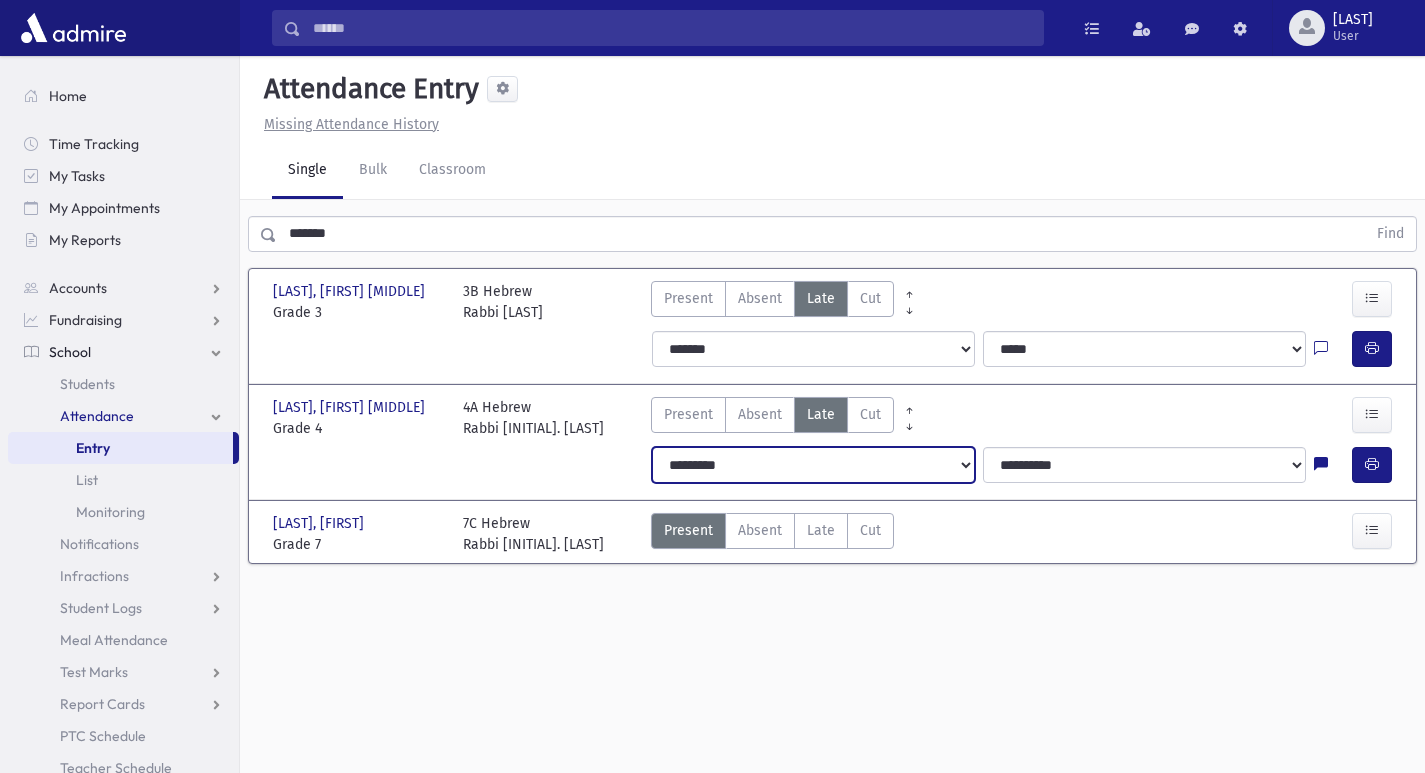 drag, startPoint x: 842, startPoint y: 458, endPoint x: 843, endPoint y: 482, distance: 24.020824 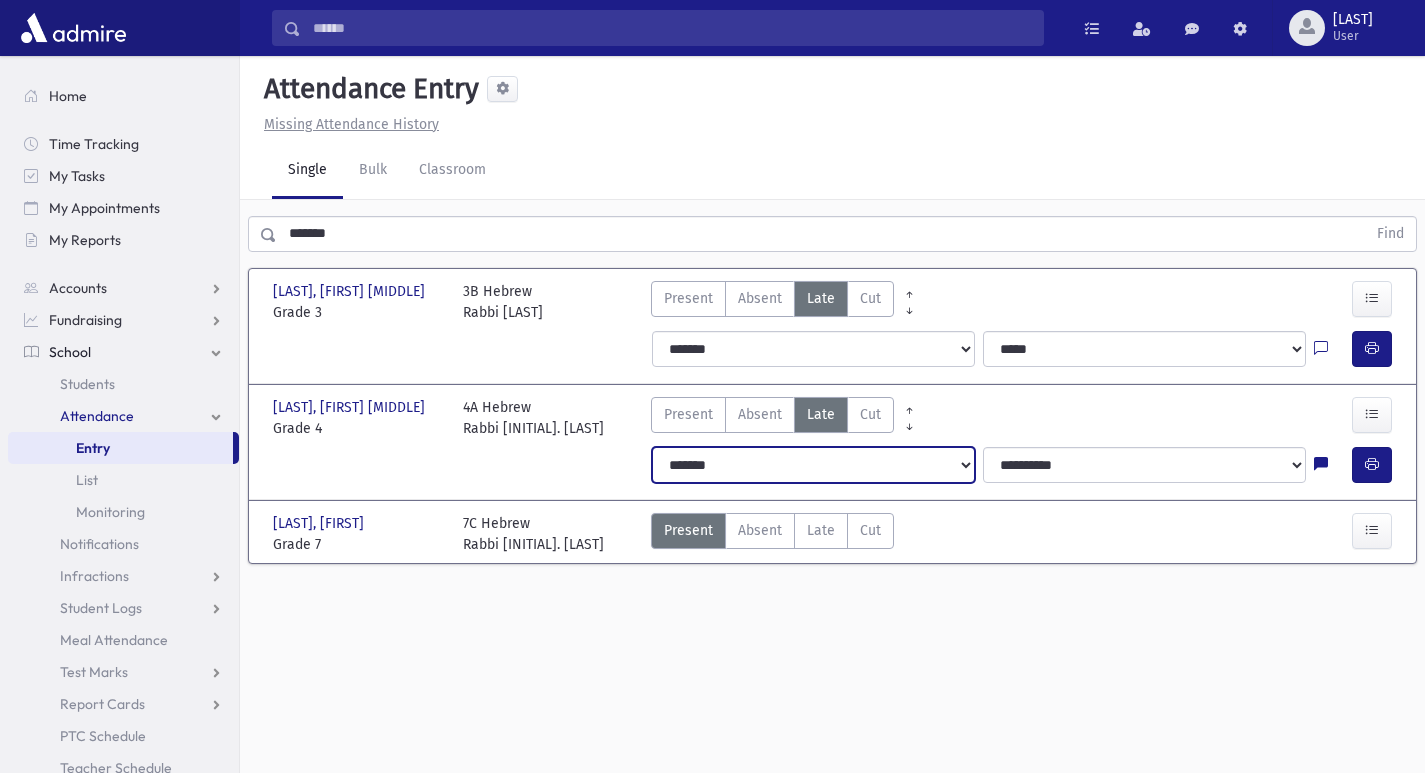 click on "**********" at bounding box center (813, 465) 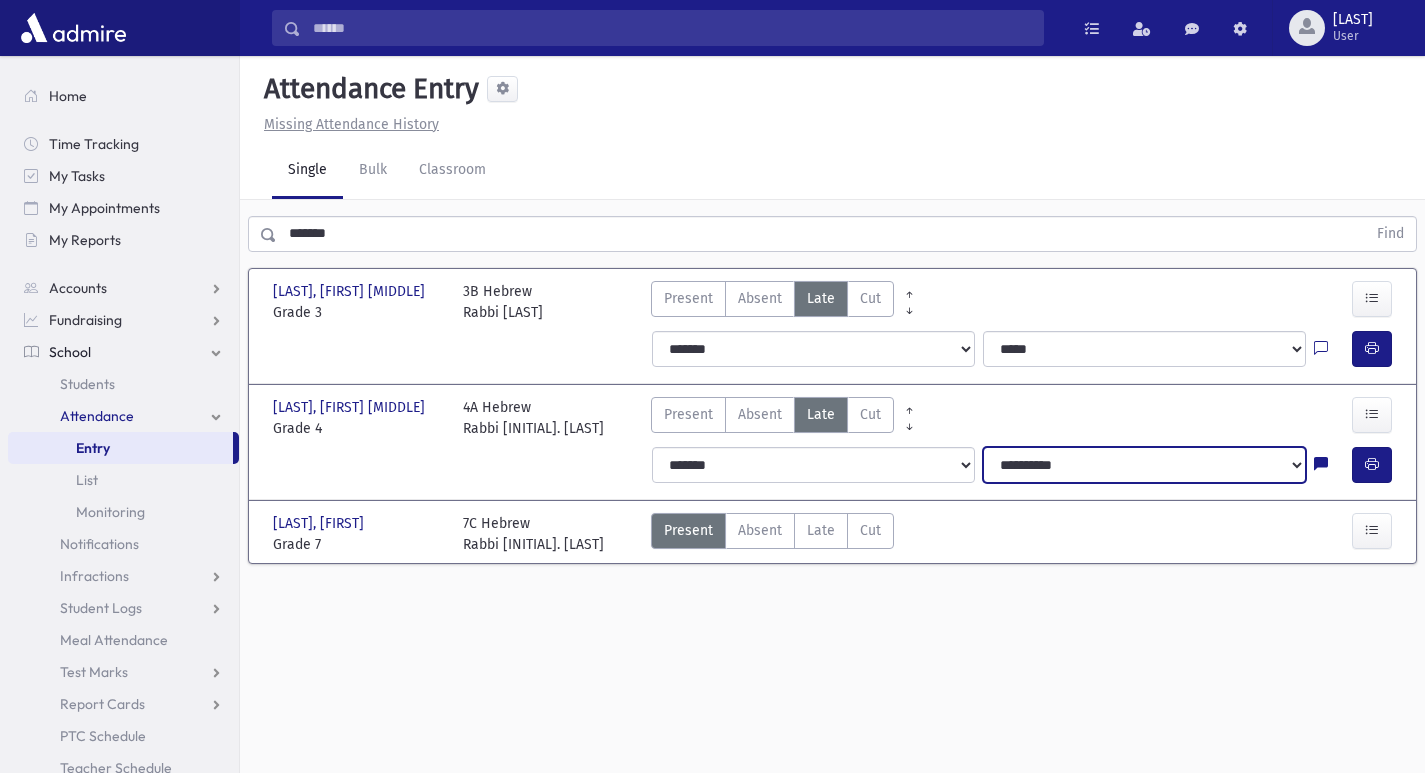 click on "**********" at bounding box center (1144, 465) 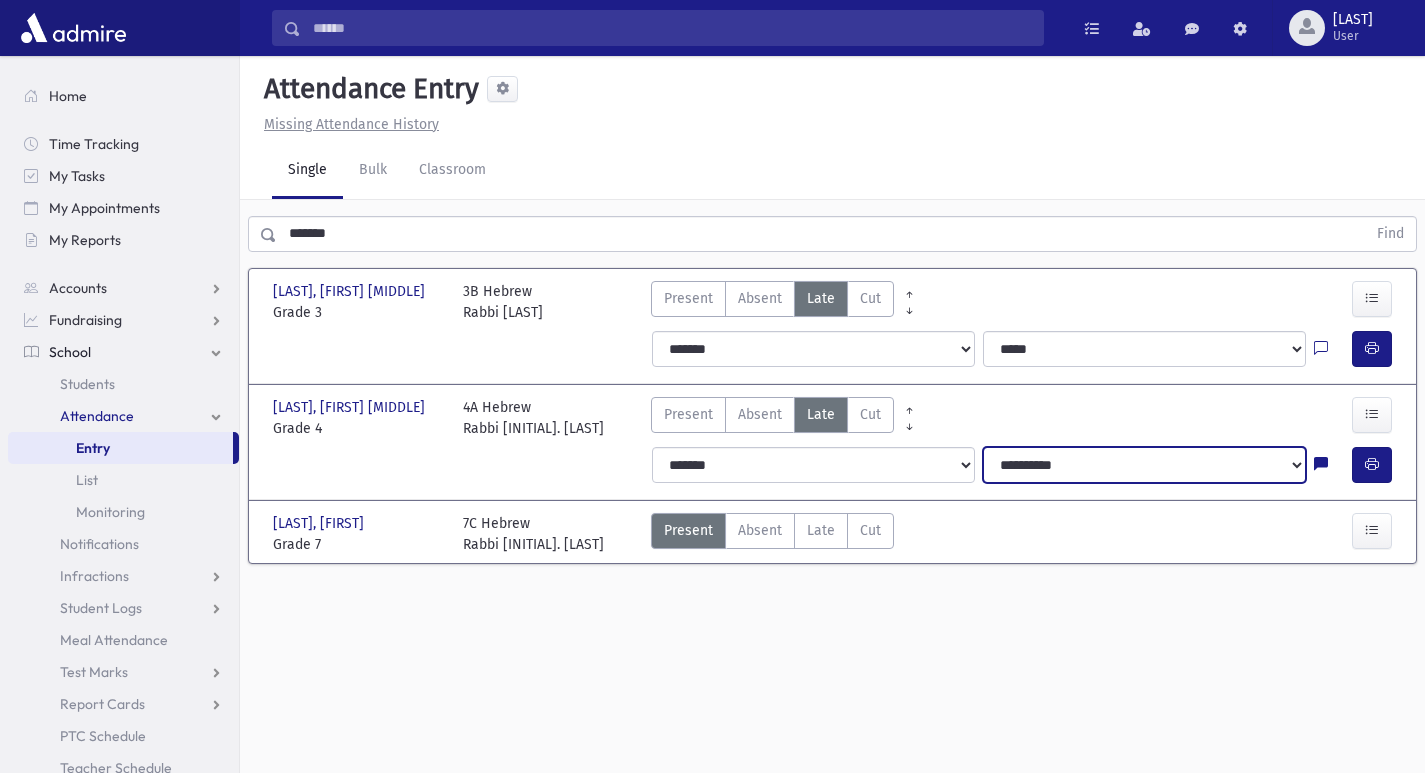 select on "*****" 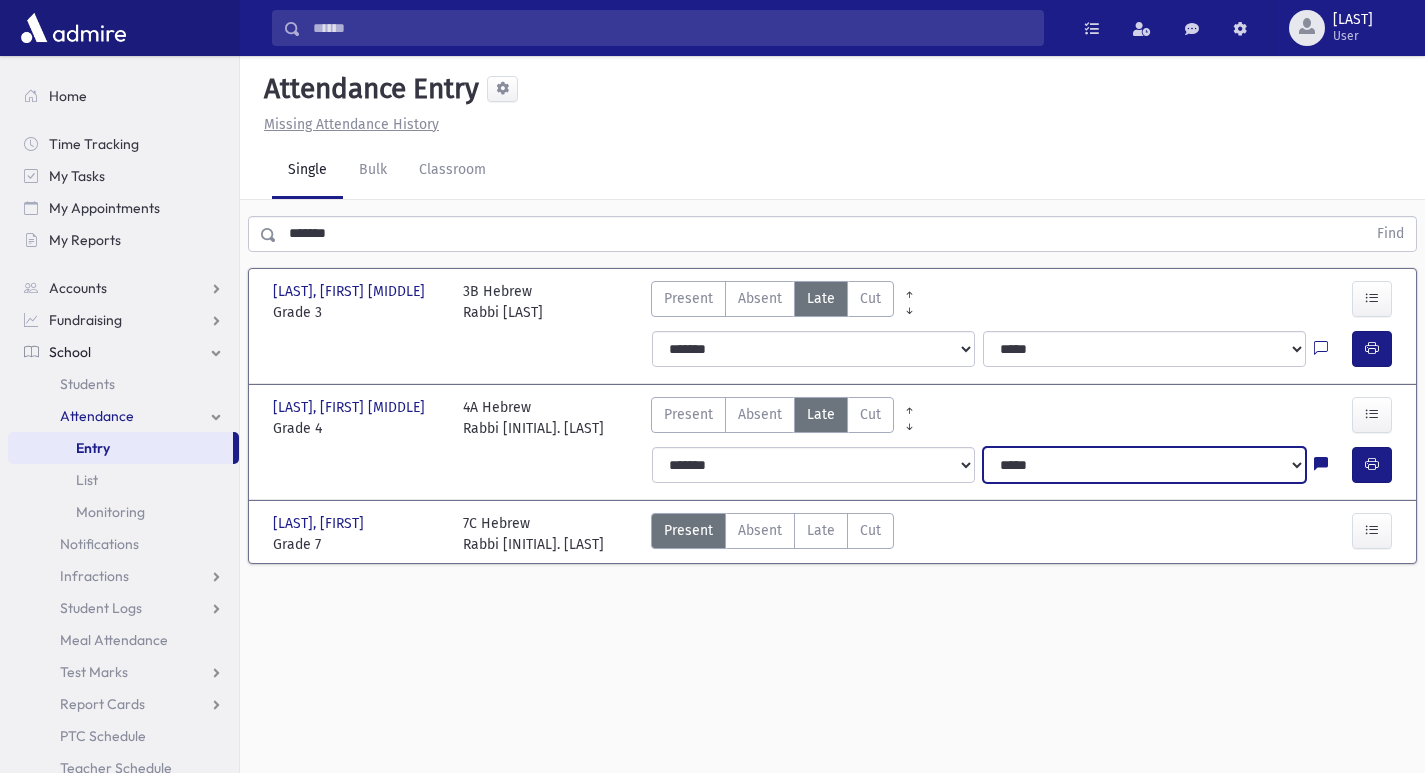click on "**********" at bounding box center [1144, 465] 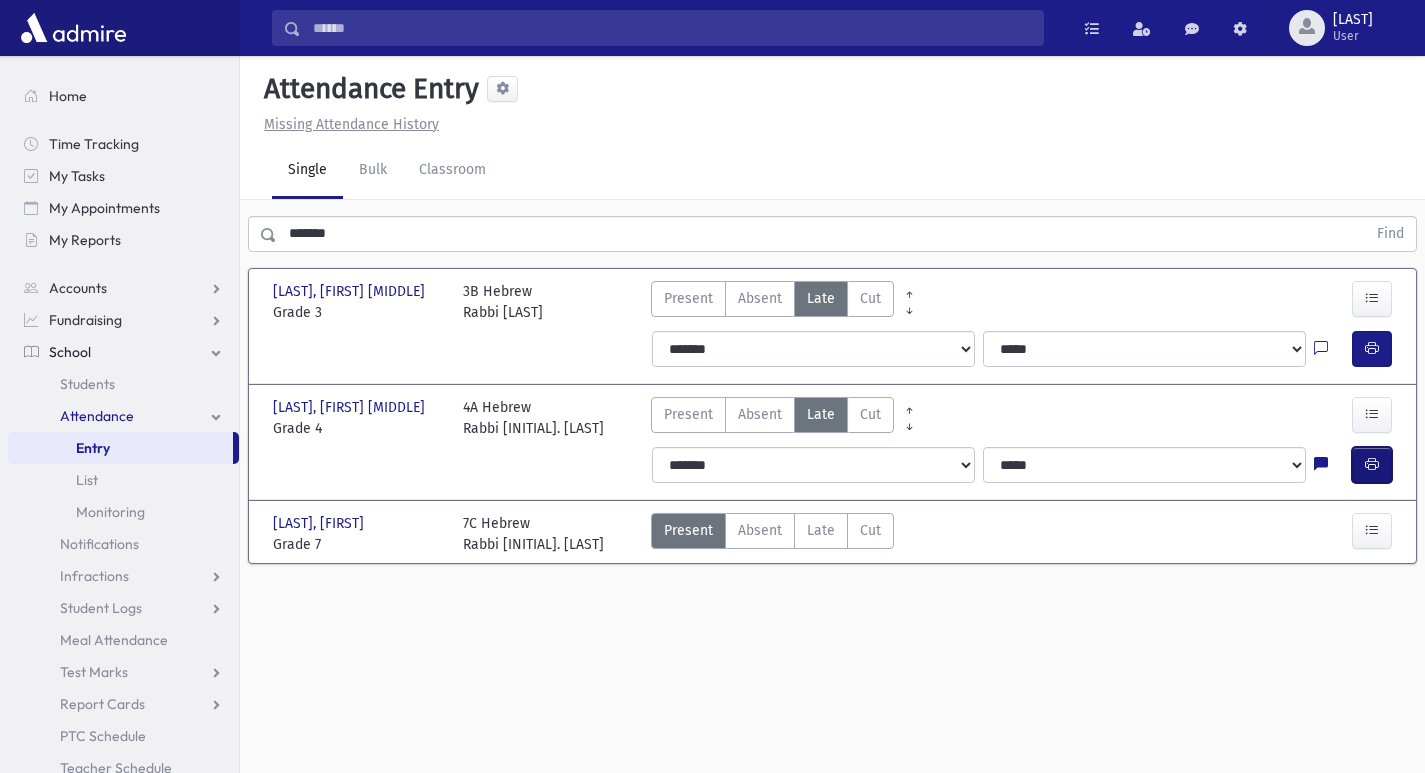click at bounding box center [1372, 464] 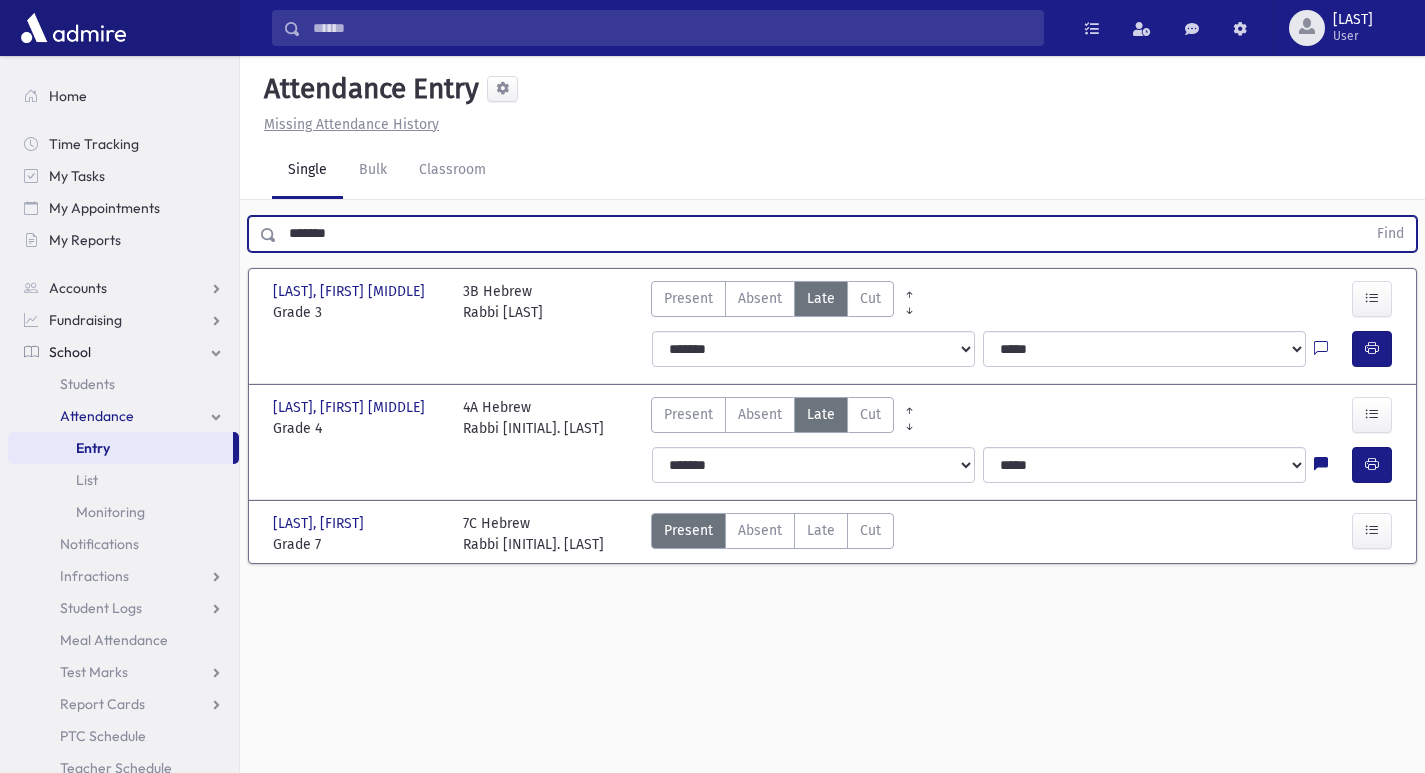 drag, startPoint x: 360, startPoint y: 243, endPoint x: 253, endPoint y: 232, distance: 107.563934 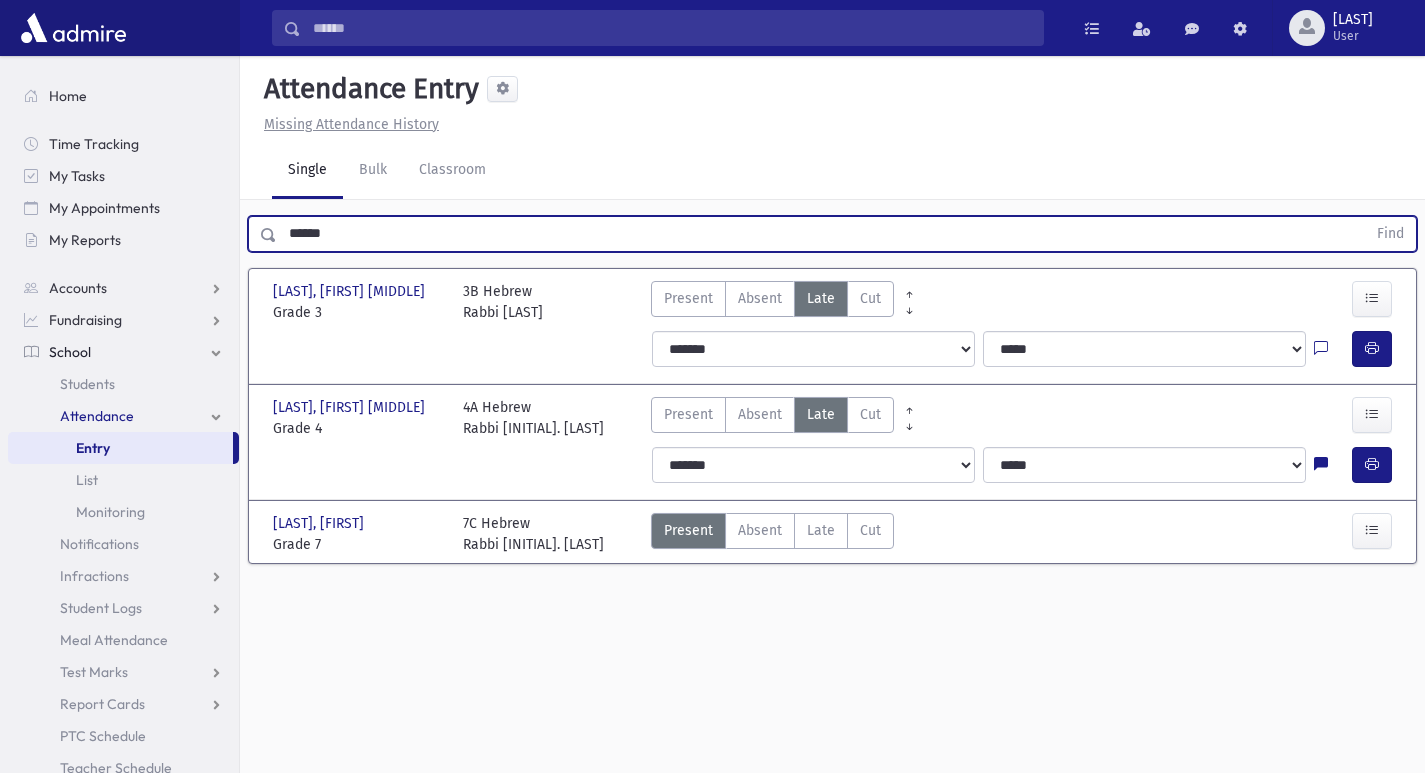 type on "******" 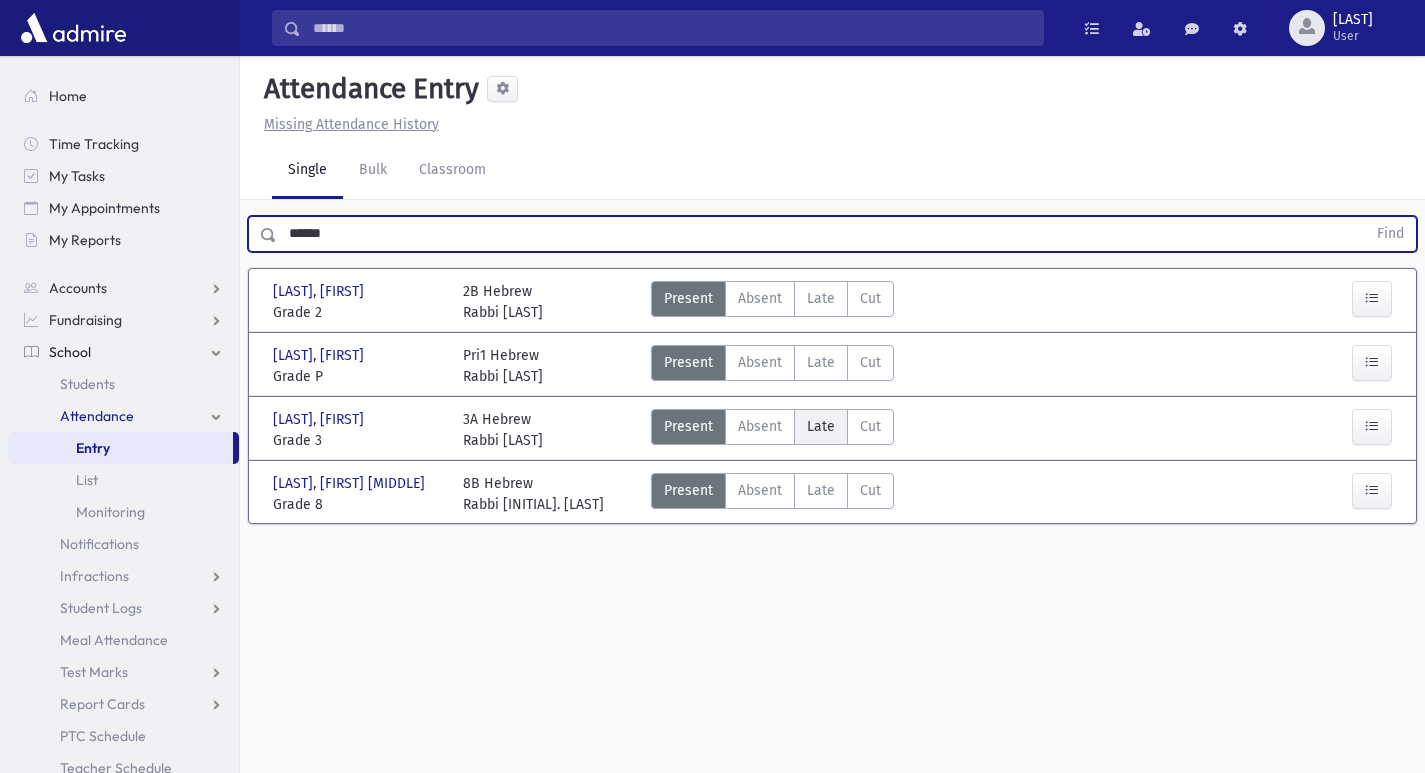 click on "Late" at bounding box center [821, 426] 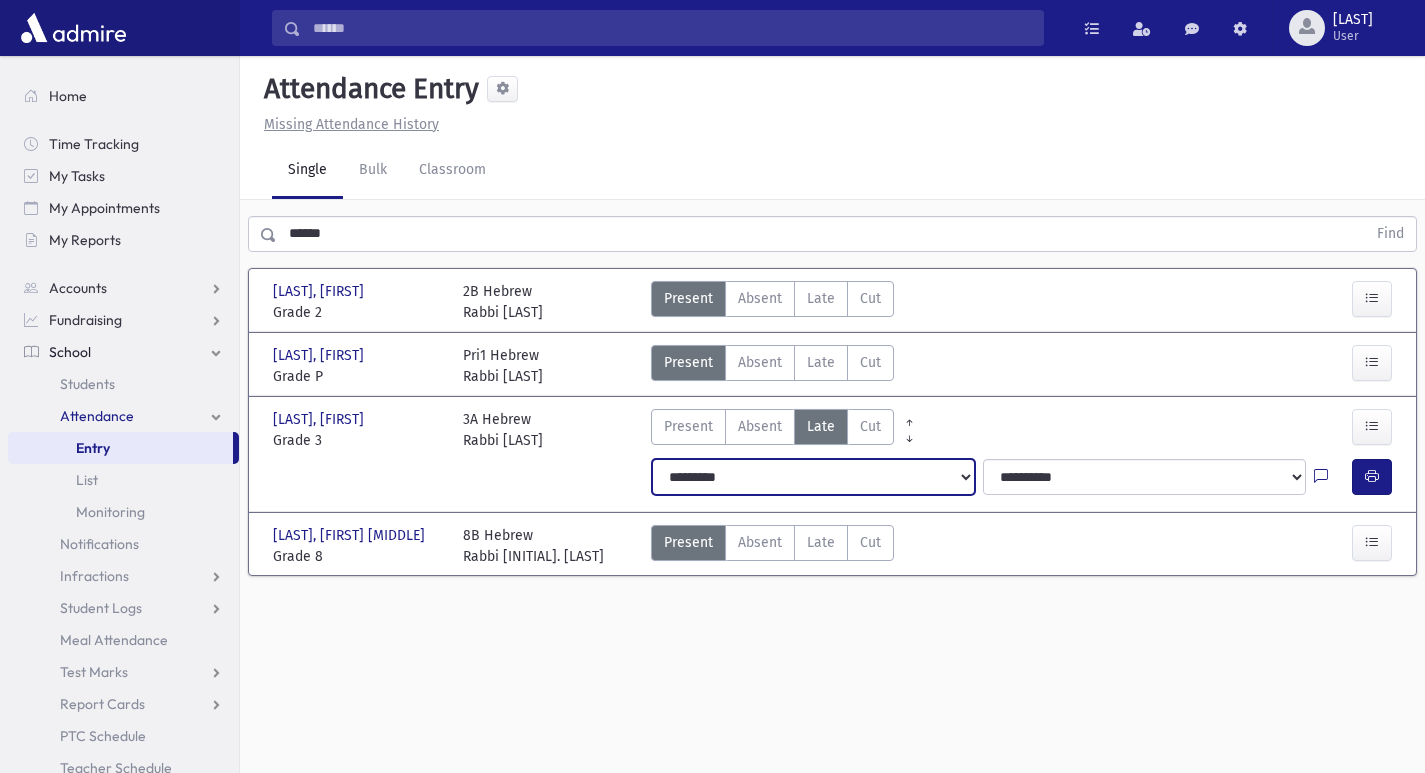 drag, startPoint x: 820, startPoint y: 475, endPoint x: 821, endPoint y: 492, distance: 17.029387 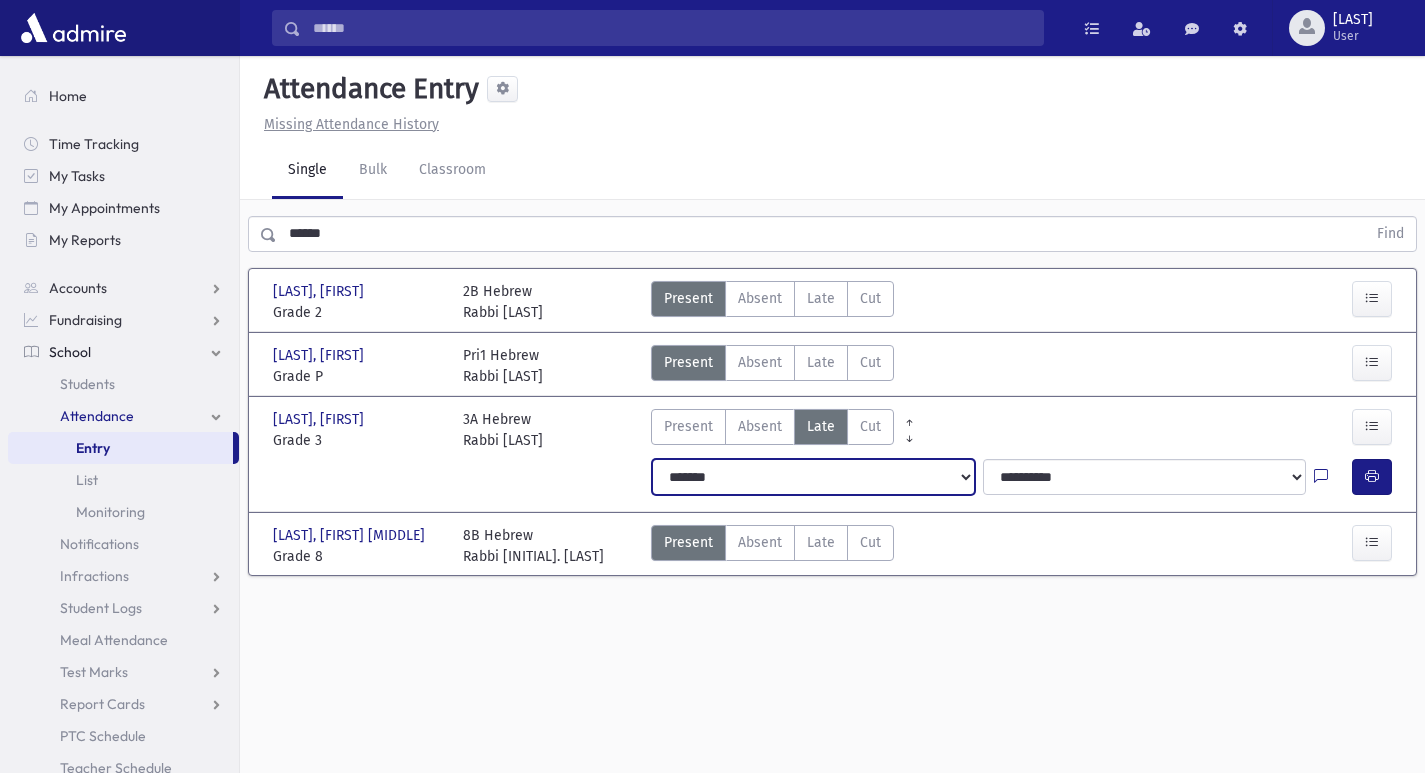 click on "**********" at bounding box center (813, 477) 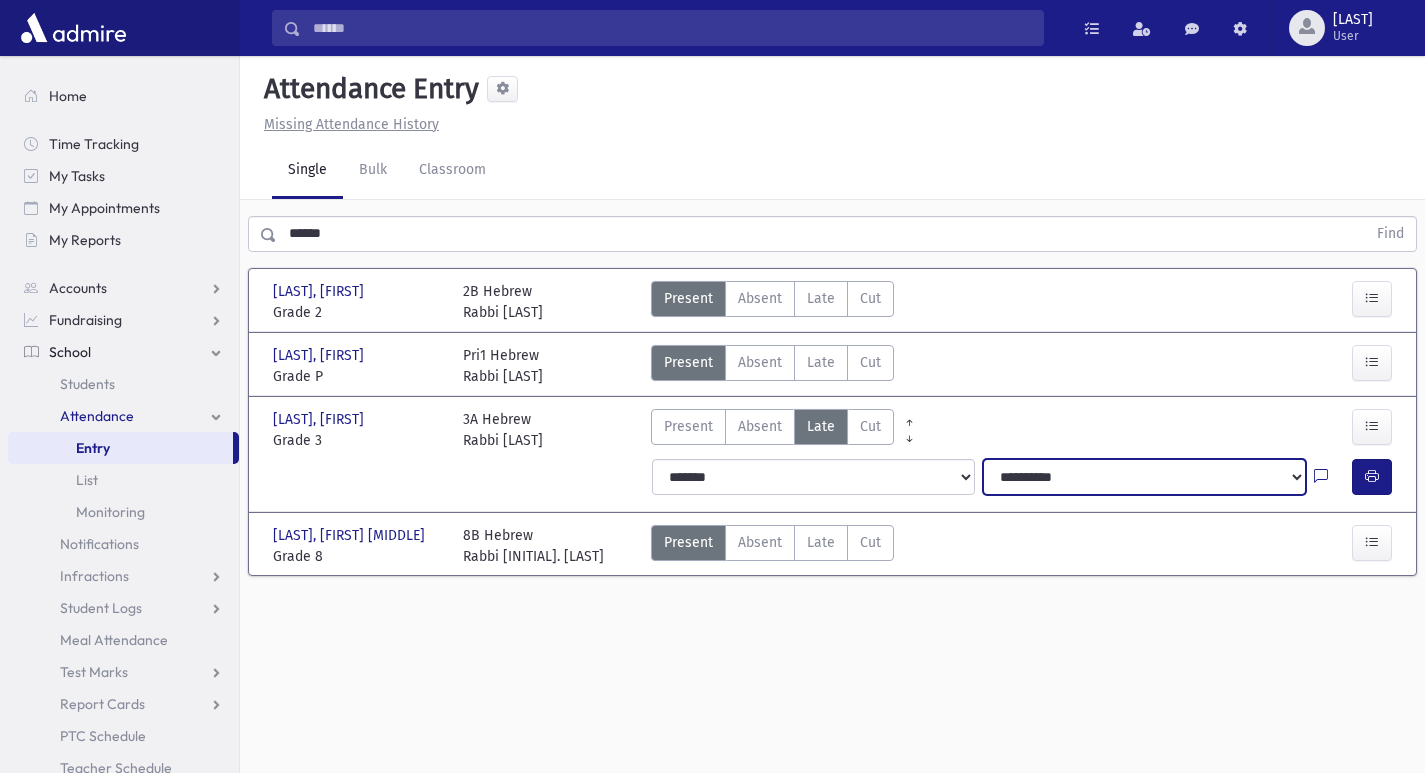 click on "**********" at bounding box center (1144, 477) 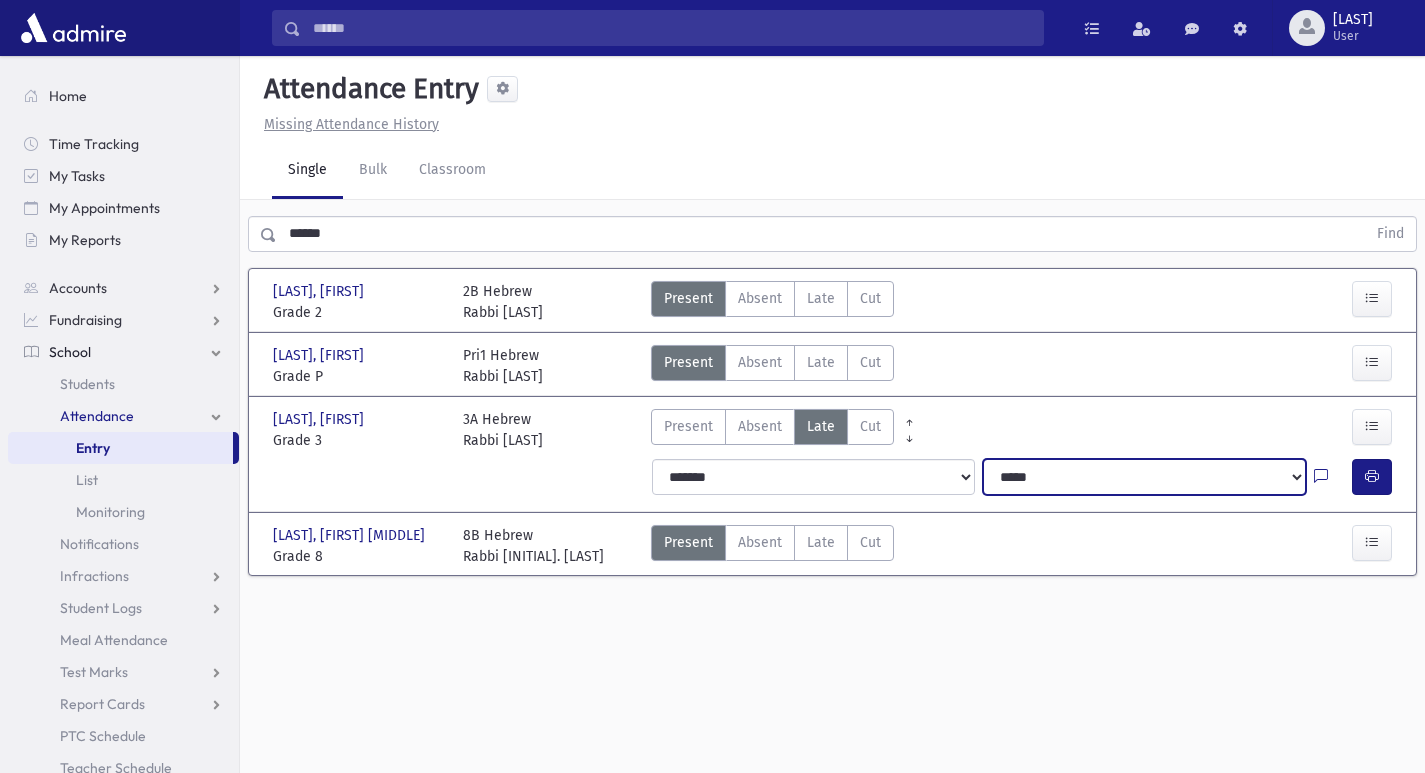 click on "**********" at bounding box center (1144, 477) 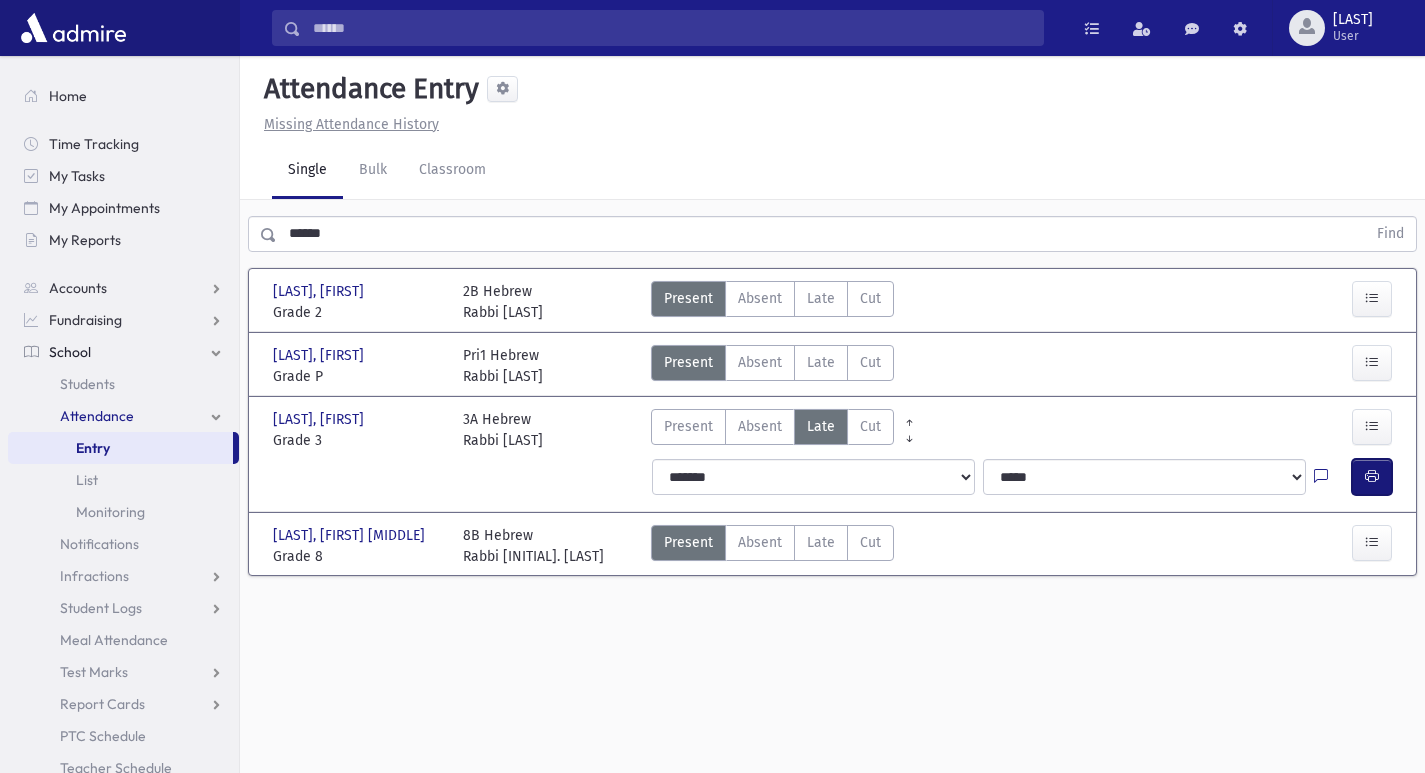 click at bounding box center (1372, 477) 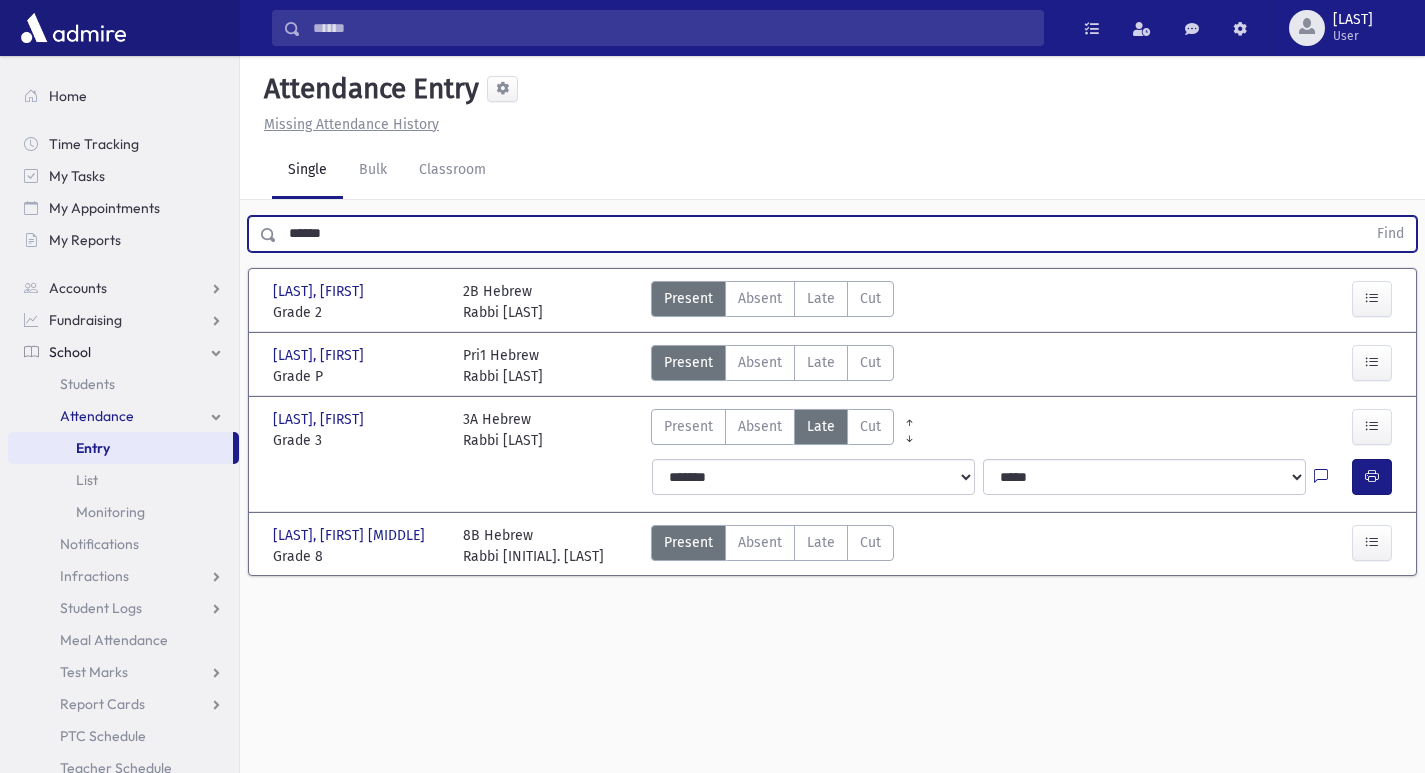 drag, startPoint x: 391, startPoint y: 229, endPoint x: 172, endPoint y: 259, distance: 221.04524 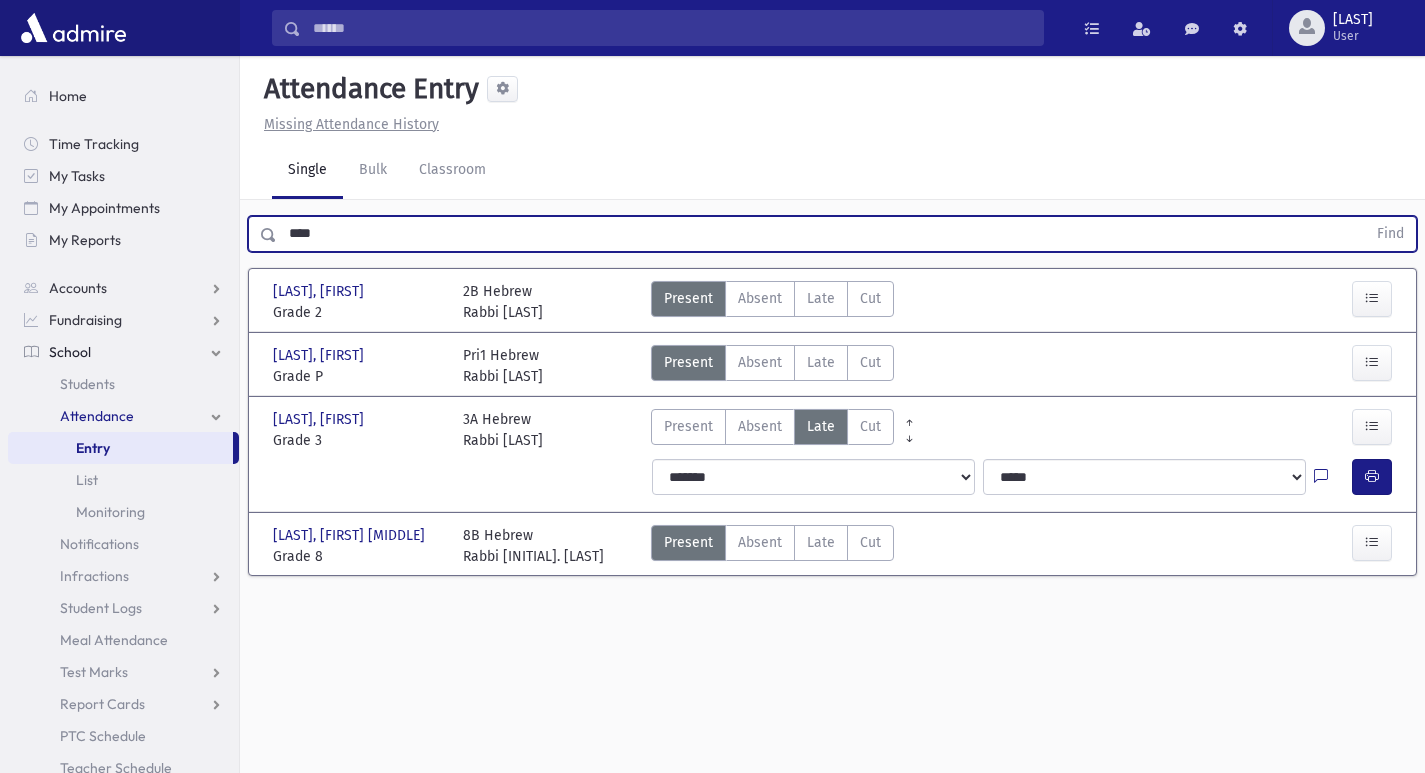 type on "****" 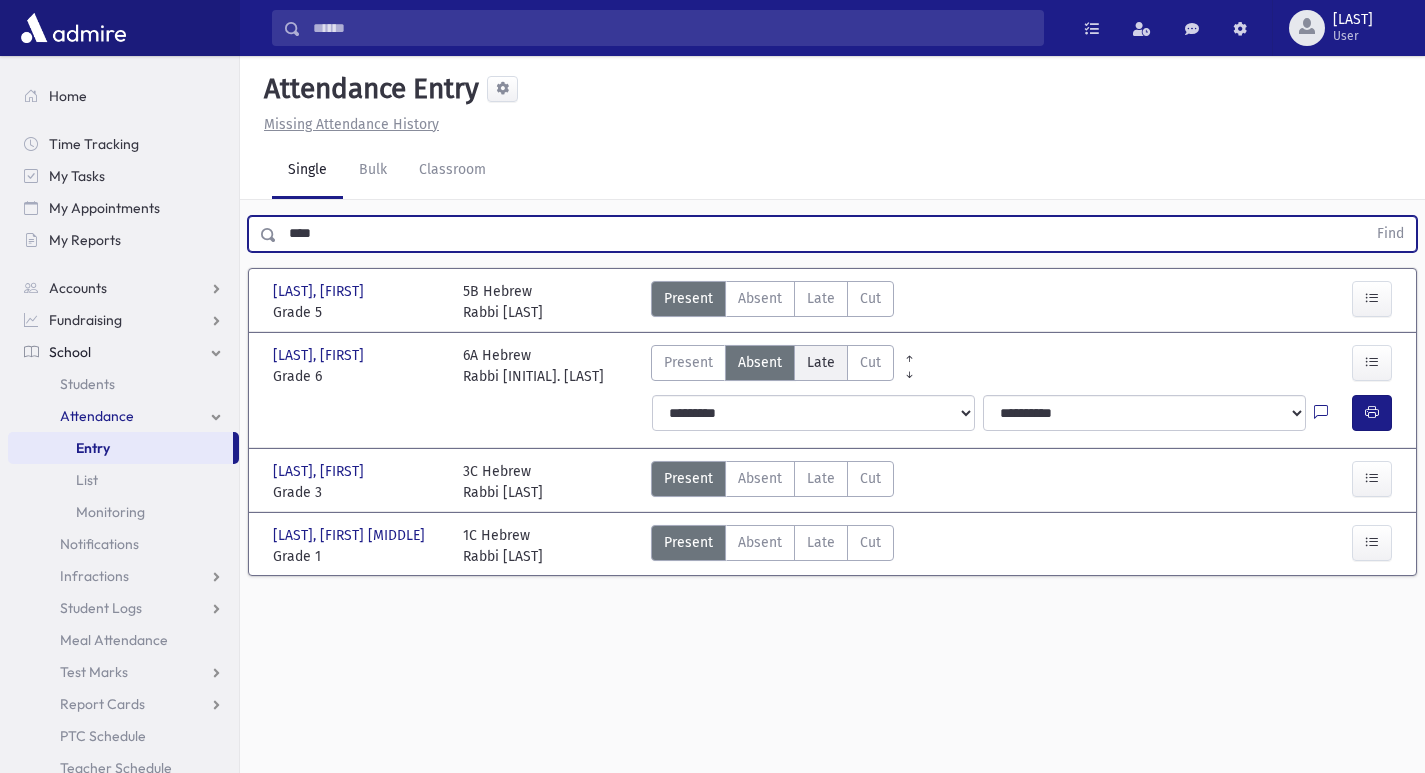 click on "Late" at bounding box center [821, 362] 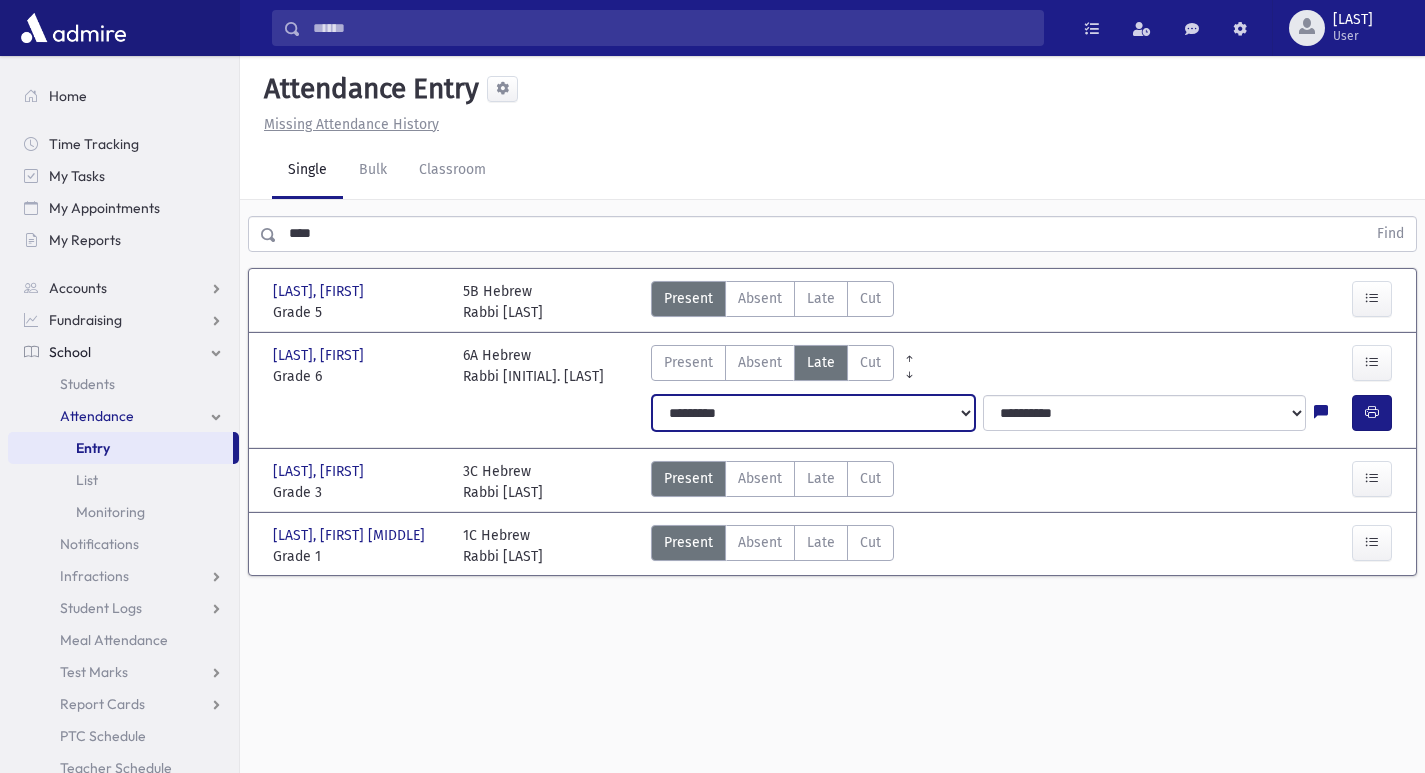 drag, startPoint x: 809, startPoint y: 391, endPoint x: 813, endPoint y: 420, distance: 29.274563 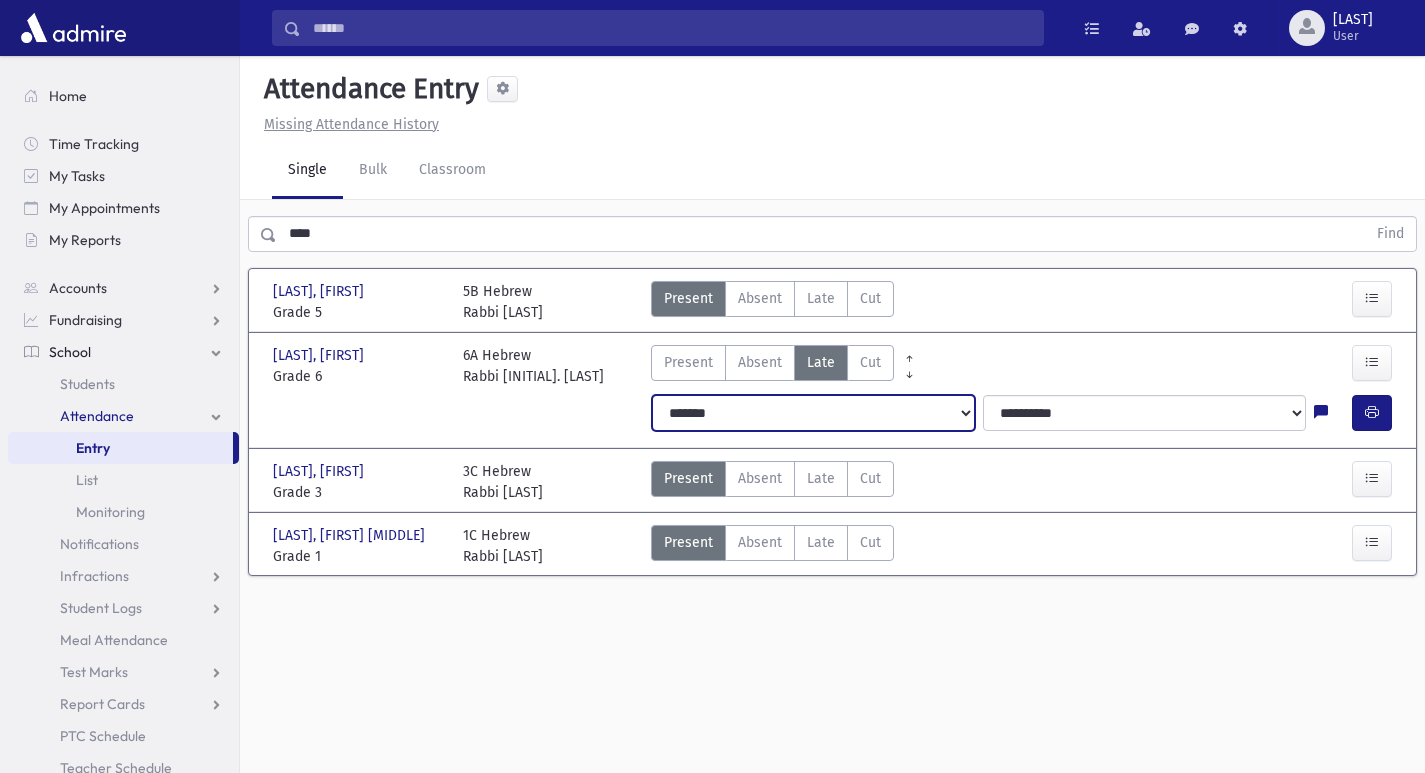 click on "**********" at bounding box center [813, 413] 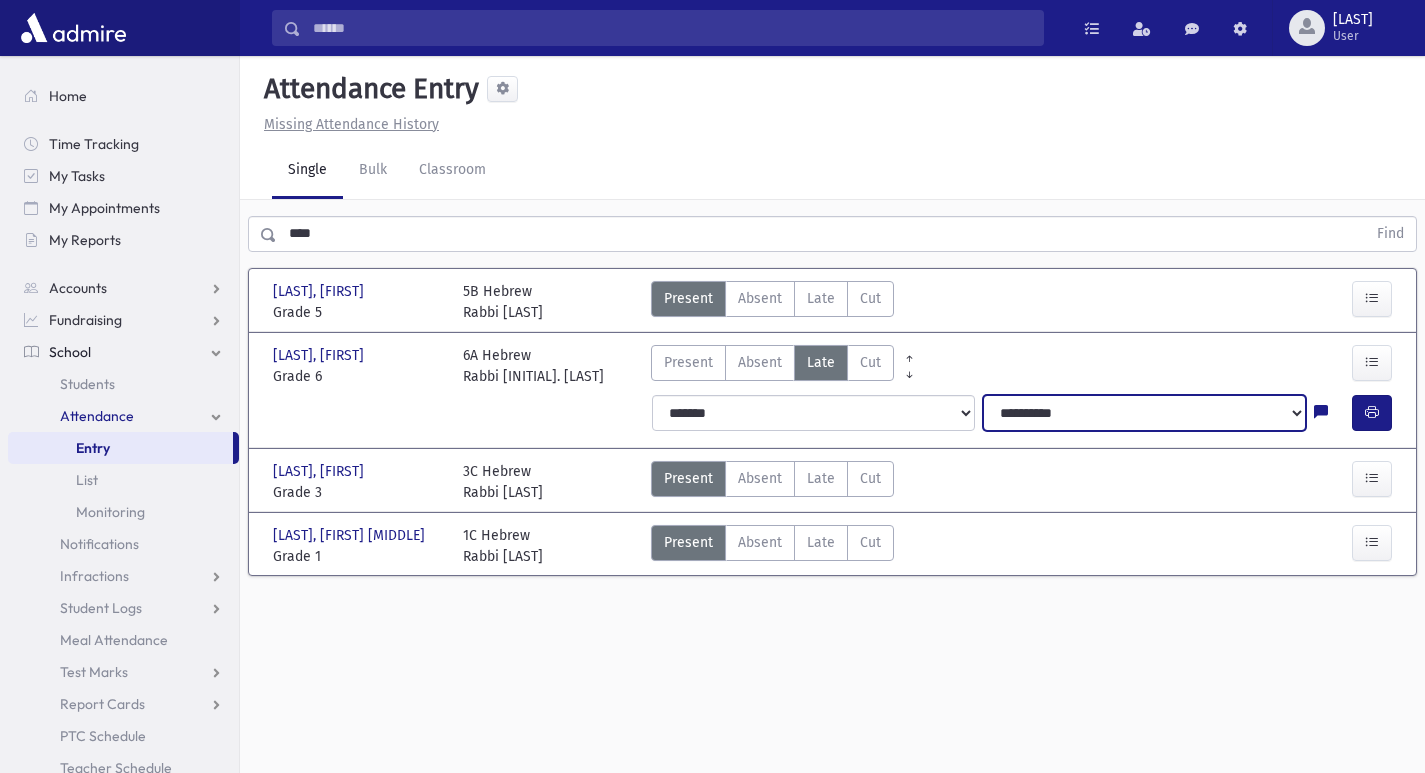 click on "**********" at bounding box center [1144, 413] 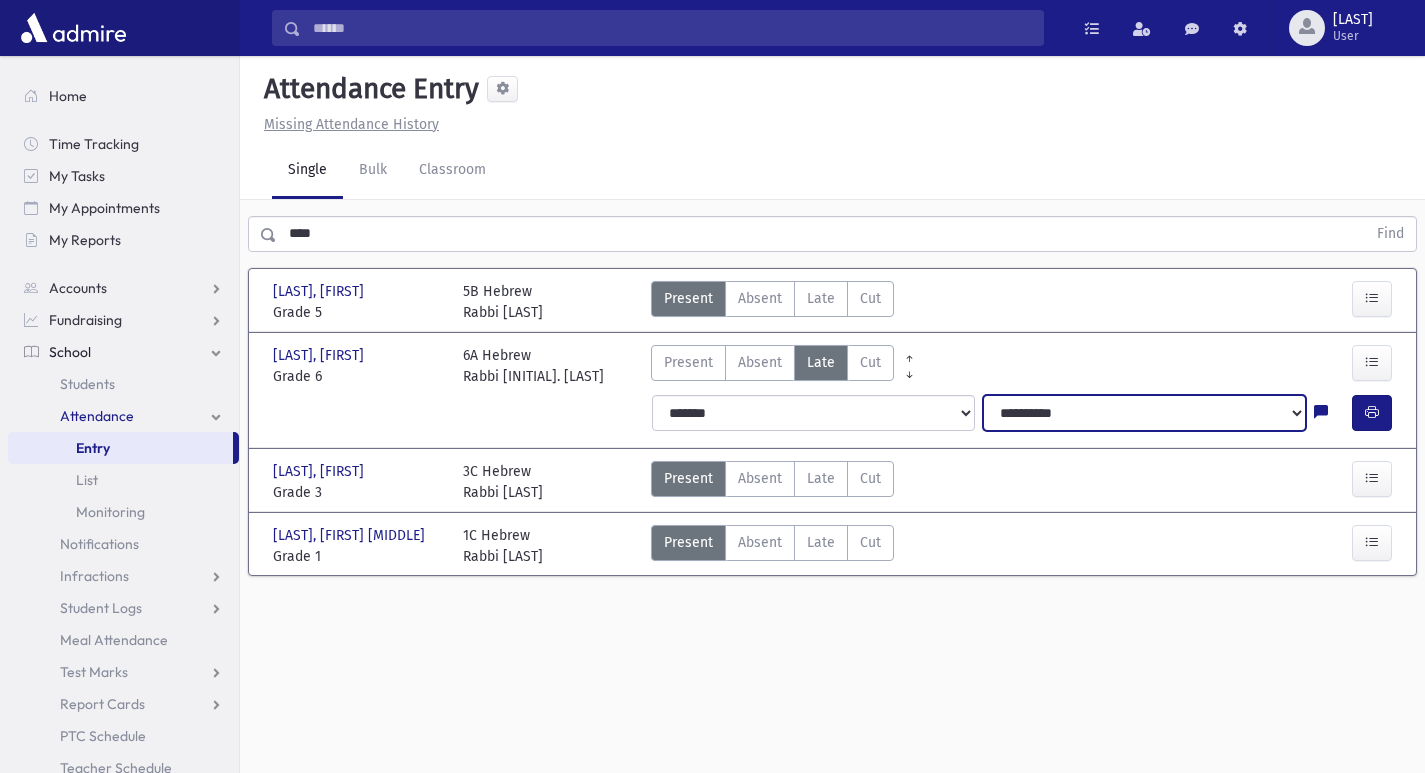 select on "*****" 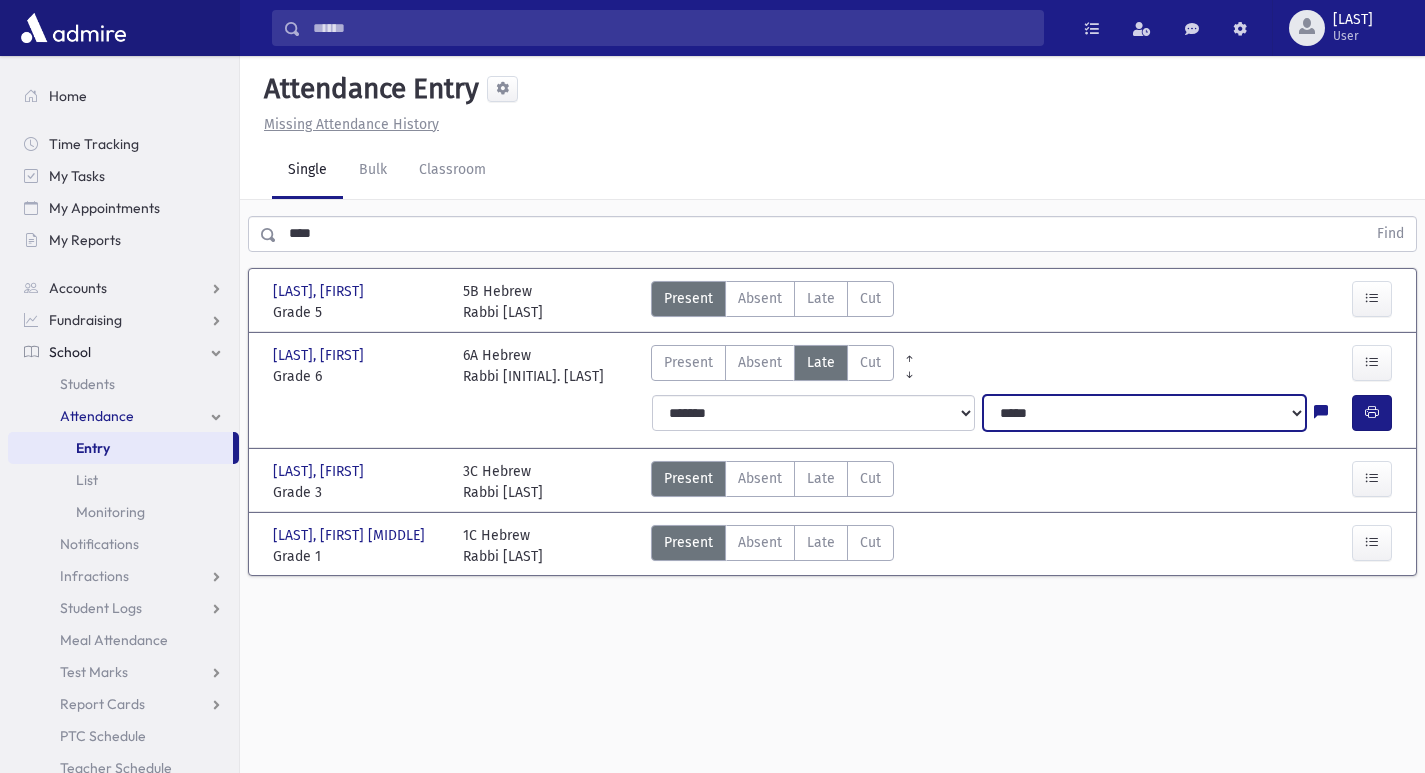 click on "**********" at bounding box center [1144, 413] 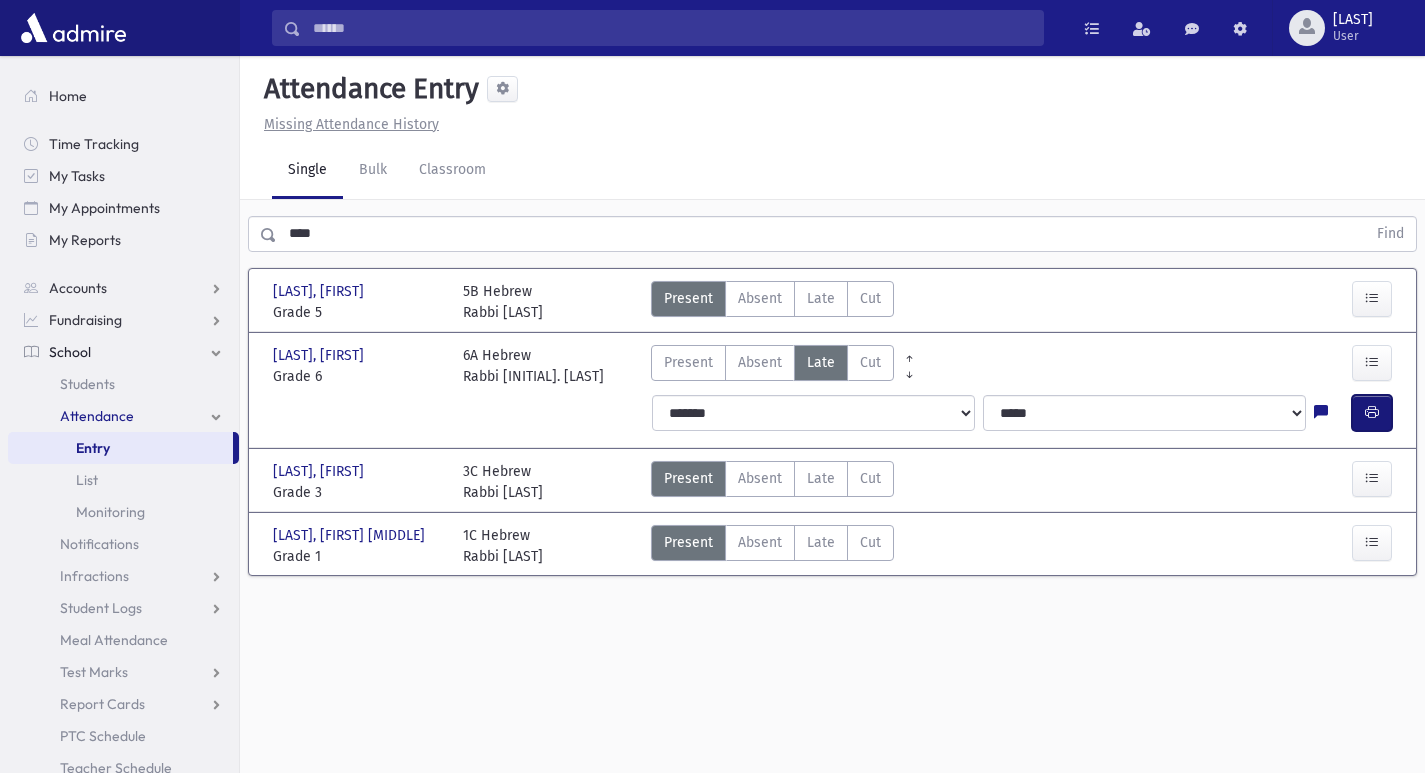 click at bounding box center [1372, 413] 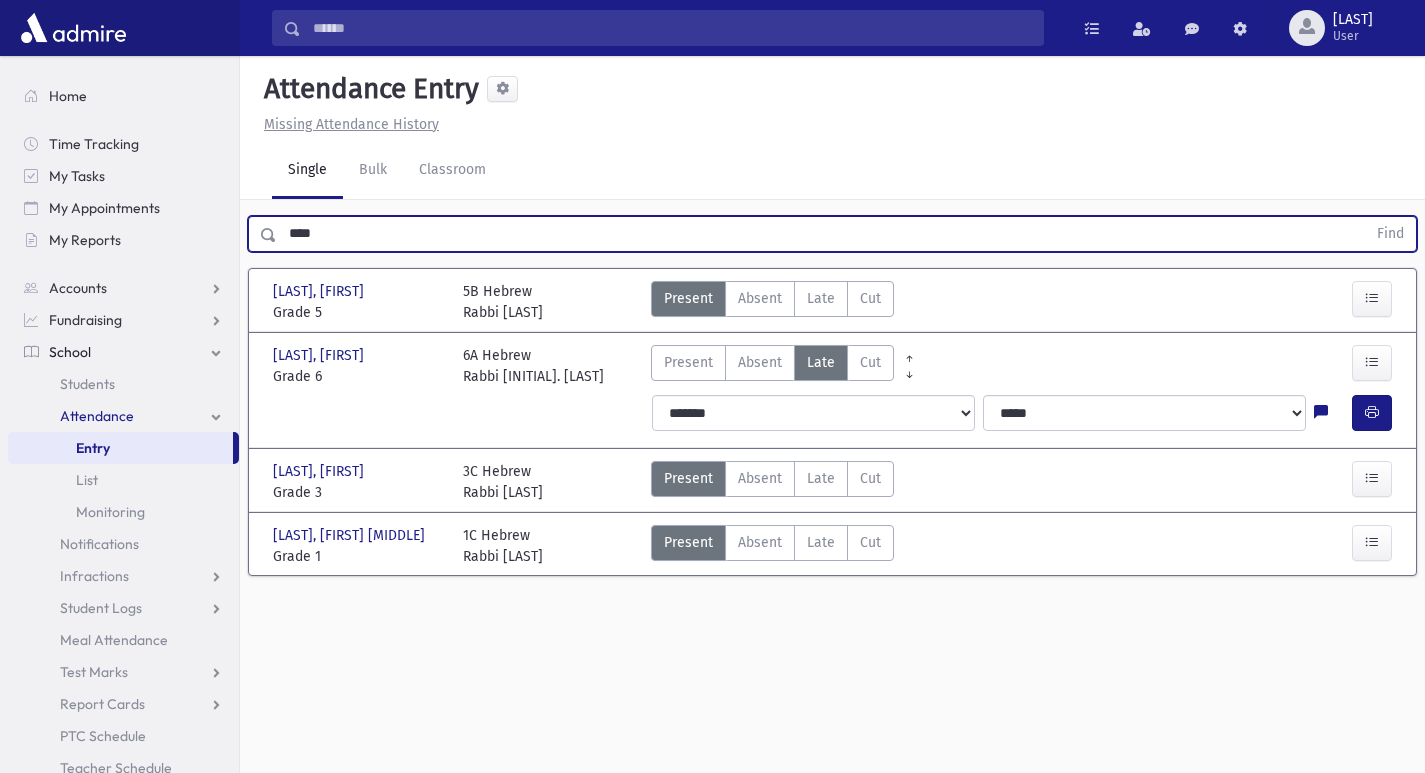 drag, startPoint x: 301, startPoint y: 240, endPoint x: 270, endPoint y: 236, distance: 31.257 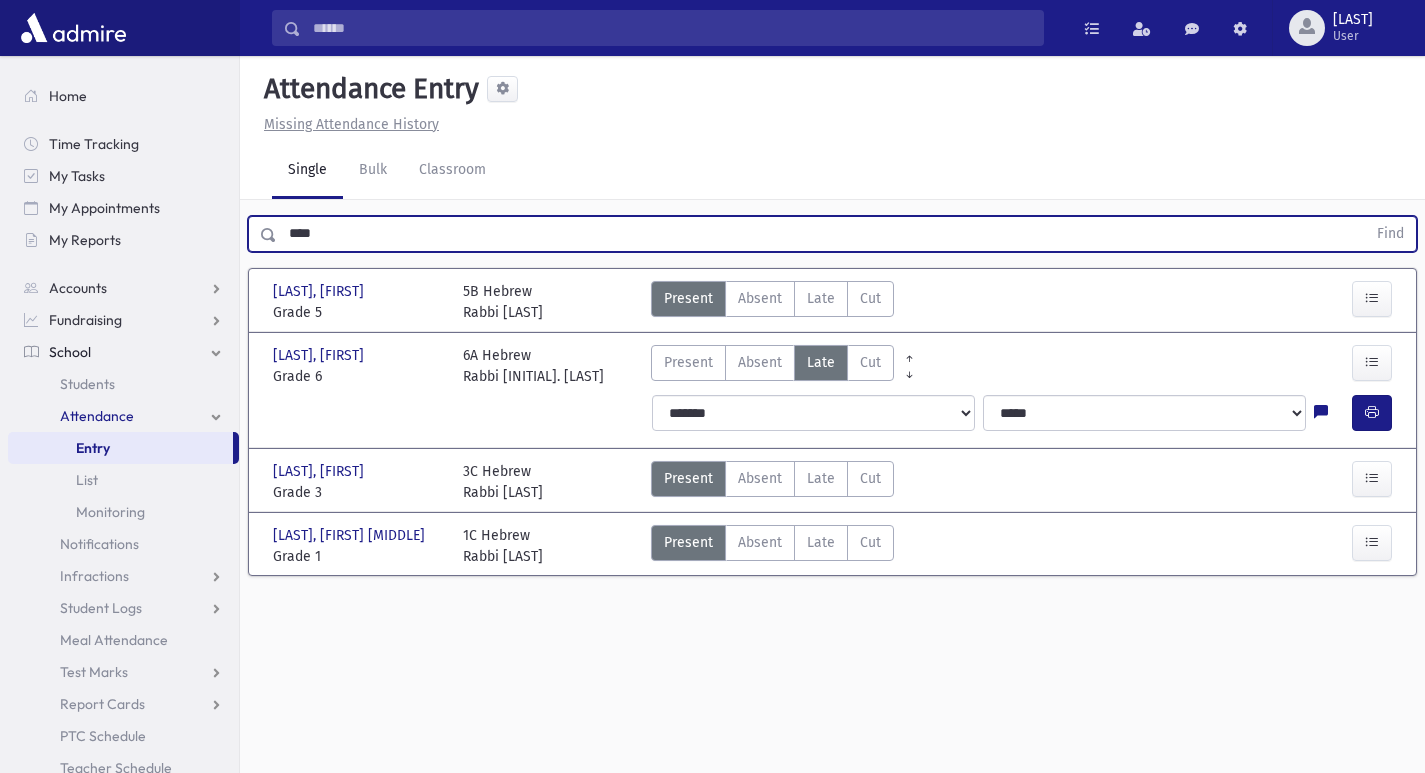 type on "****" 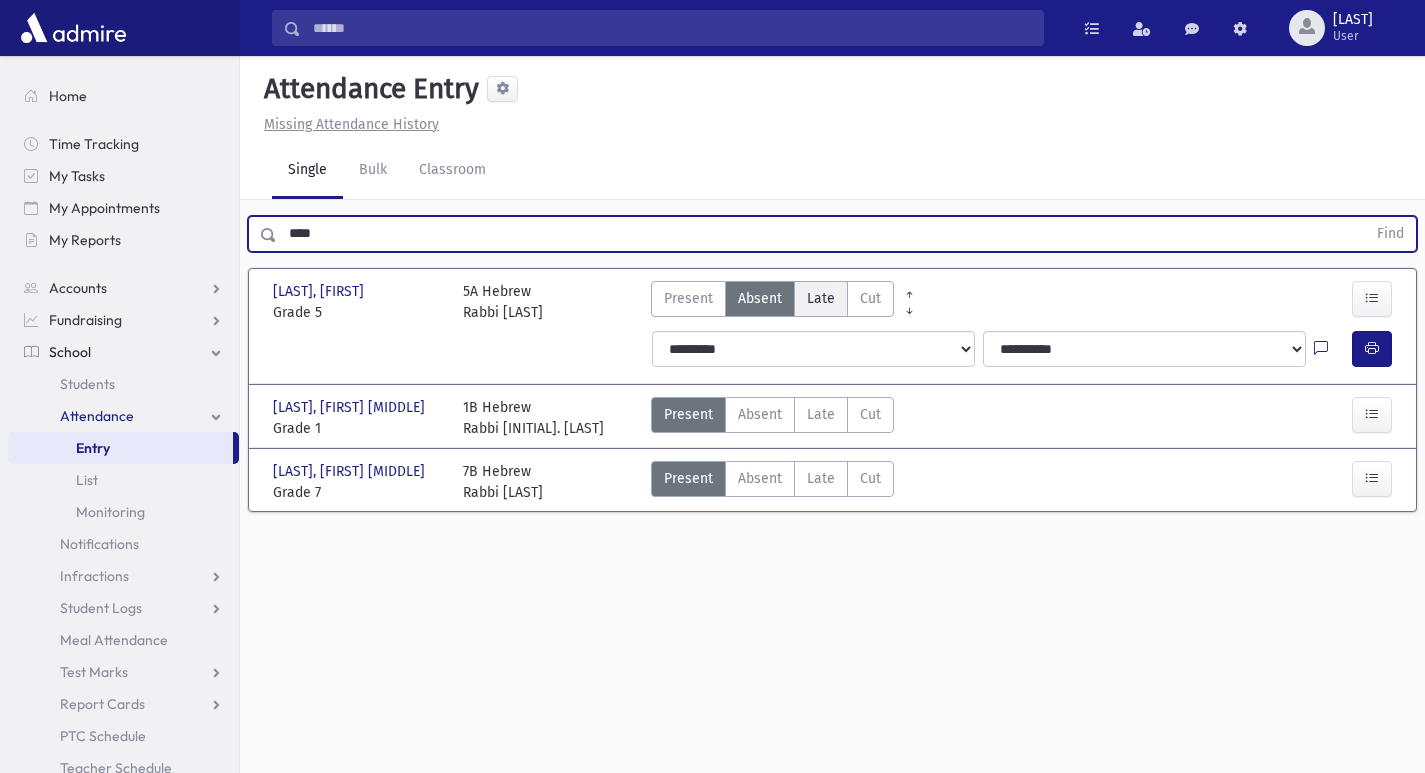 click on "Late" at bounding box center (821, 298) 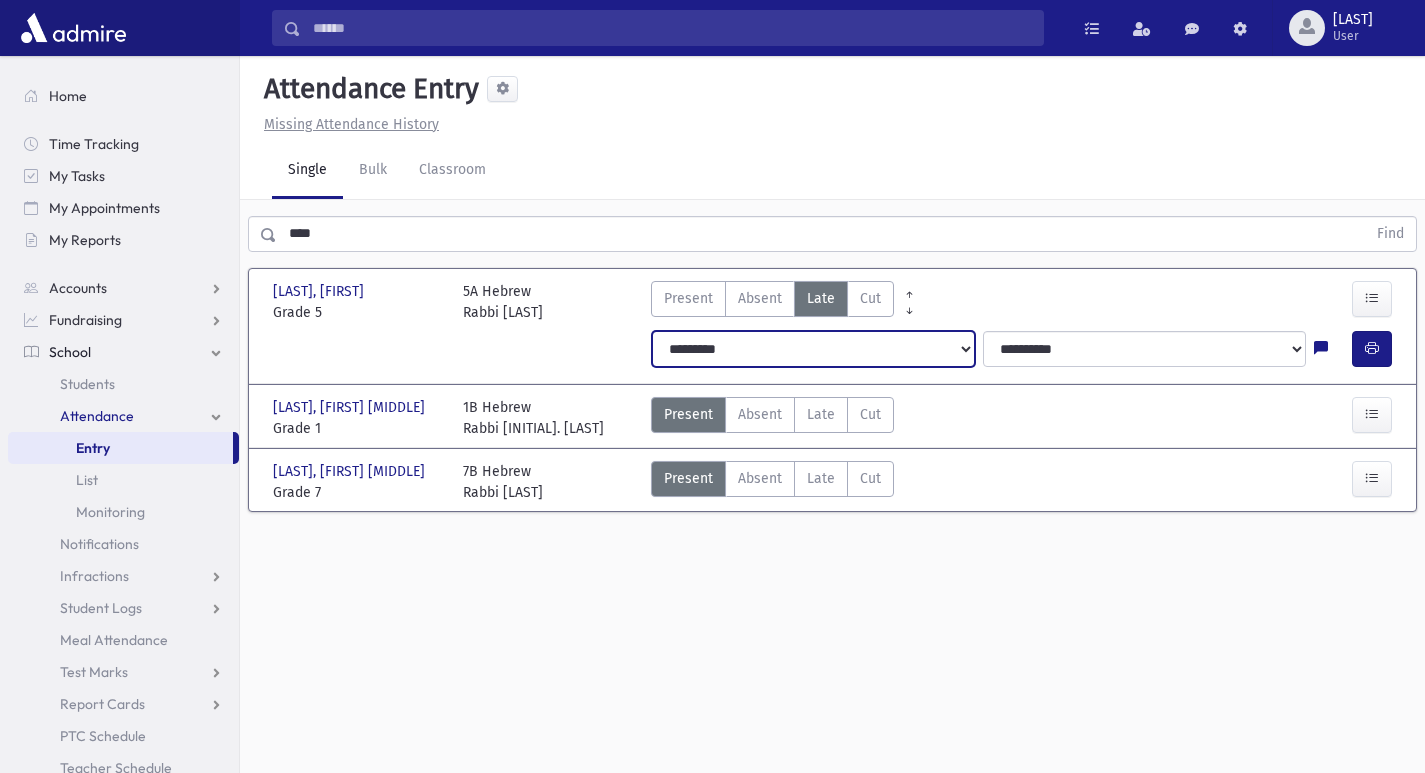 click on "**********" at bounding box center [813, 349] 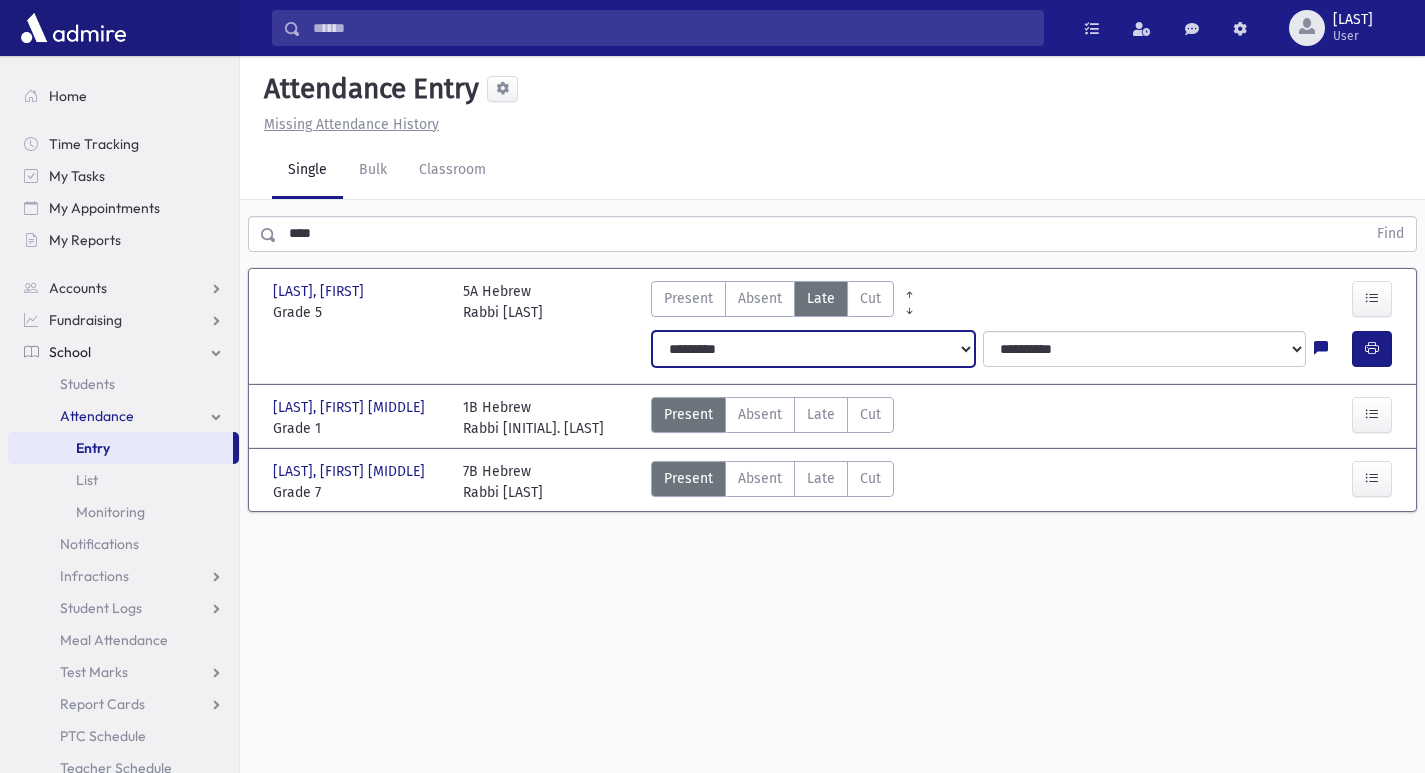 select on "*******" 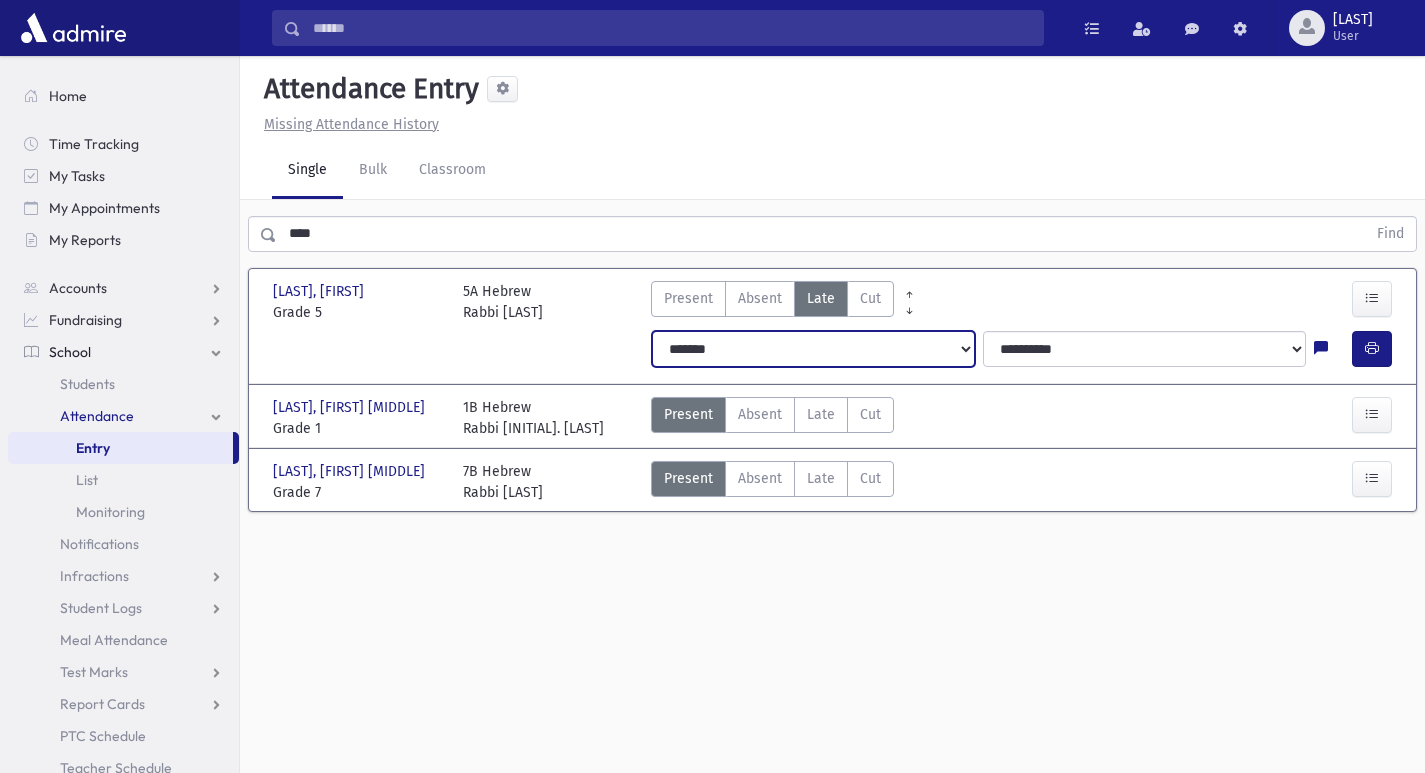 click on "**********" at bounding box center (813, 349) 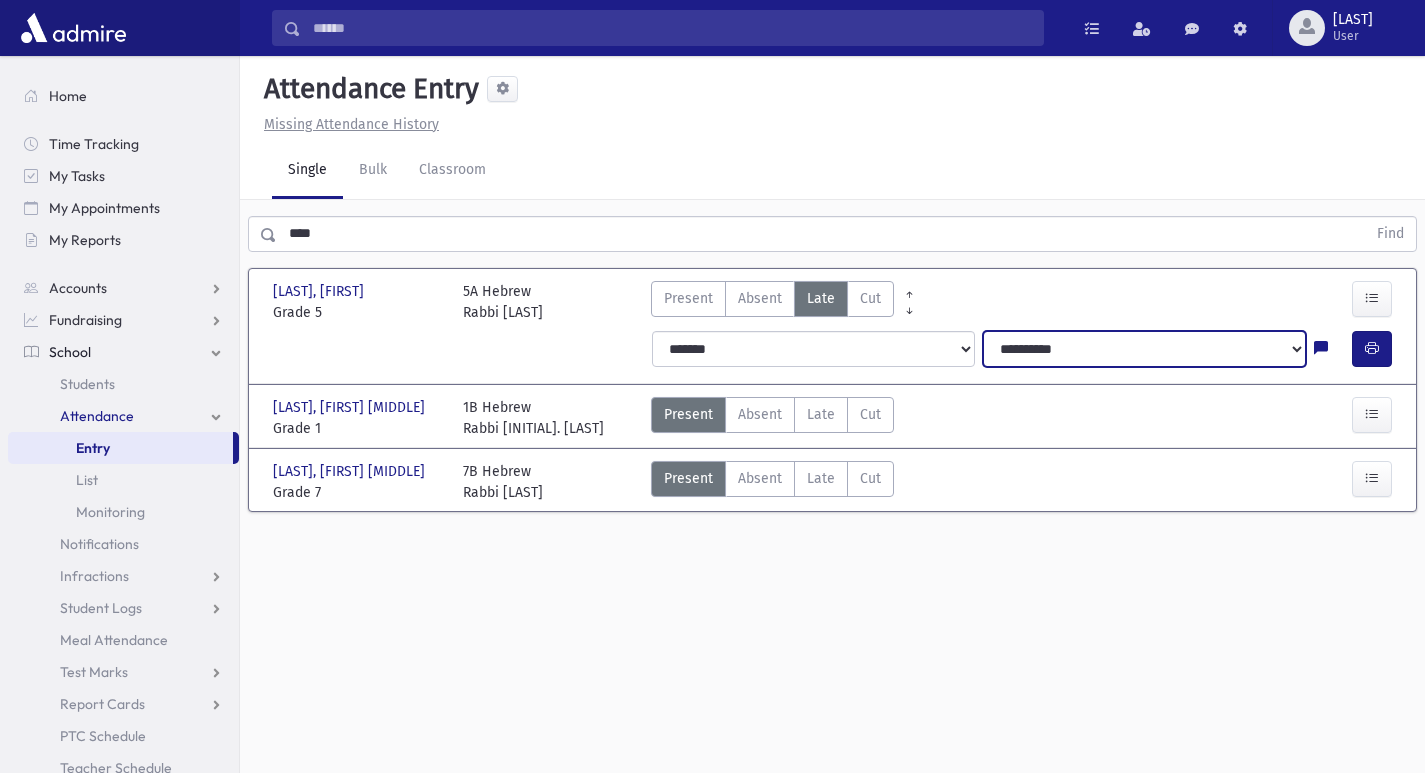 click on "**********" at bounding box center [1144, 349] 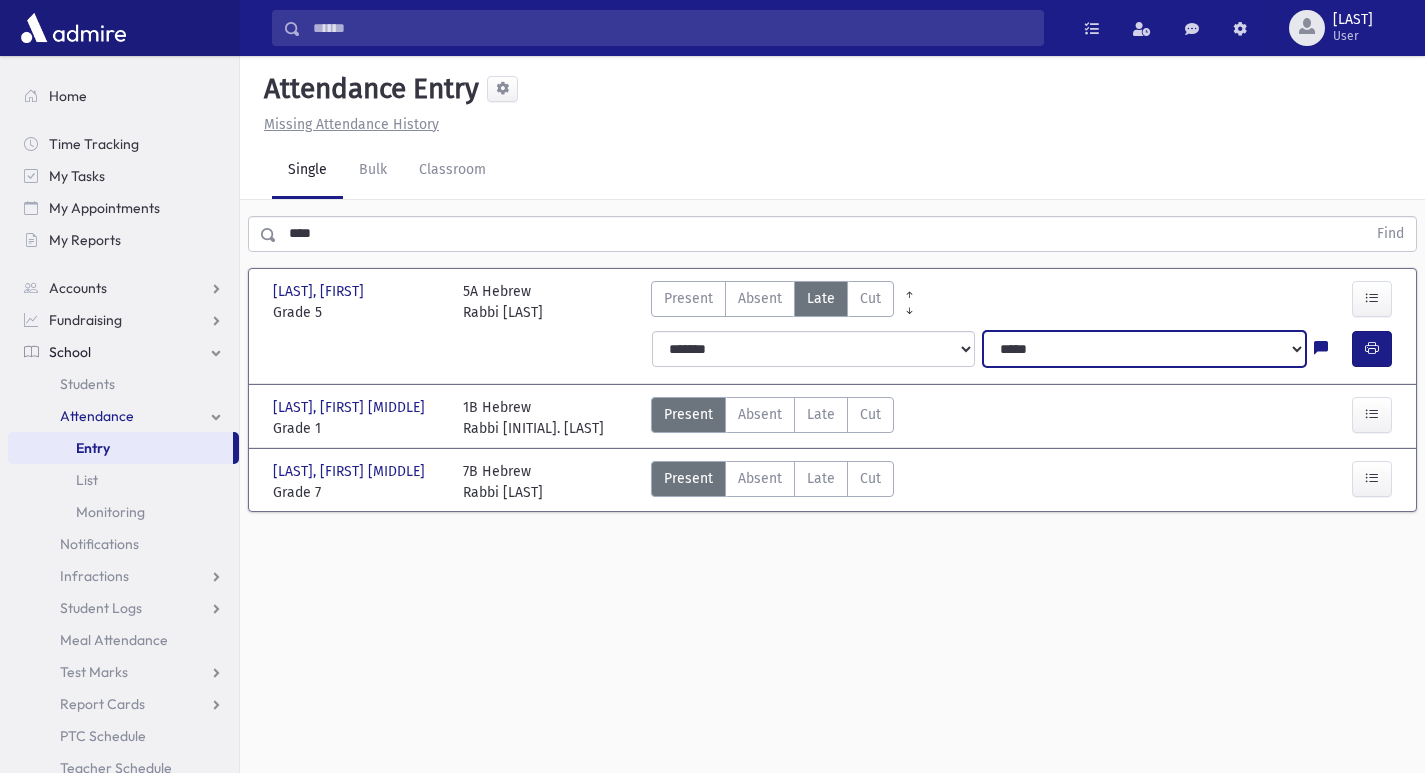 click on "**********" at bounding box center [1144, 349] 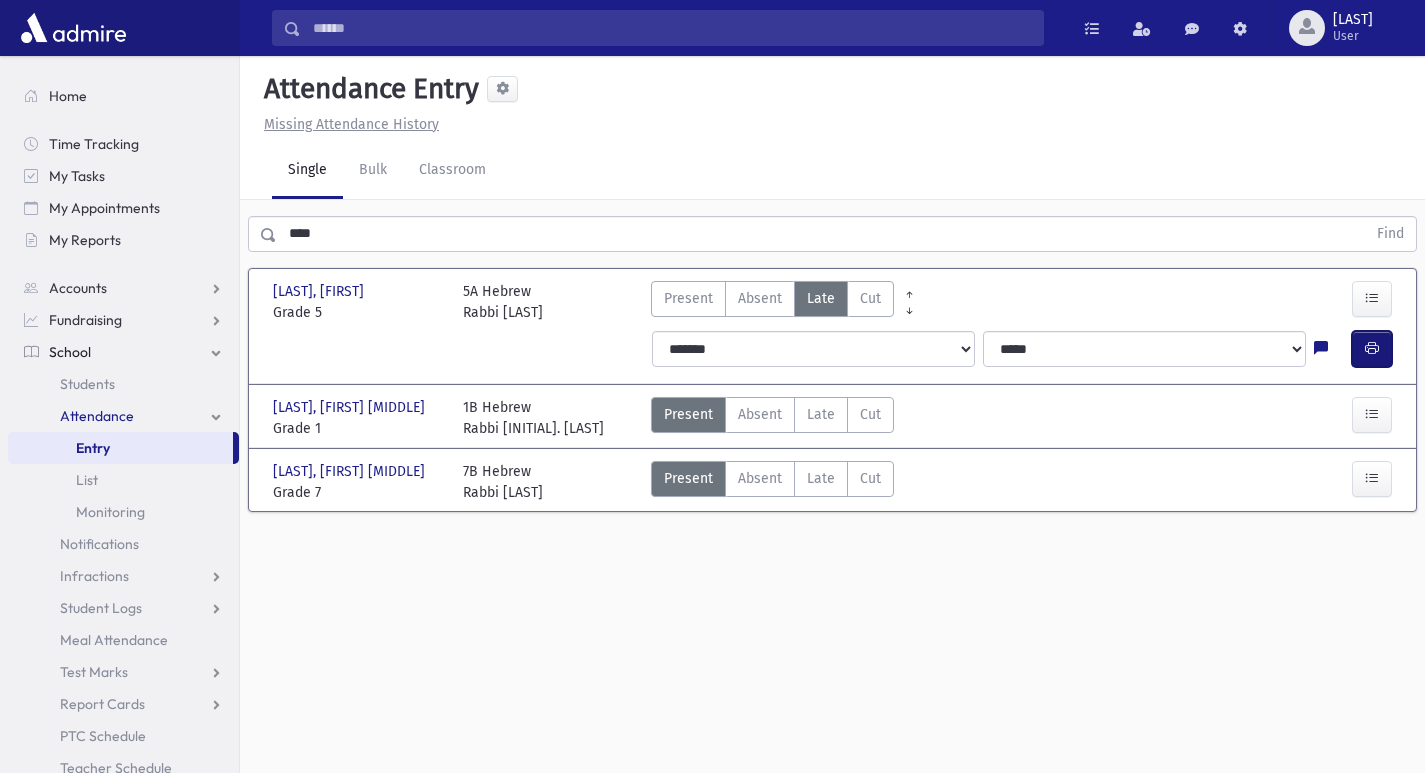 click at bounding box center (1372, 349) 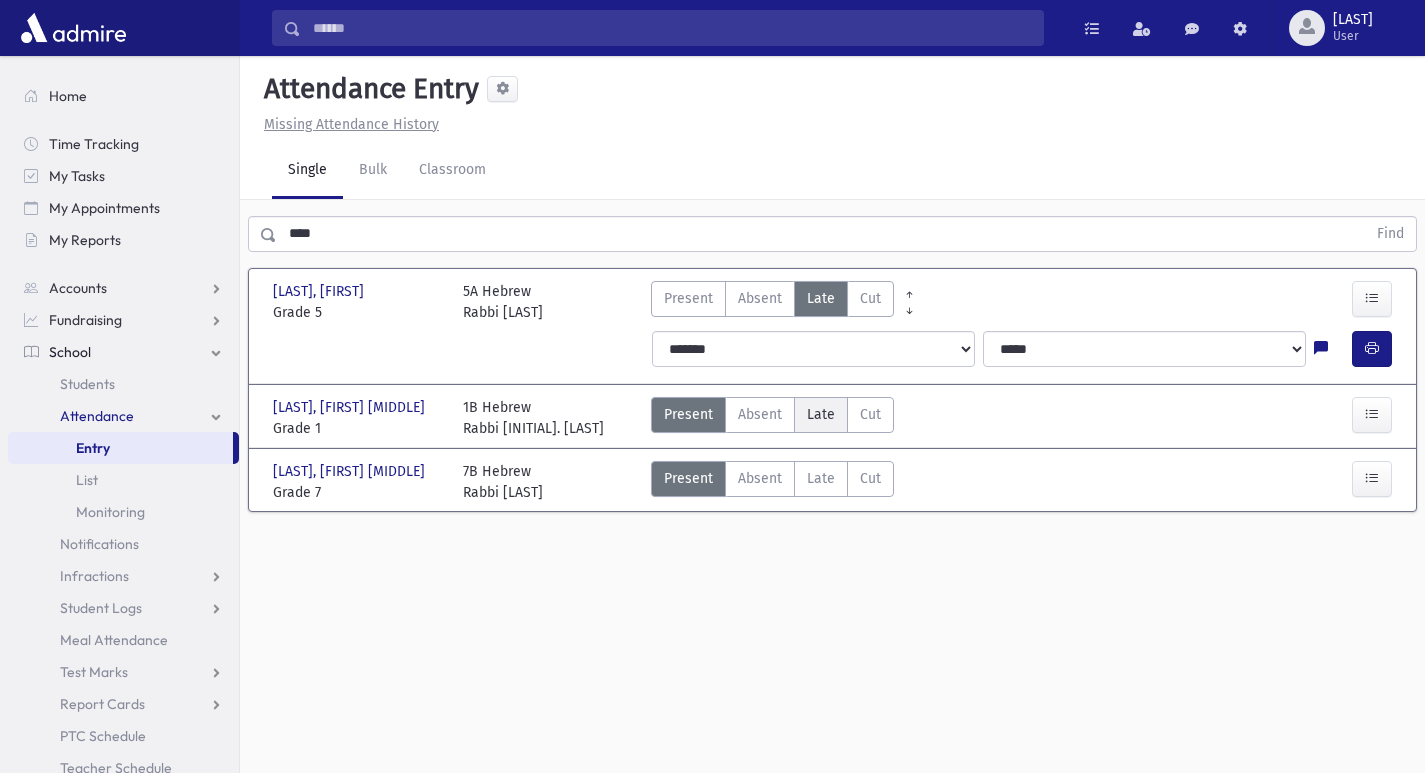 click on "Late" at bounding box center (821, 414) 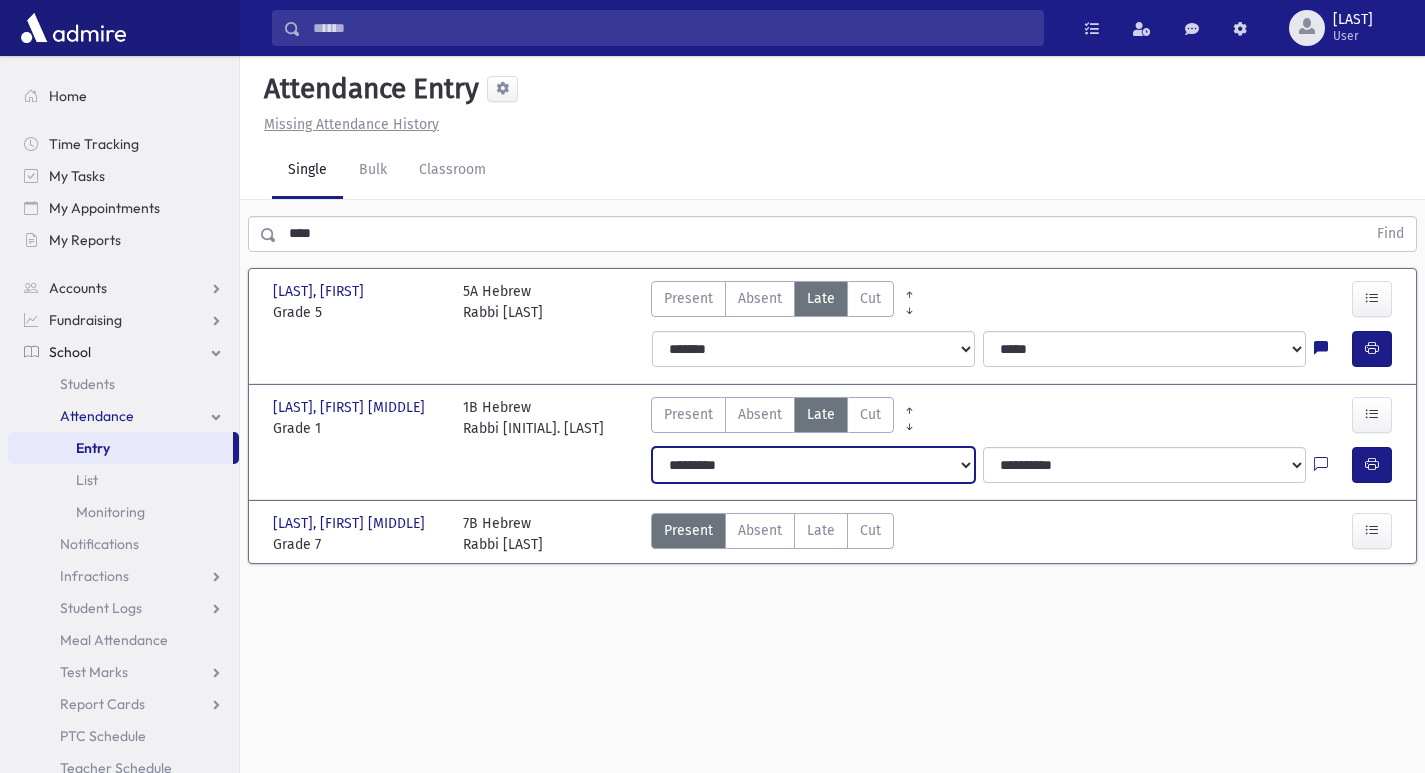 click on "**********" at bounding box center [813, 465] 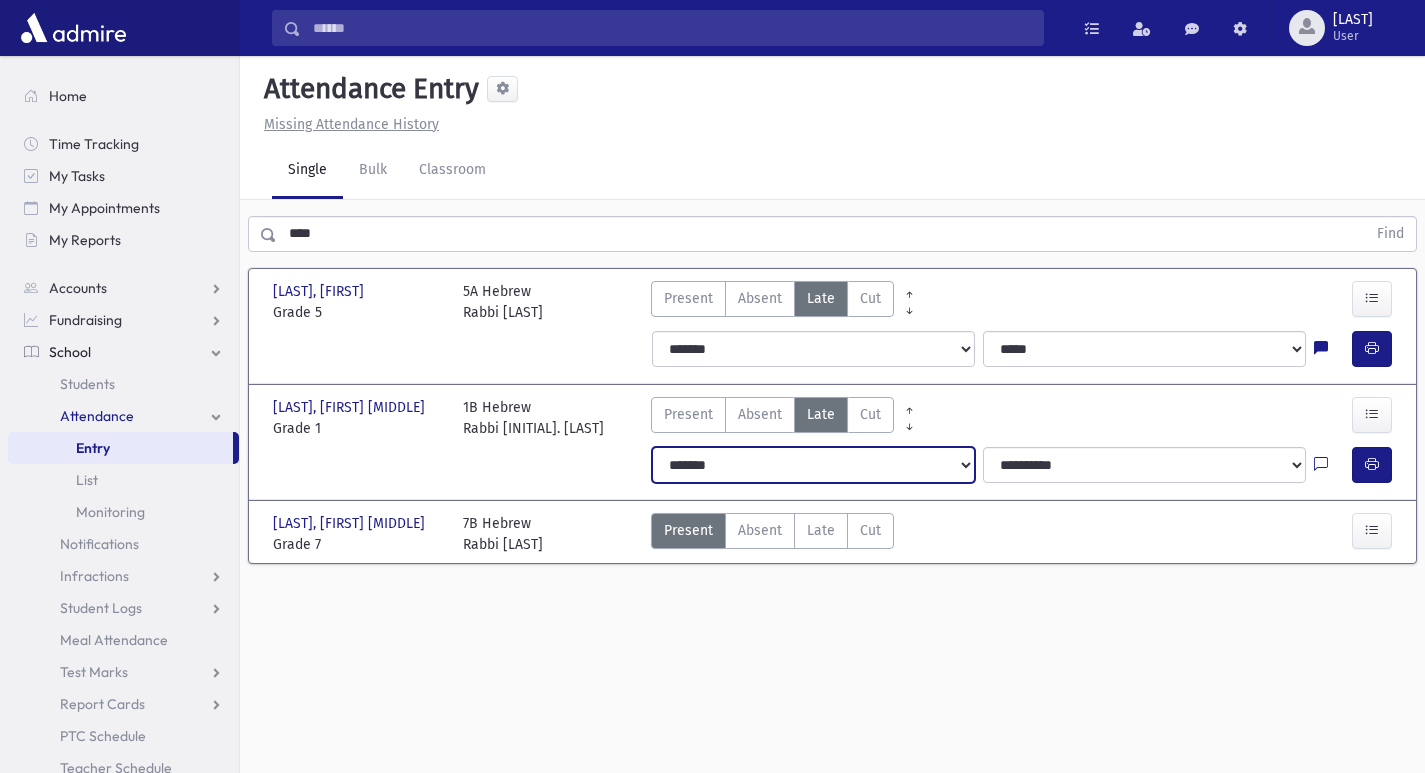 click on "**********" at bounding box center [813, 465] 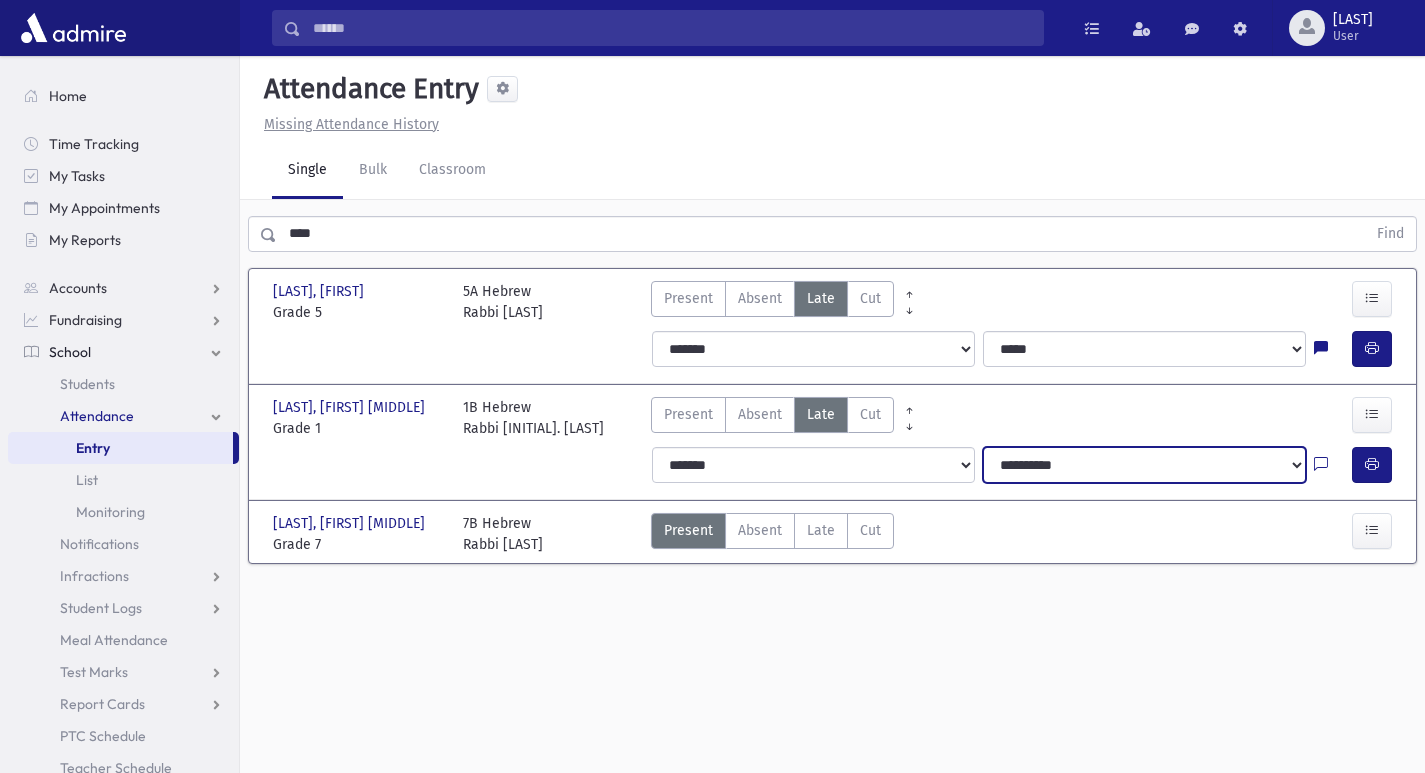 drag, startPoint x: 1014, startPoint y: 462, endPoint x: 1014, endPoint y: 473, distance: 11 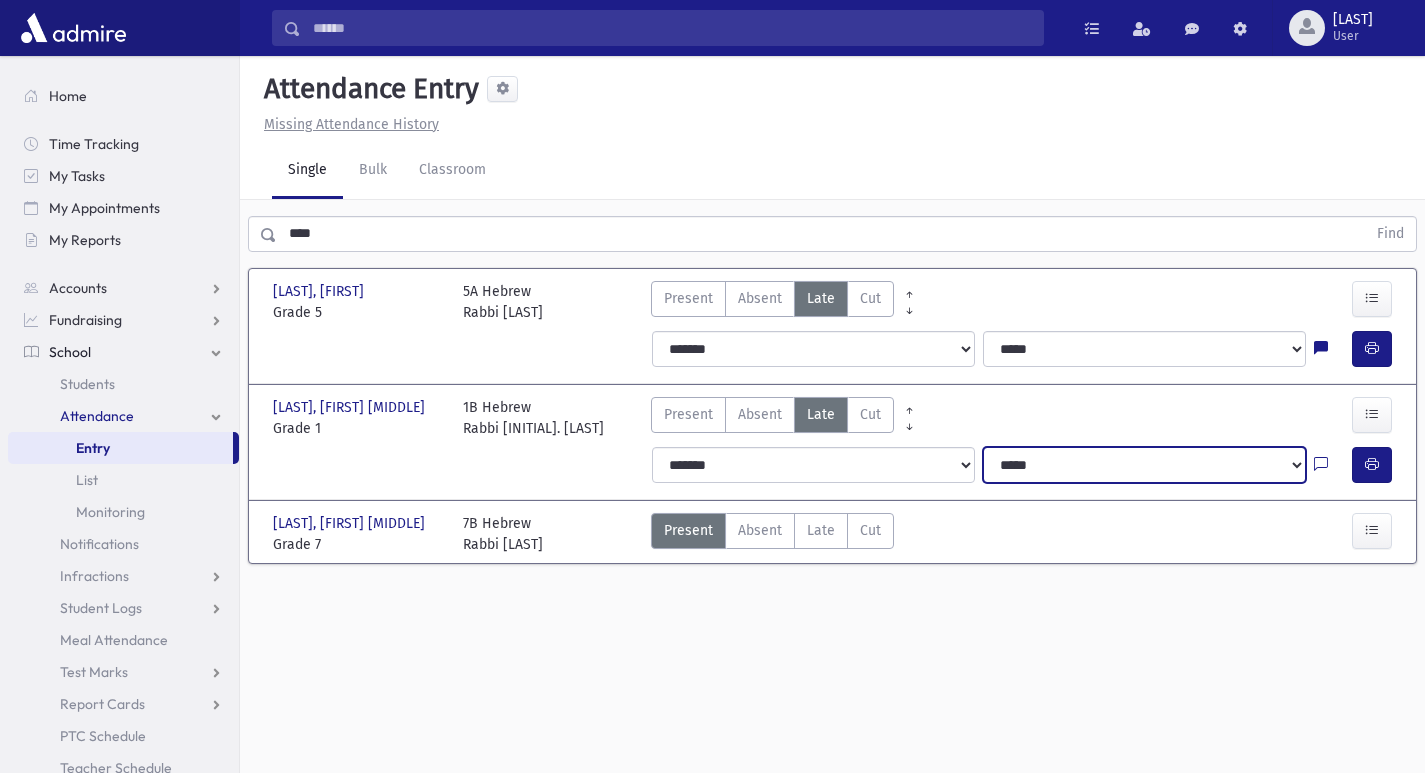 click on "**********" at bounding box center [1144, 465] 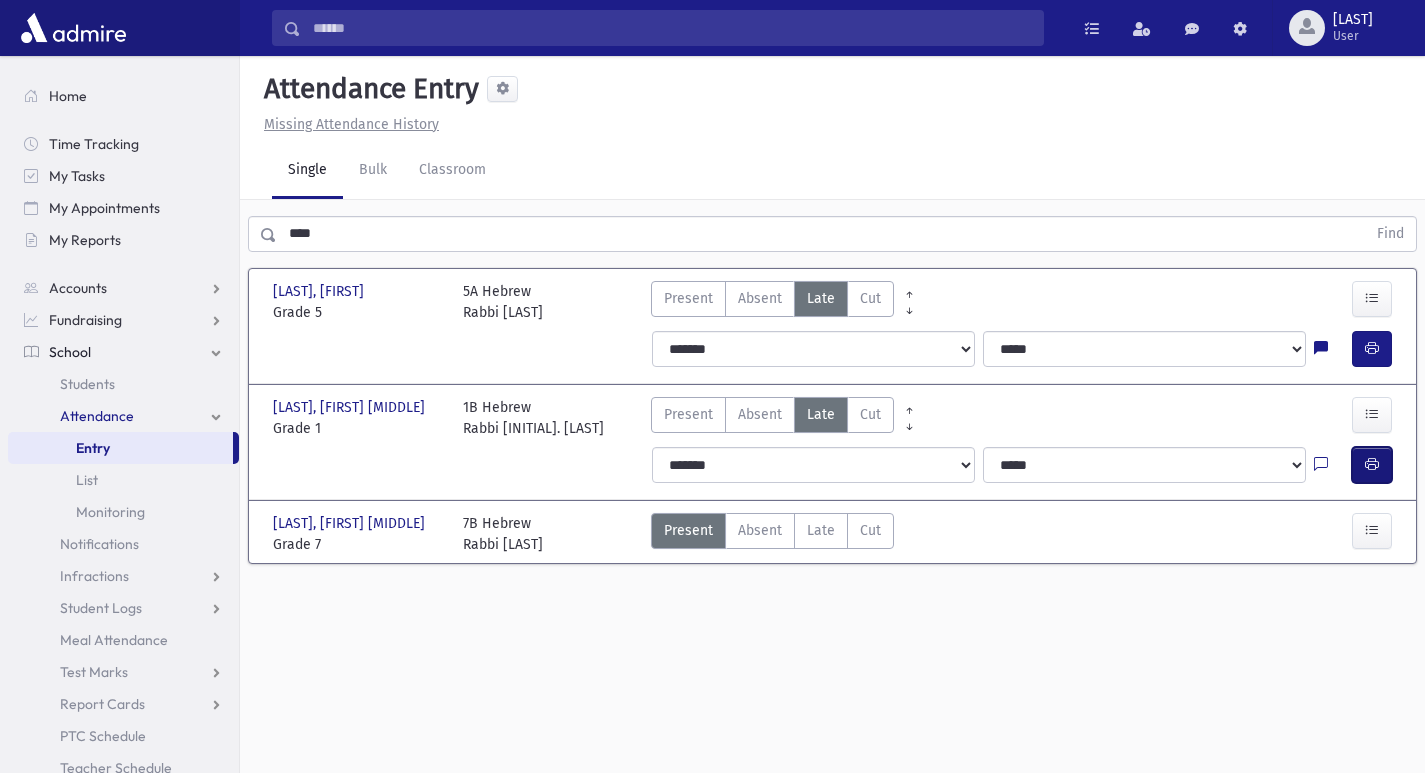 click at bounding box center (1372, 465) 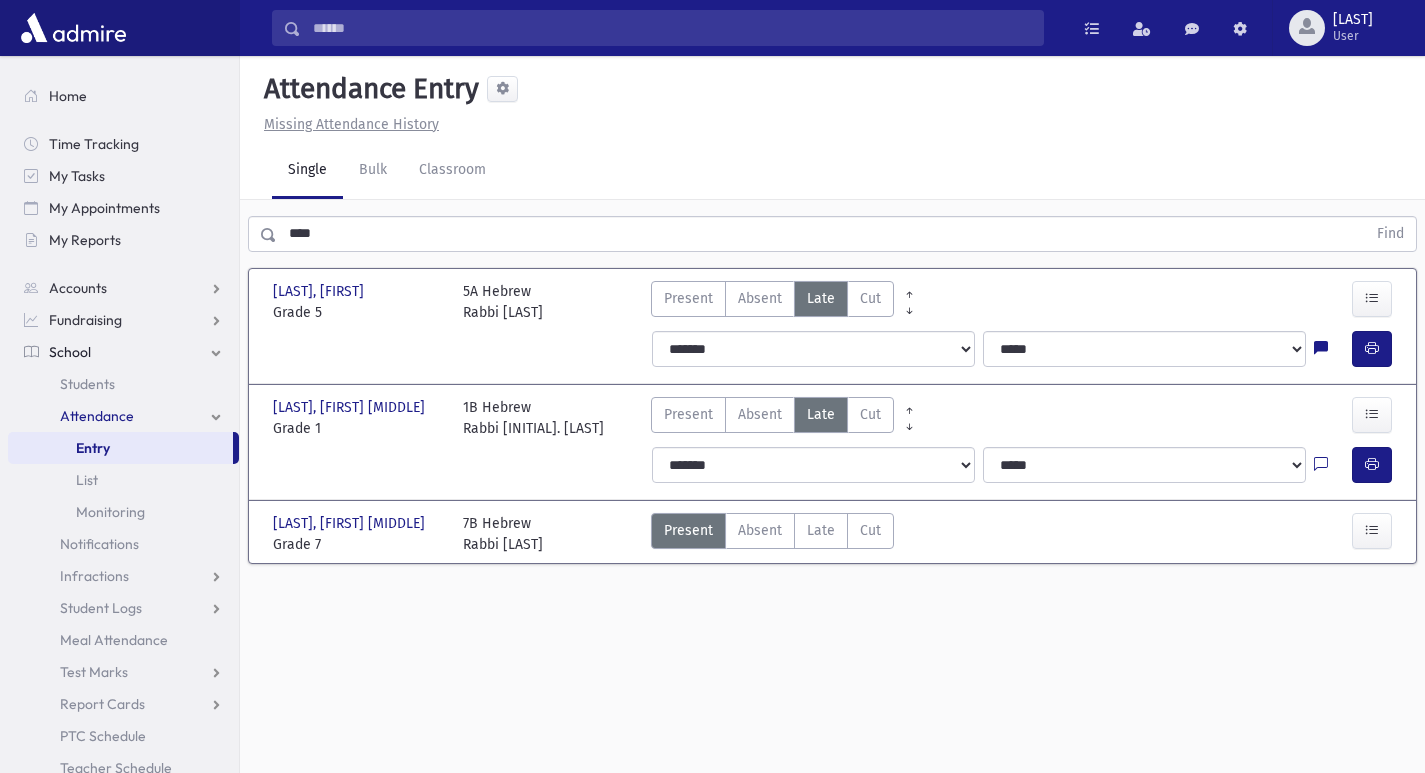 drag, startPoint x: 333, startPoint y: 212, endPoint x: 268, endPoint y: 216, distance: 65.12296 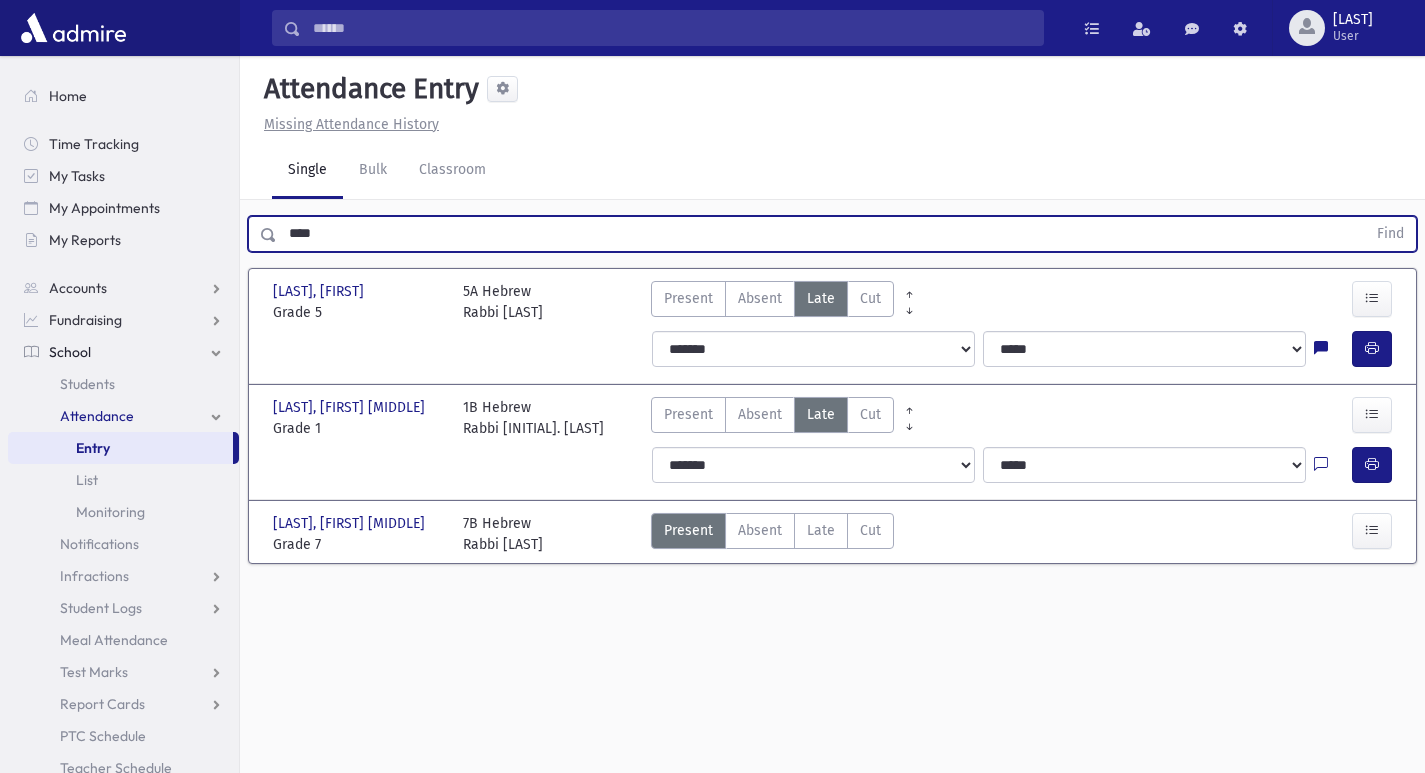 drag, startPoint x: 320, startPoint y: 232, endPoint x: 269, endPoint y: 200, distance: 60.207973 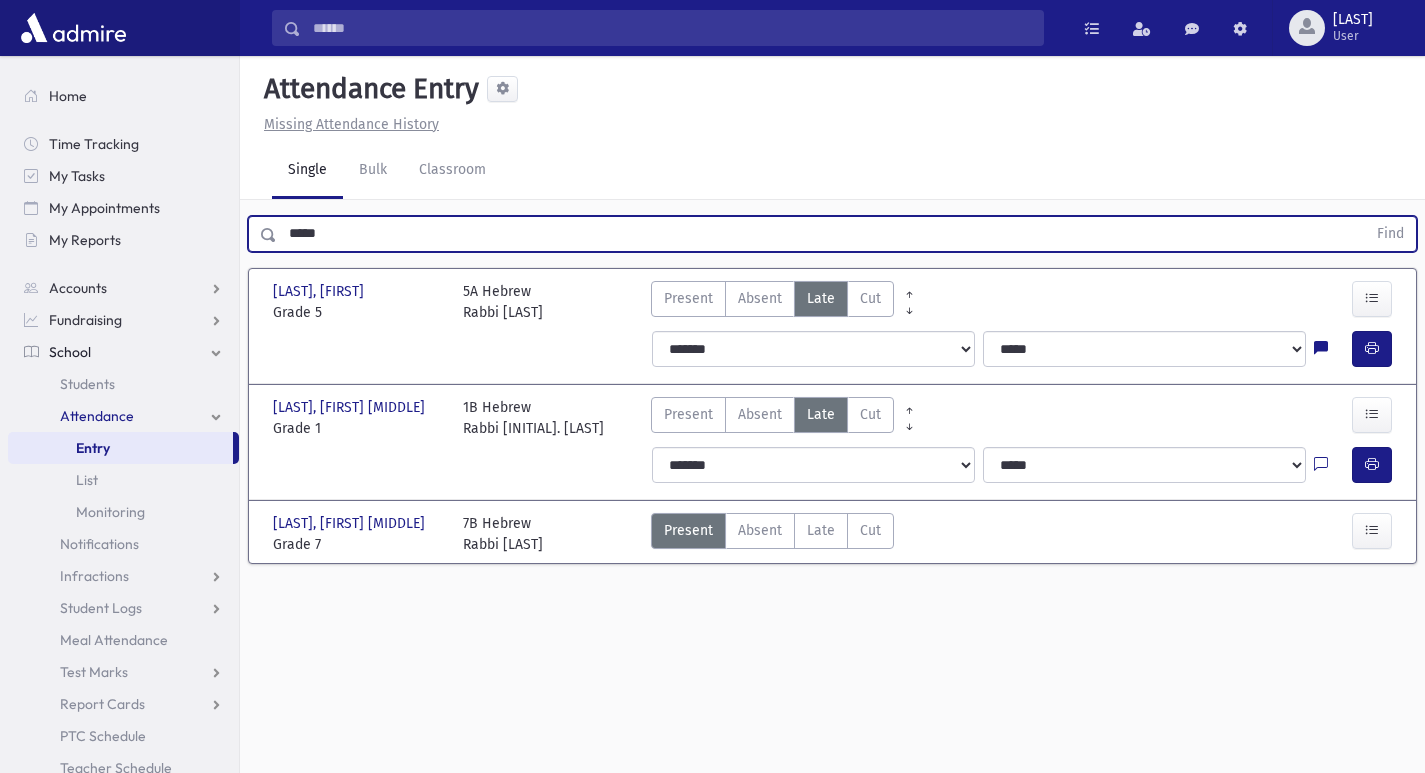 click on "Find" at bounding box center (1390, 234) 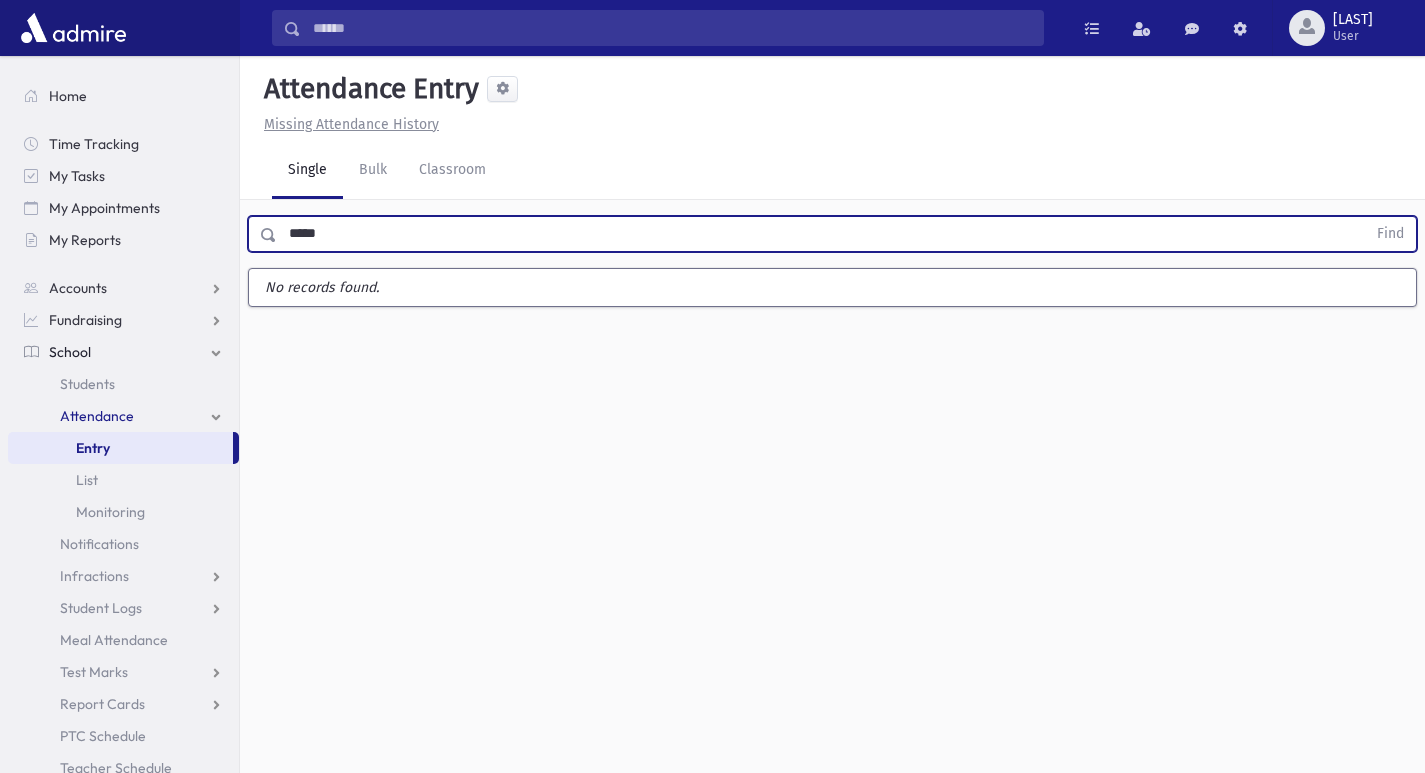 type on "*****" 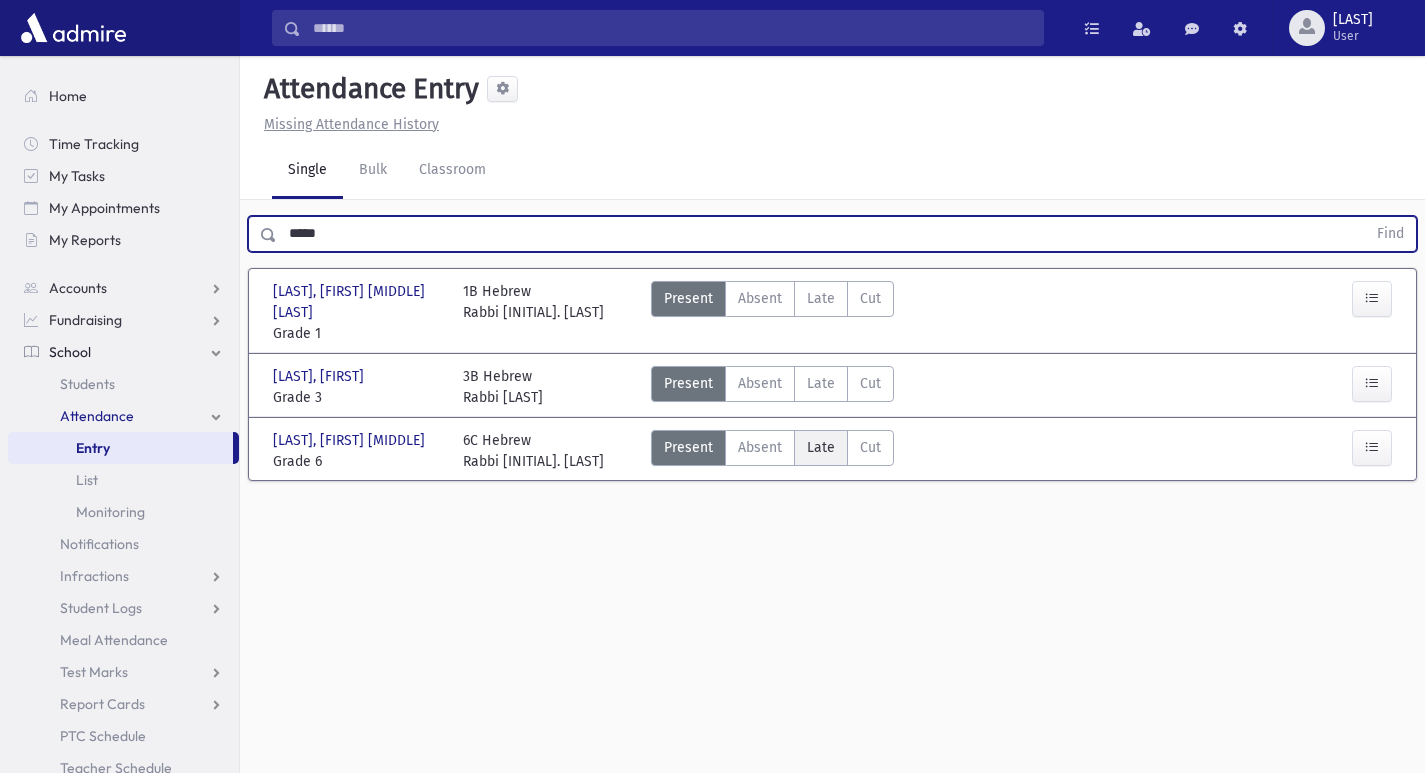 click on "Late" at bounding box center [821, 447] 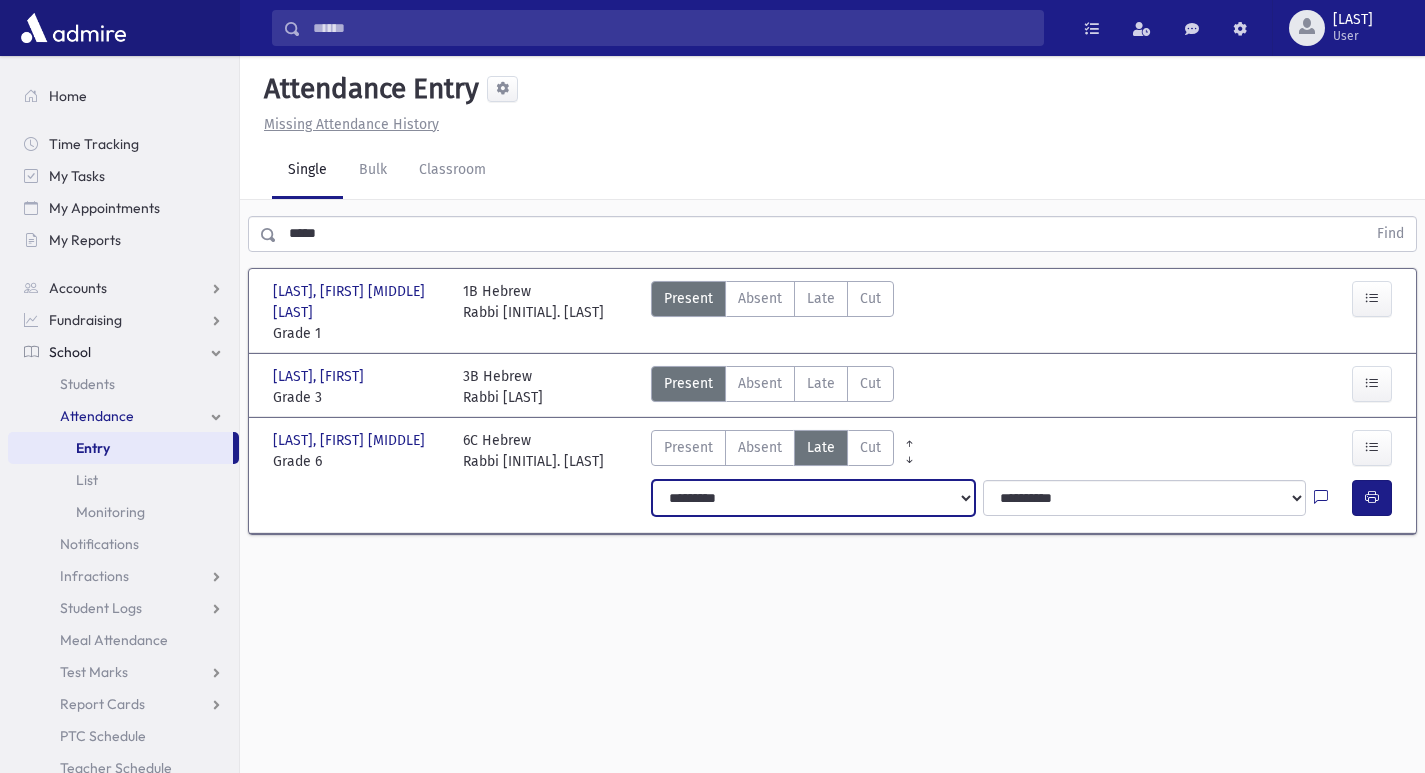 click on "**********" at bounding box center [813, 498] 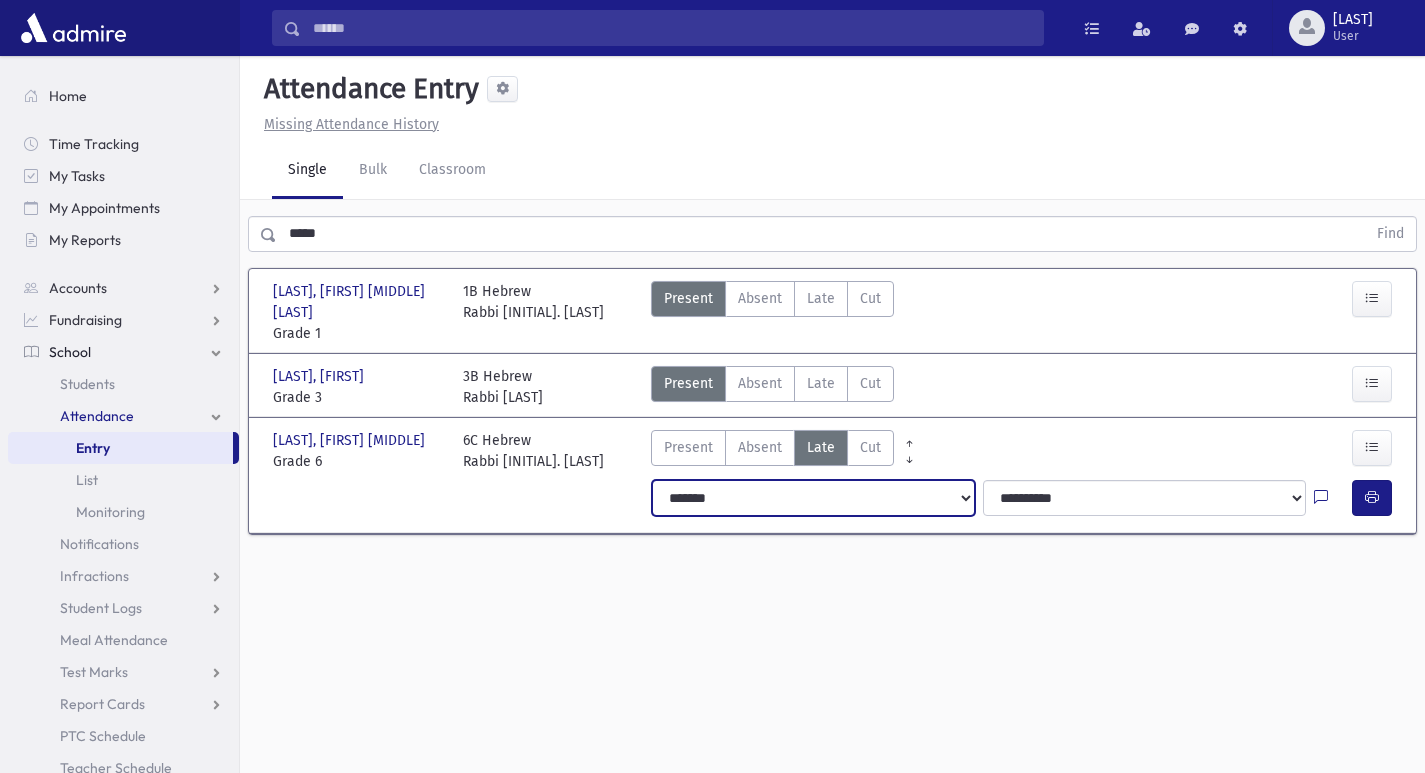 click on "**********" at bounding box center (813, 498) 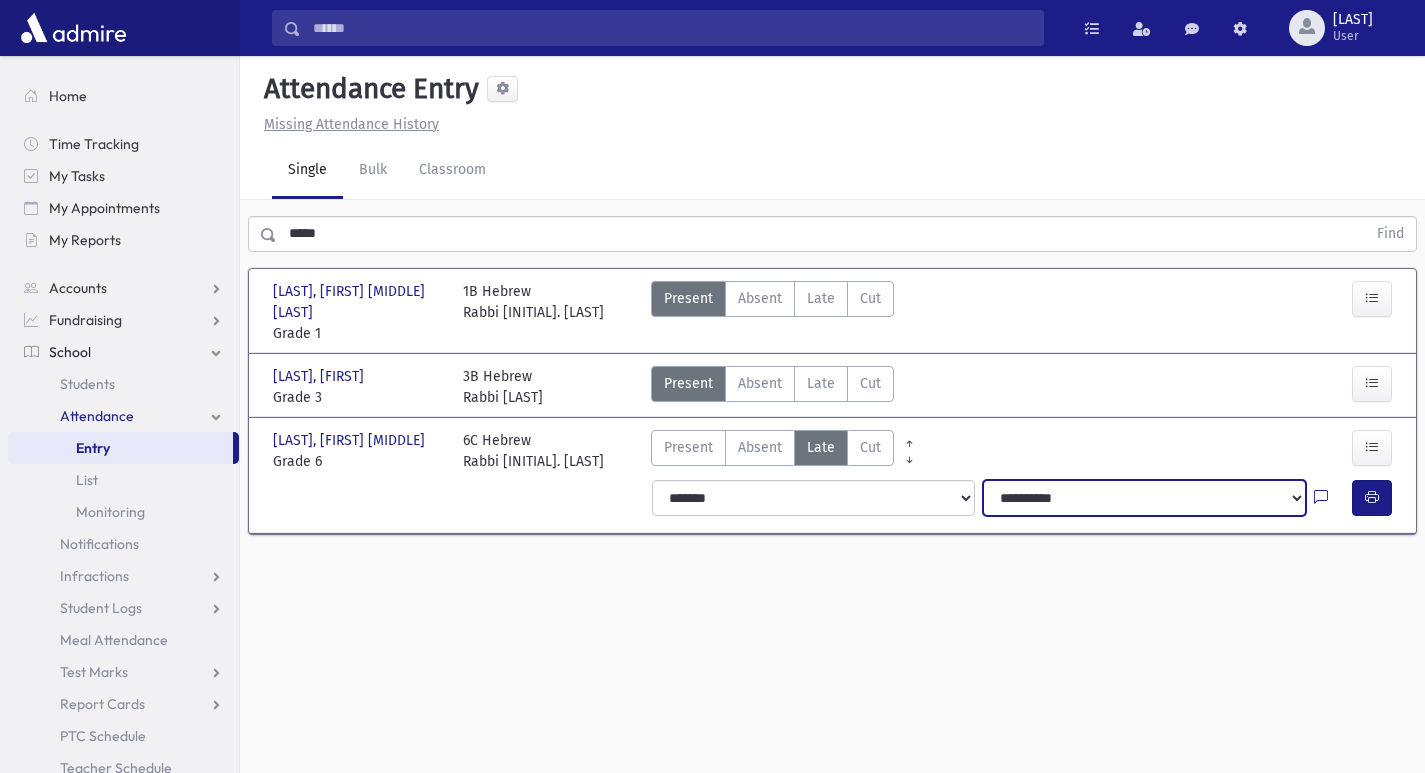 click on "**********" at bounding box center [1144, 498] 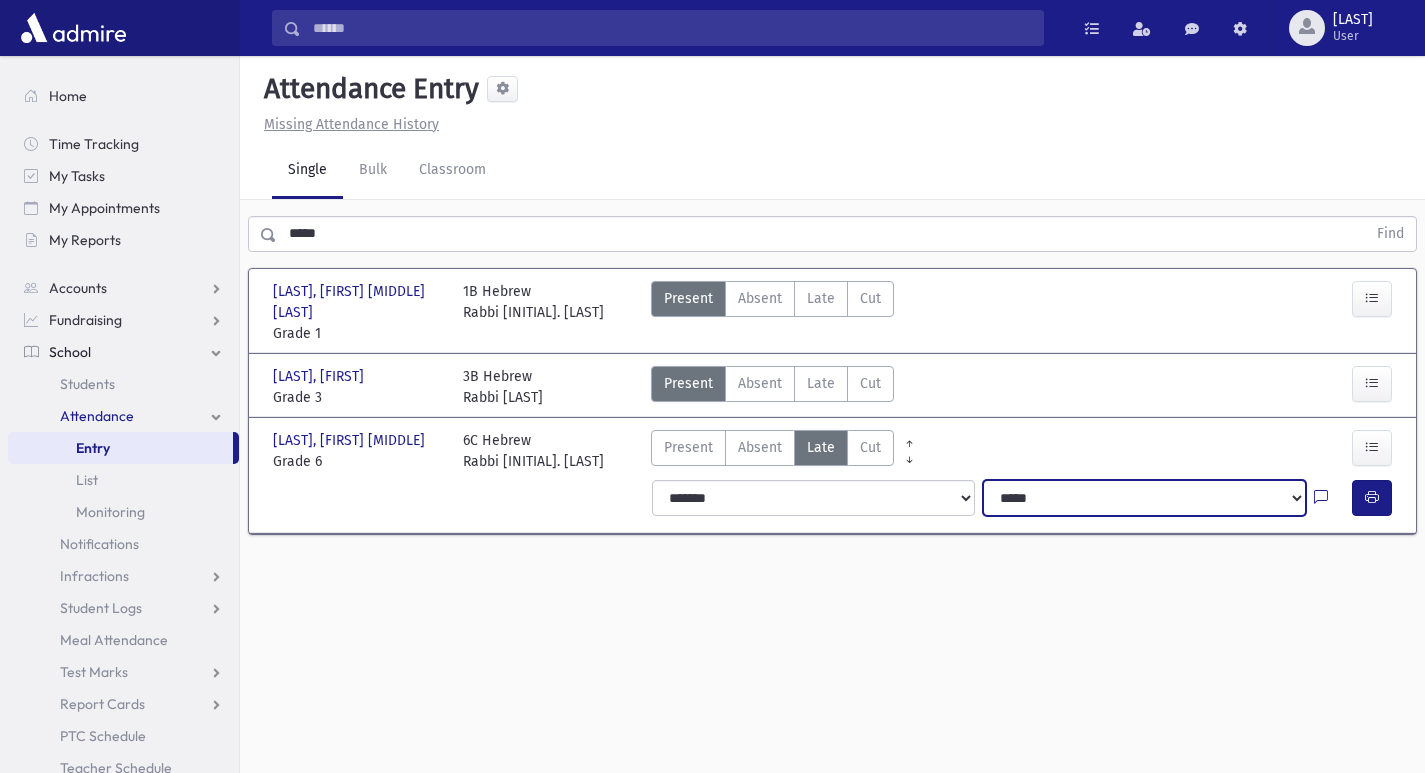 click on "**********" at bounding box center (1144, 498) 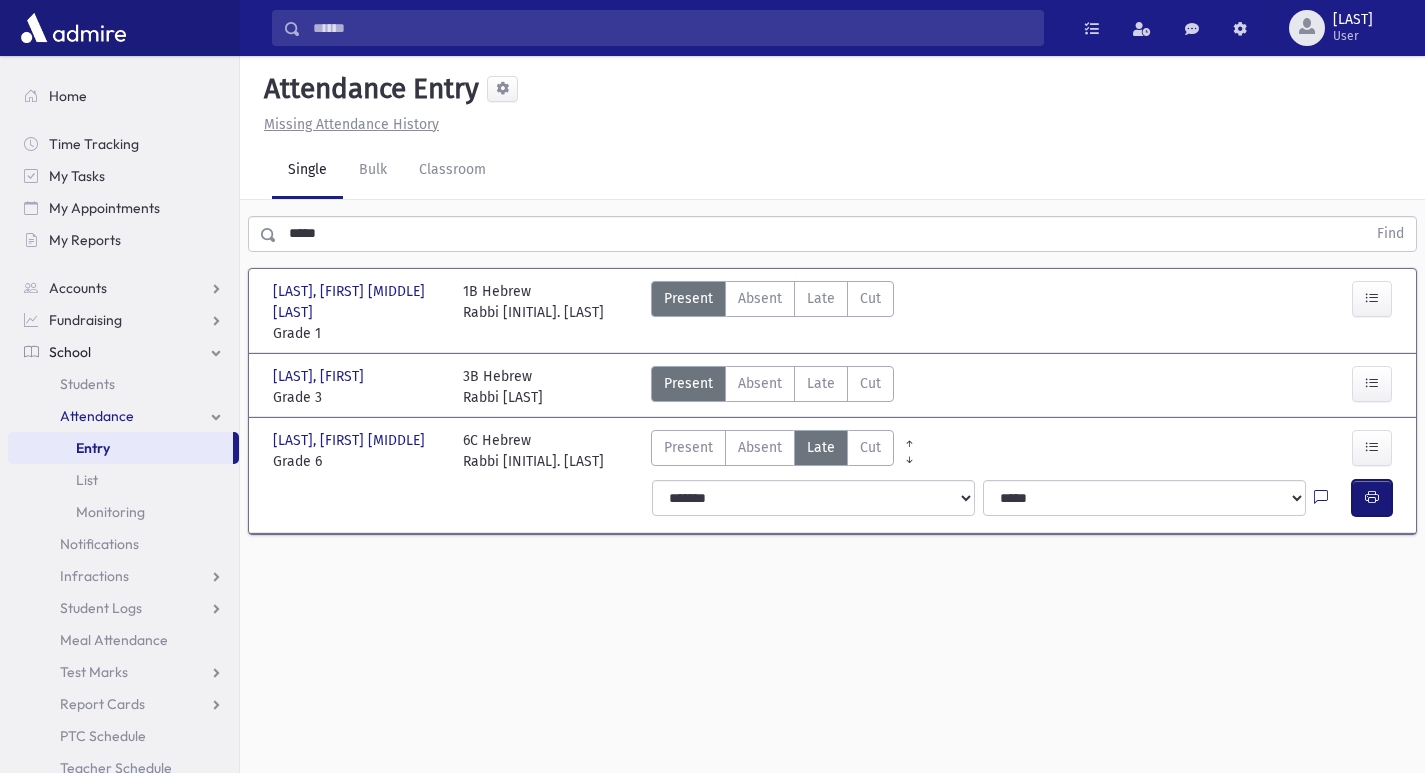 click at bounding box center (1372, 497) 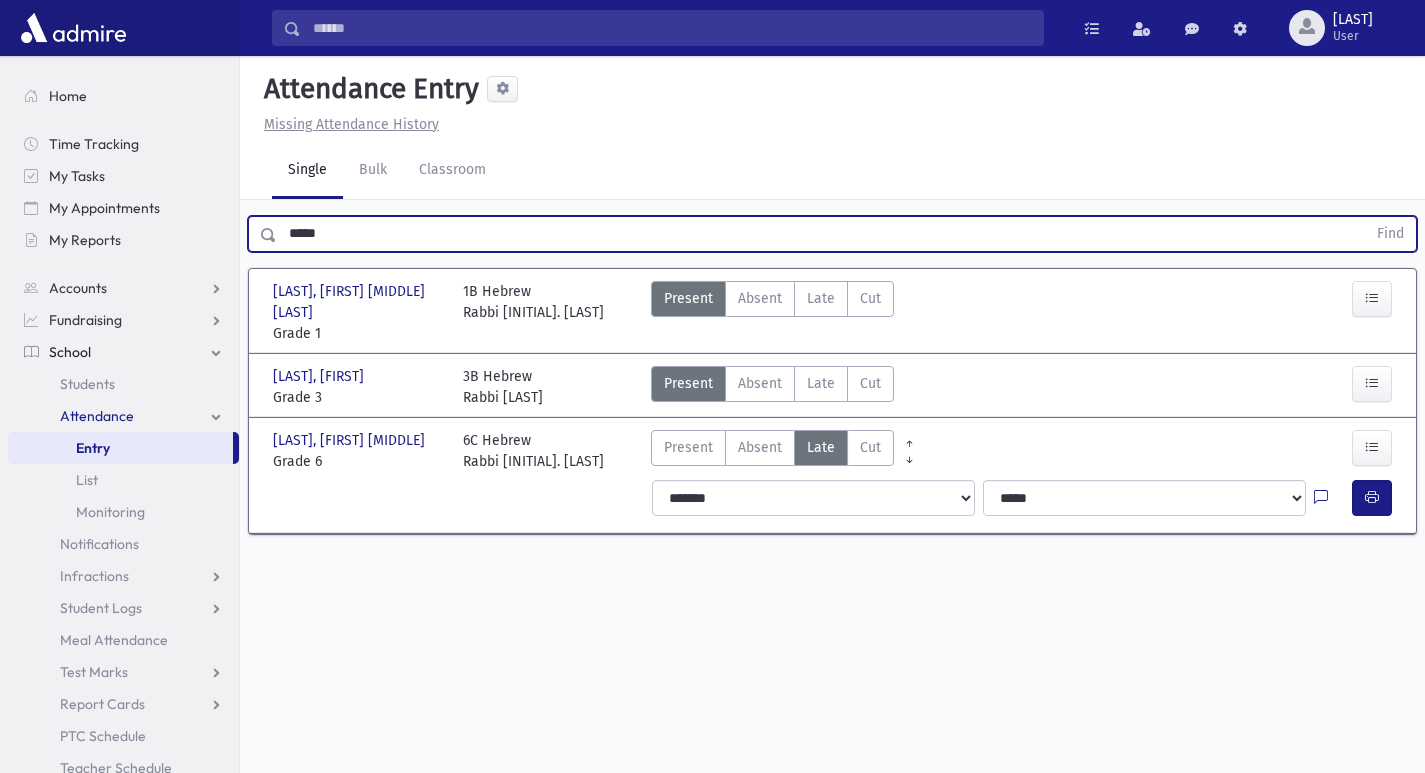 drag, startPoint x: 331, startPoint y: 240, endPoint x: 263, endPoint y: 239, distance: 68.007355 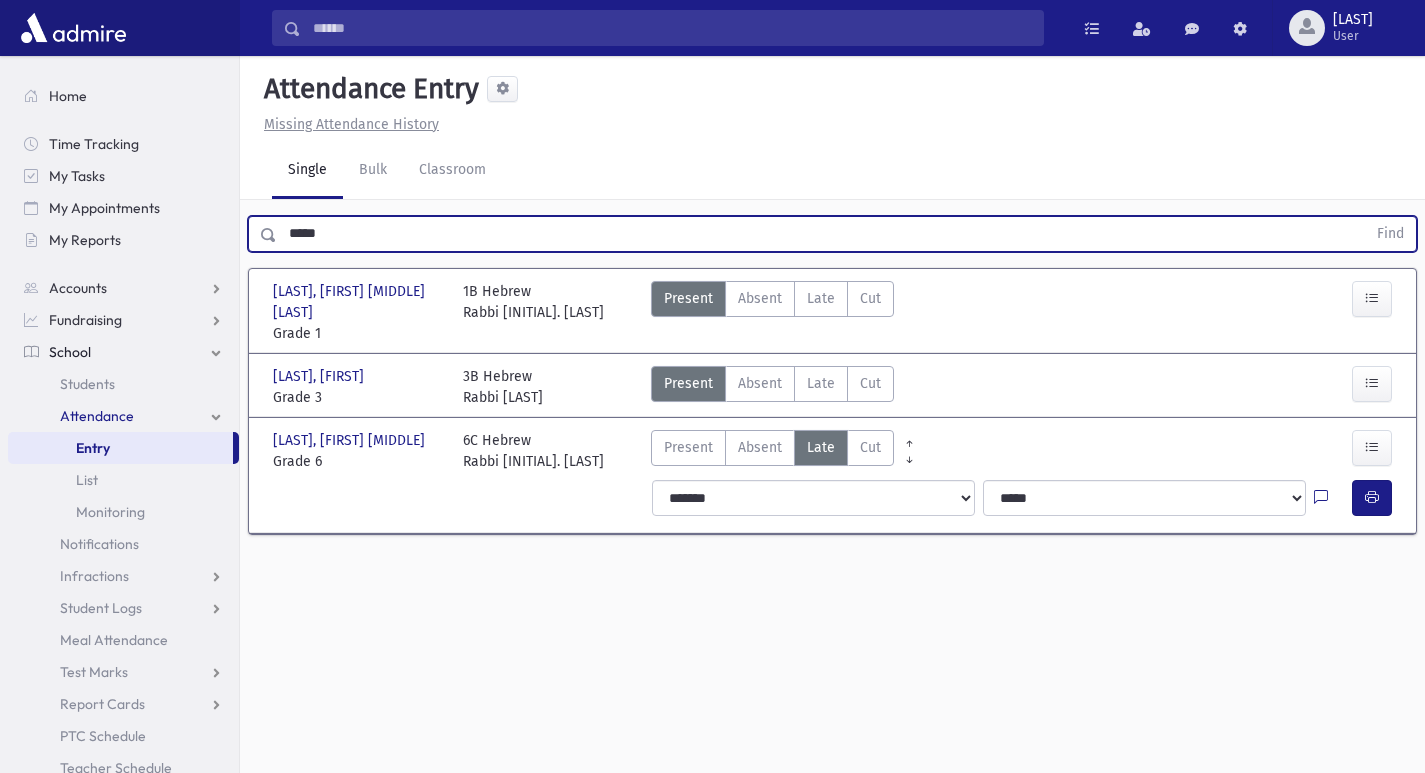 type on "*****" 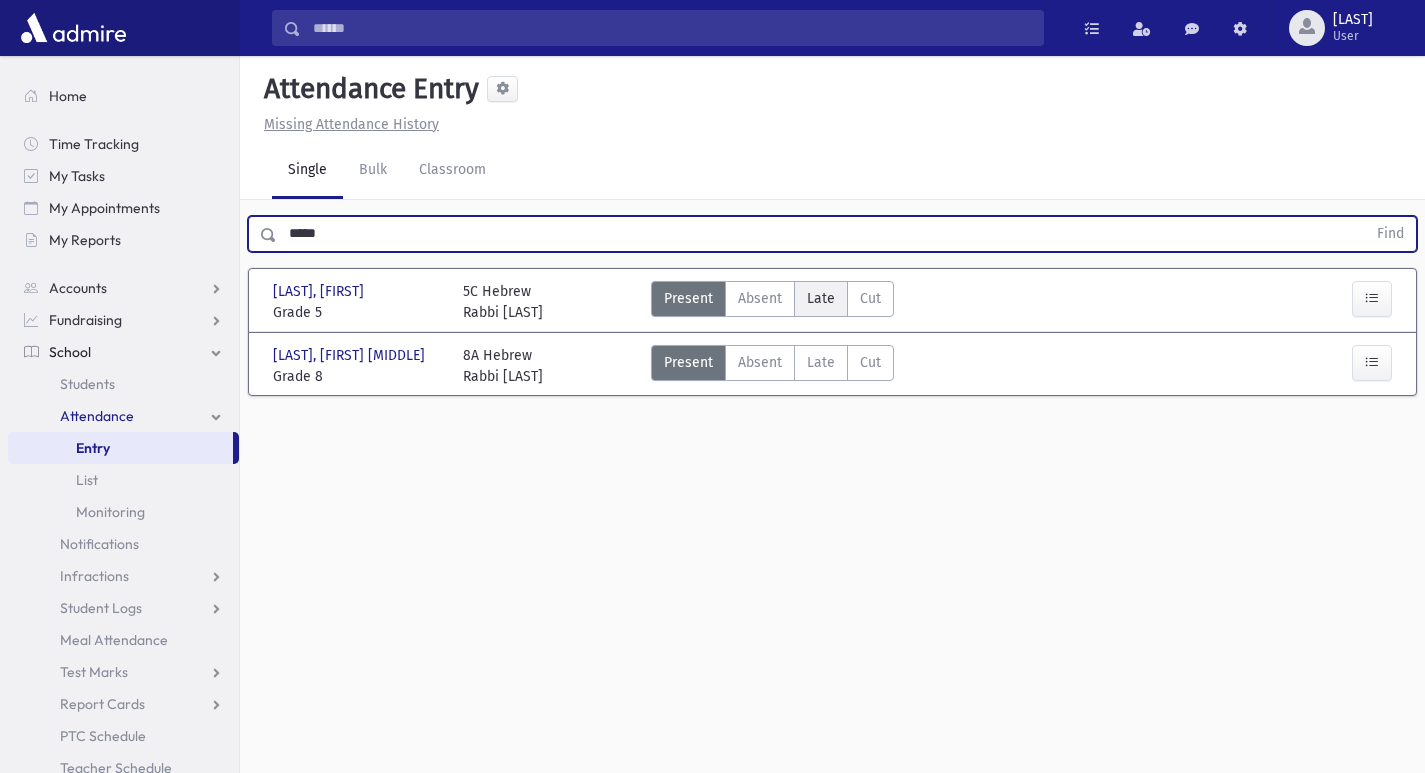 click on "Late" at bounding box center [821, 298] 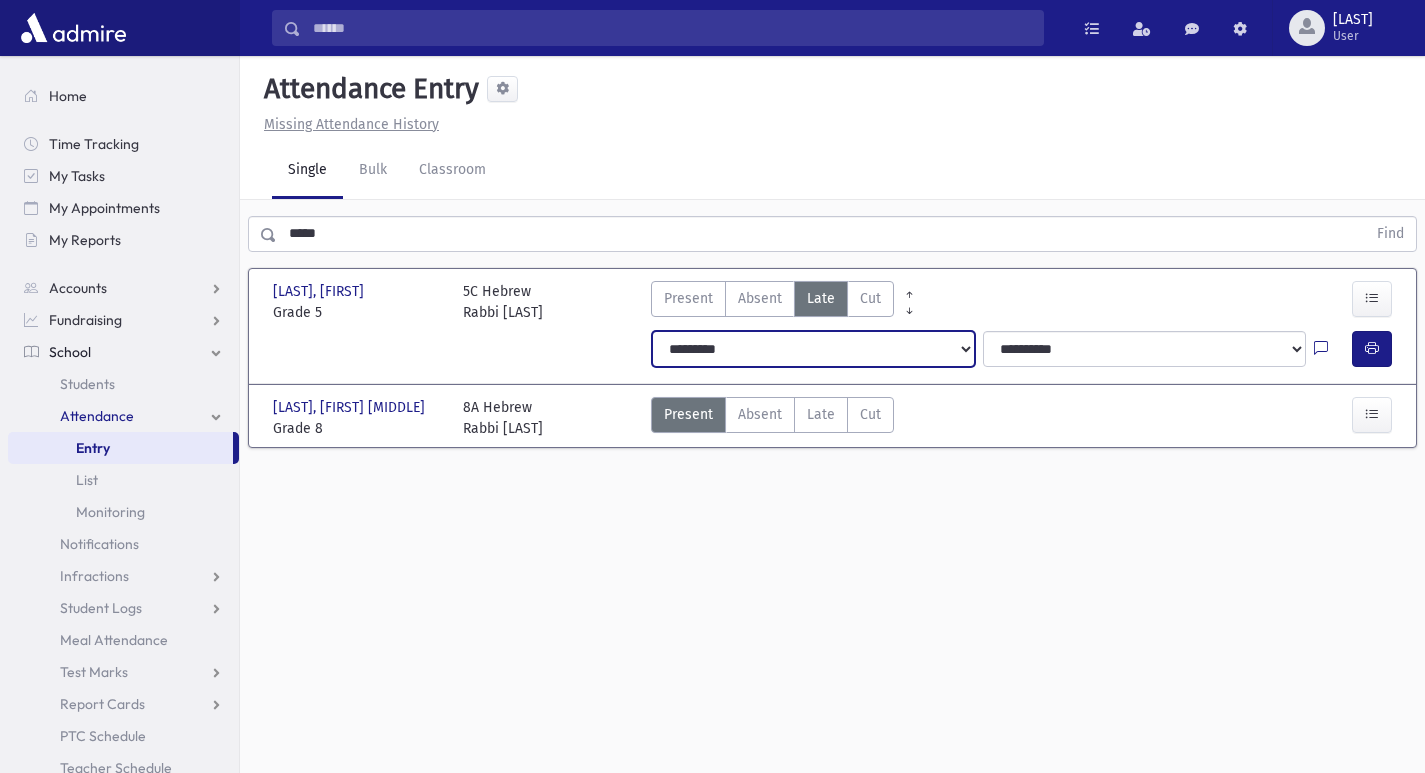 click on "**********" at bounding box center [813, 349] 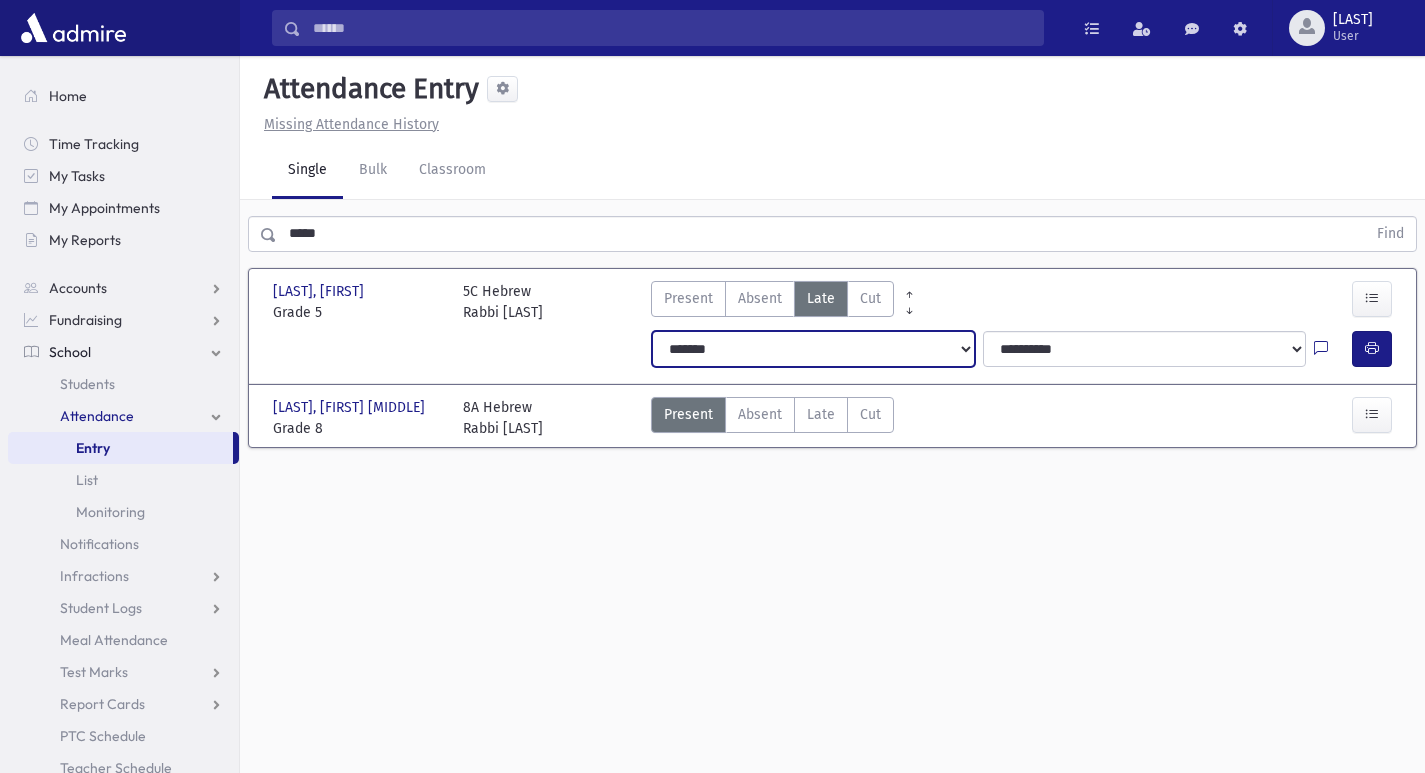 click on "**********" at bounding box center (813, 349) 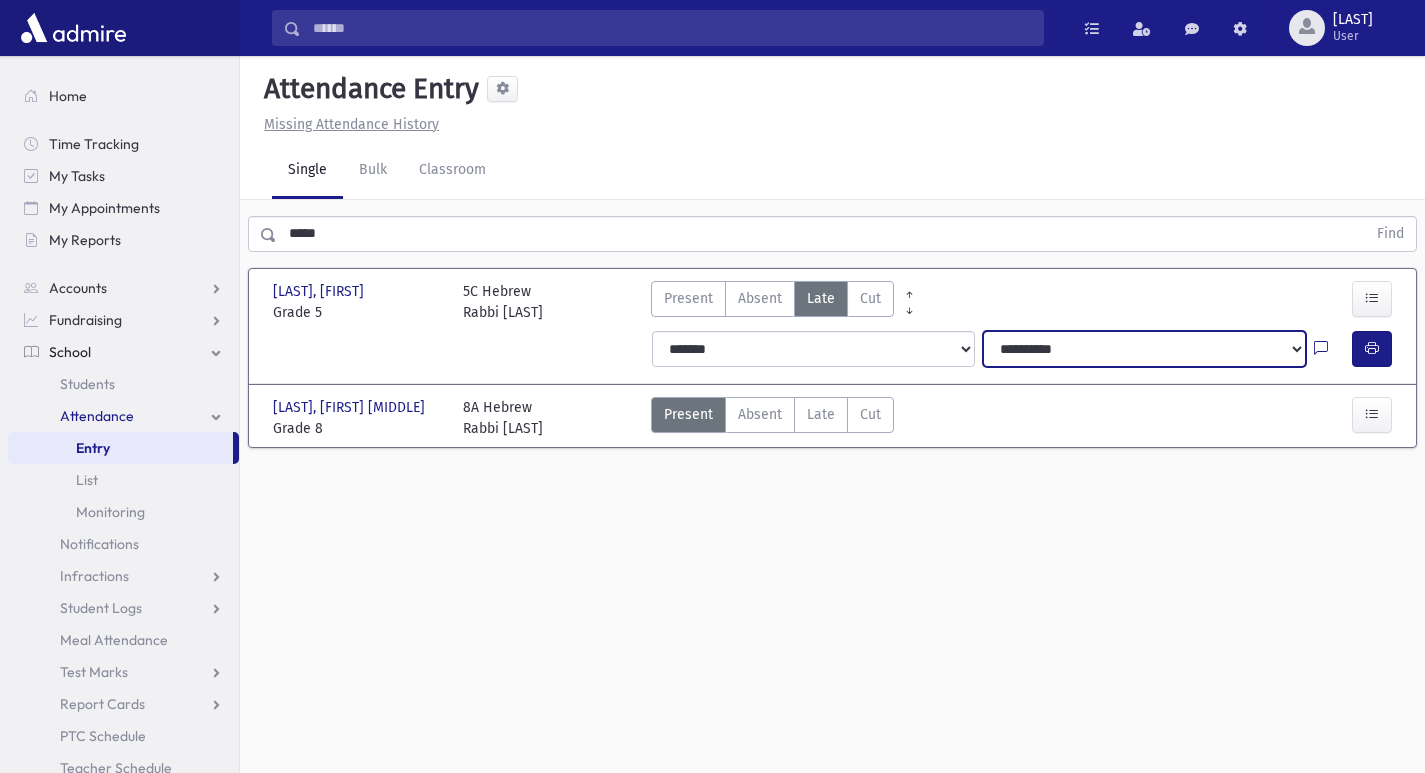 drag, startPoint x: 1014, startPoint y: 347, endPoint x: 1025, endPoint y: 347, distance: 11 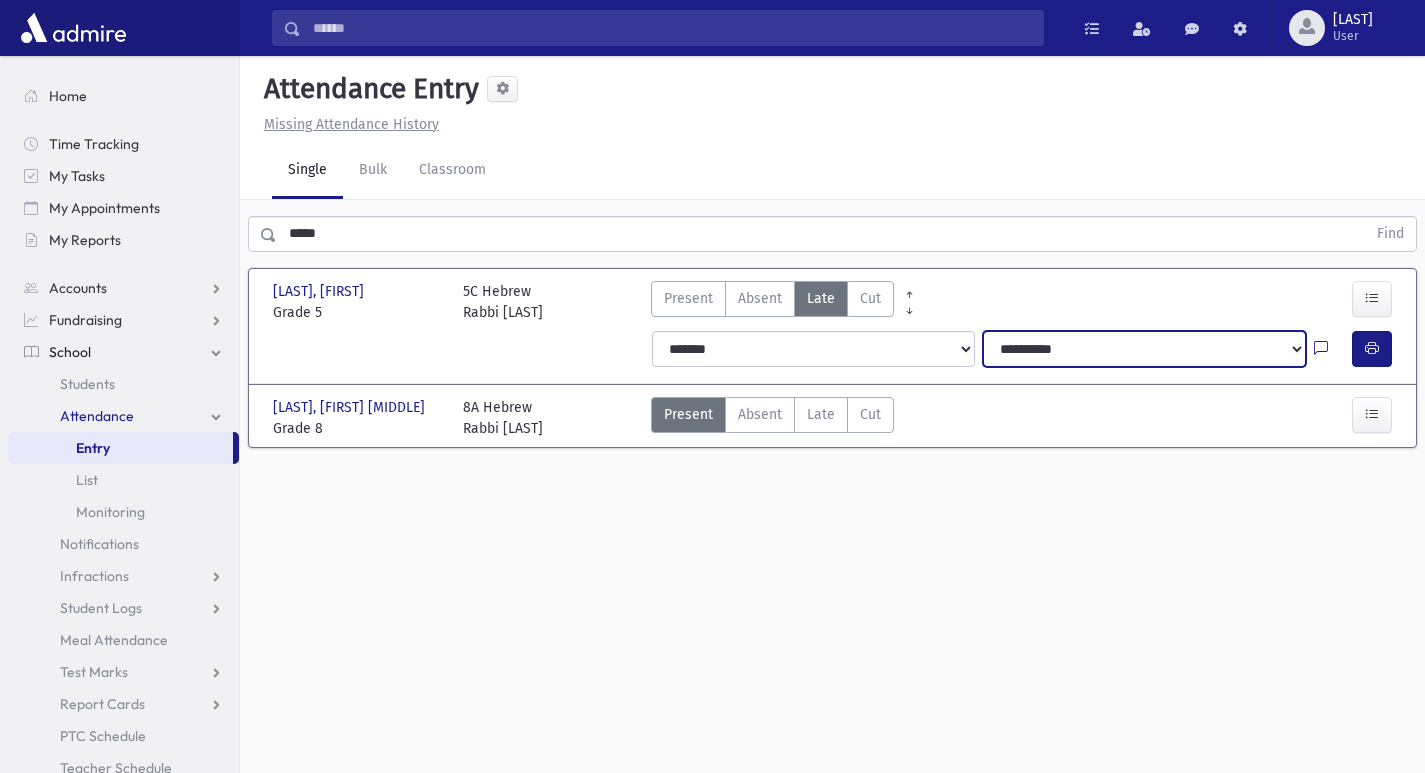 select on "*****" 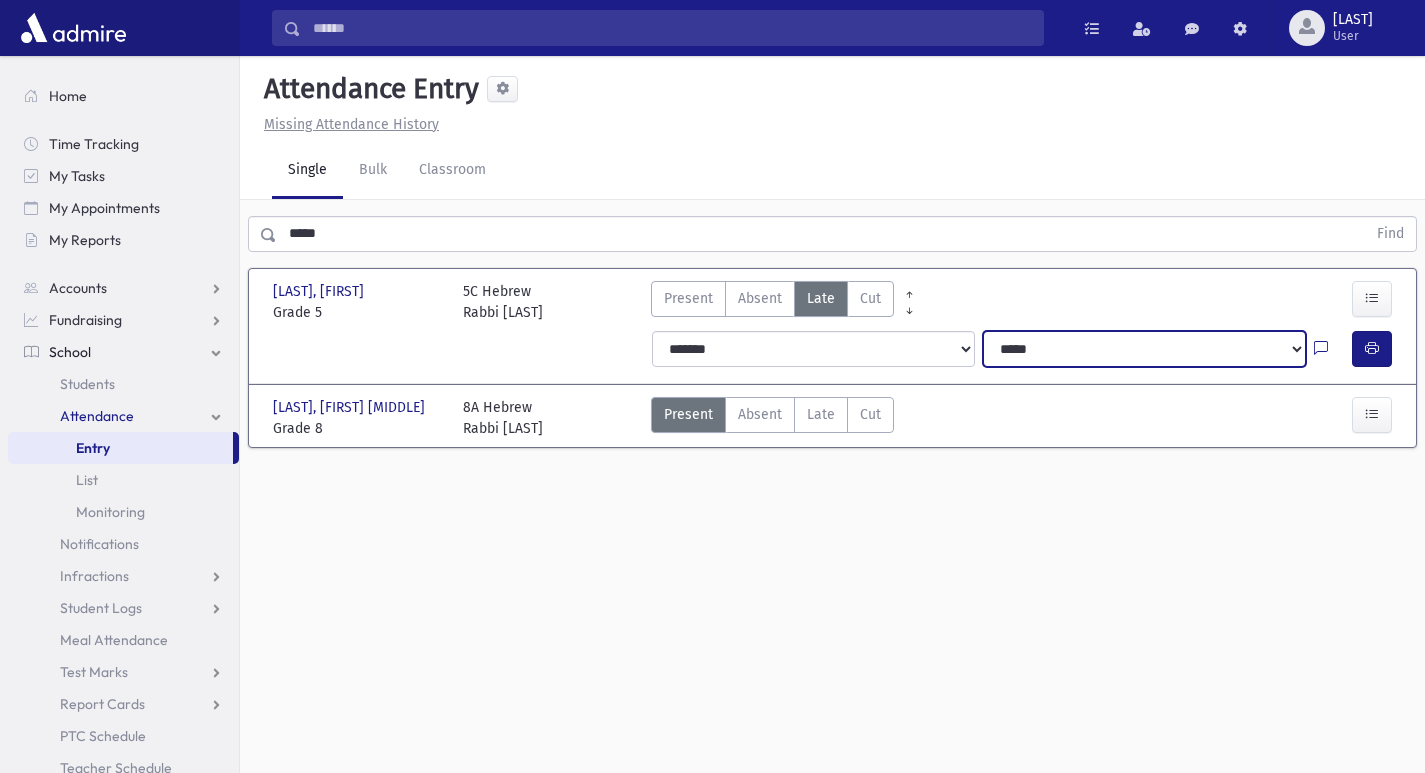 click on "**********" at bounding box center (1144, 349) 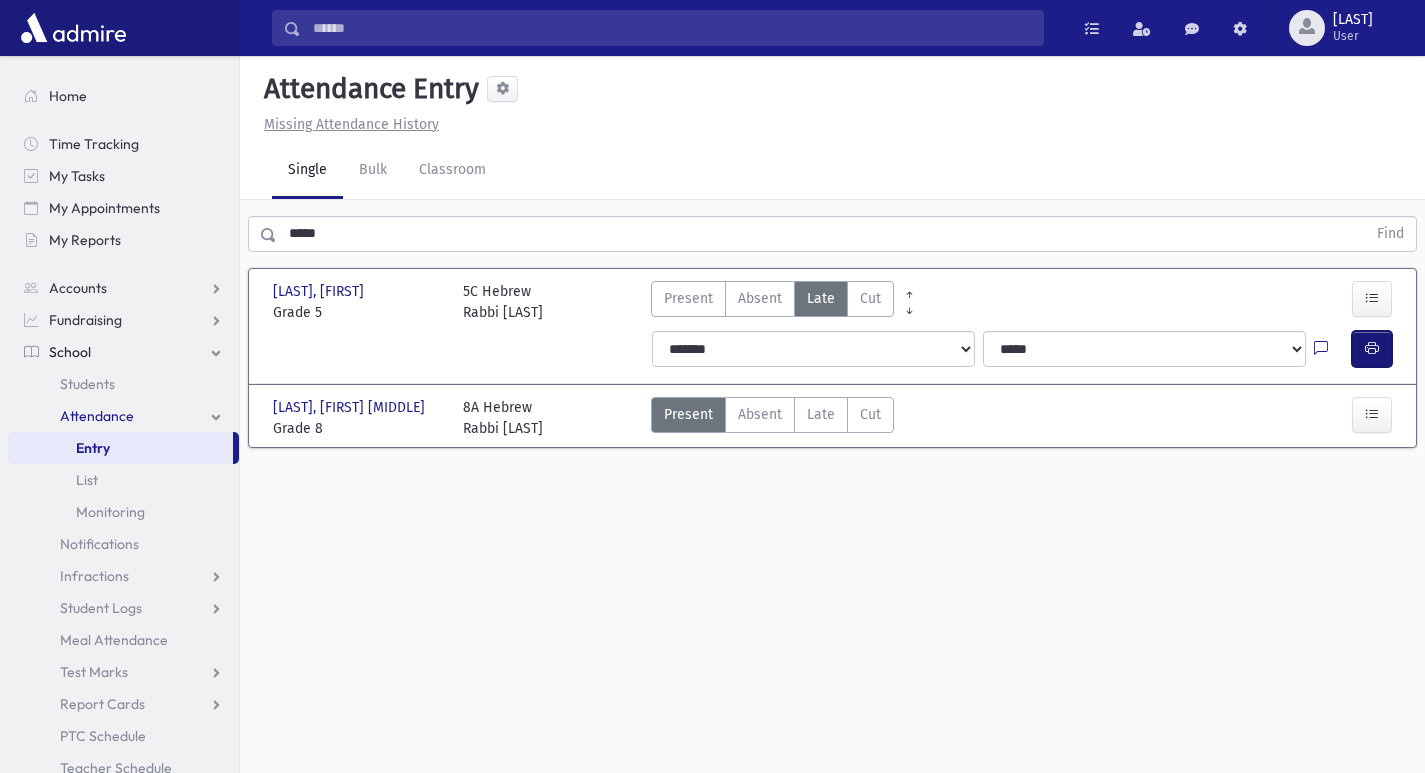 click at bounding box center [1372, 349] 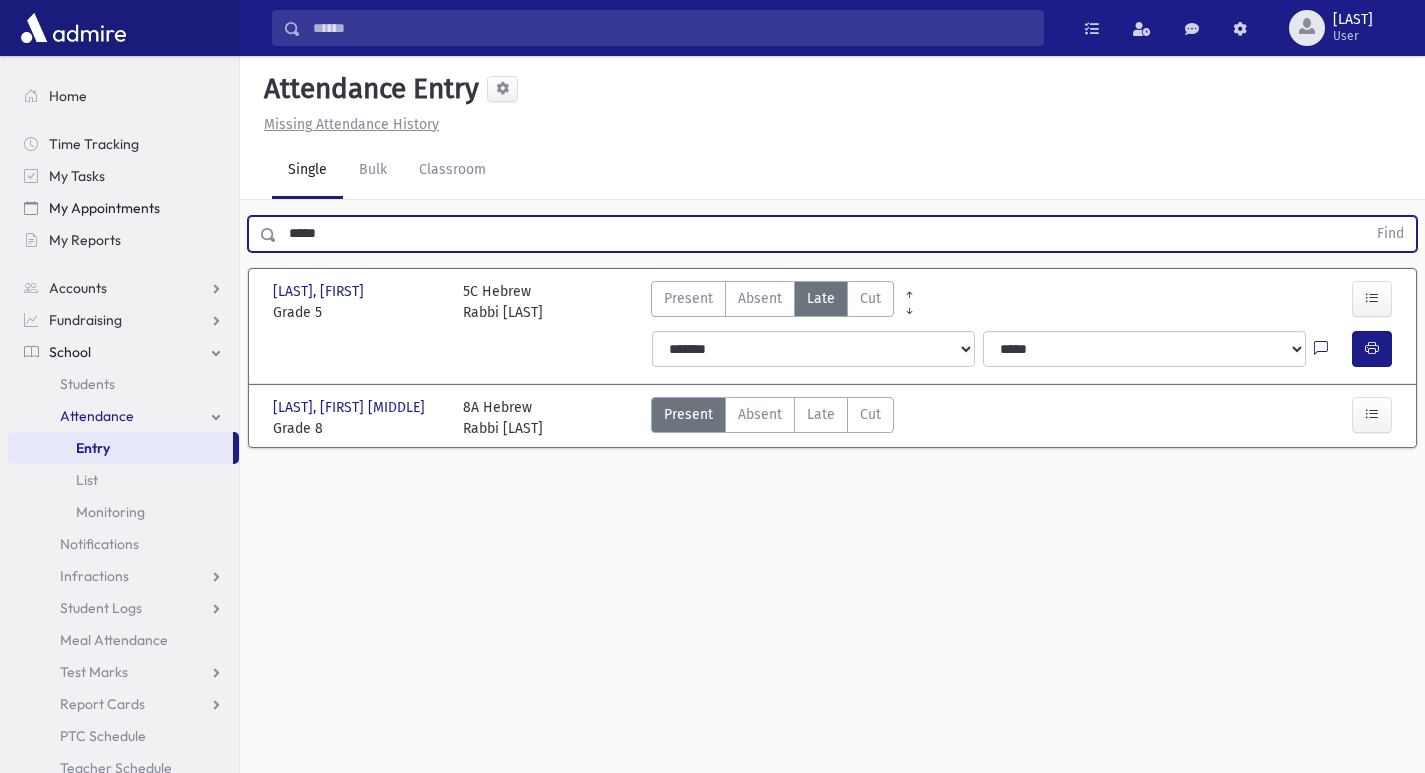 drag, startPoint x: 273, startPoint y: 216, endPoint x: 148, endPoint y: 213, distance: 125.035995 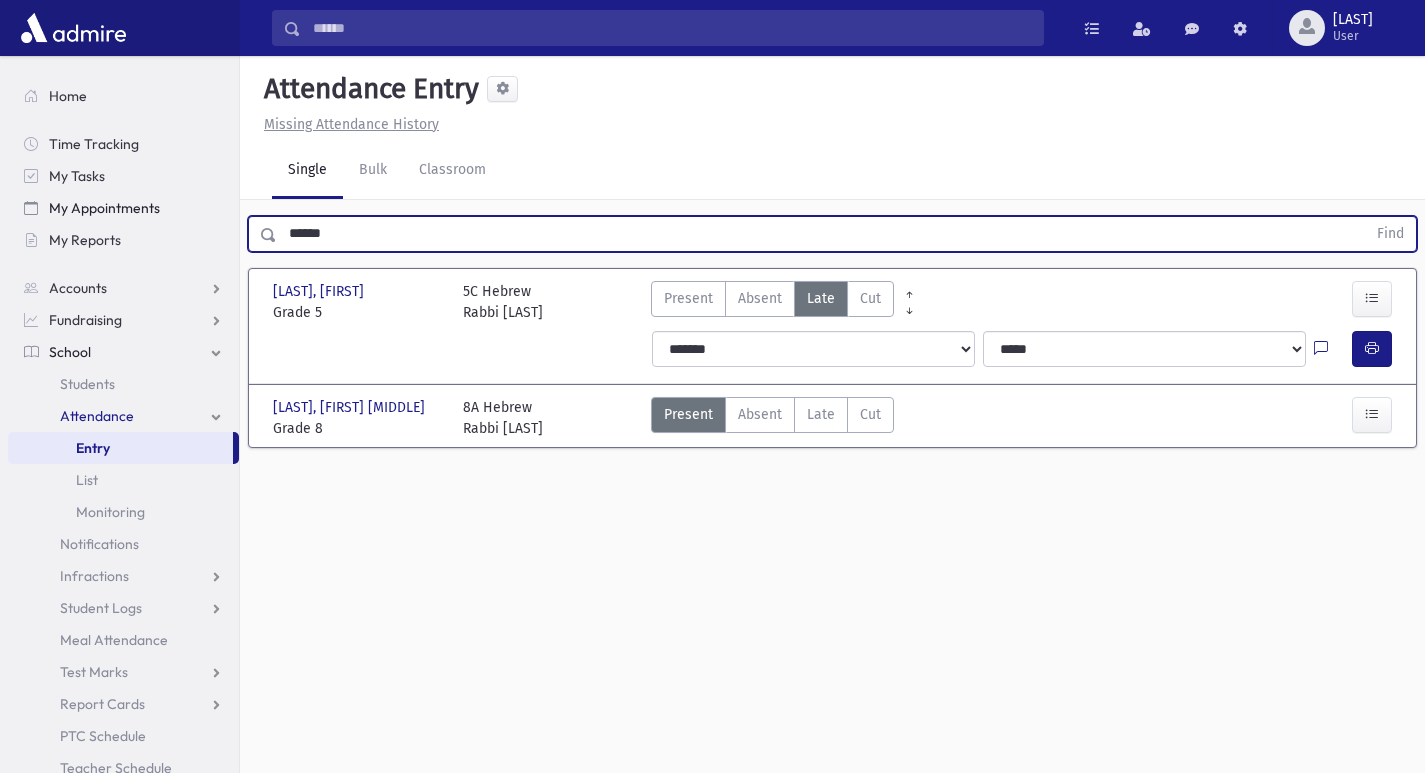 type on "******" 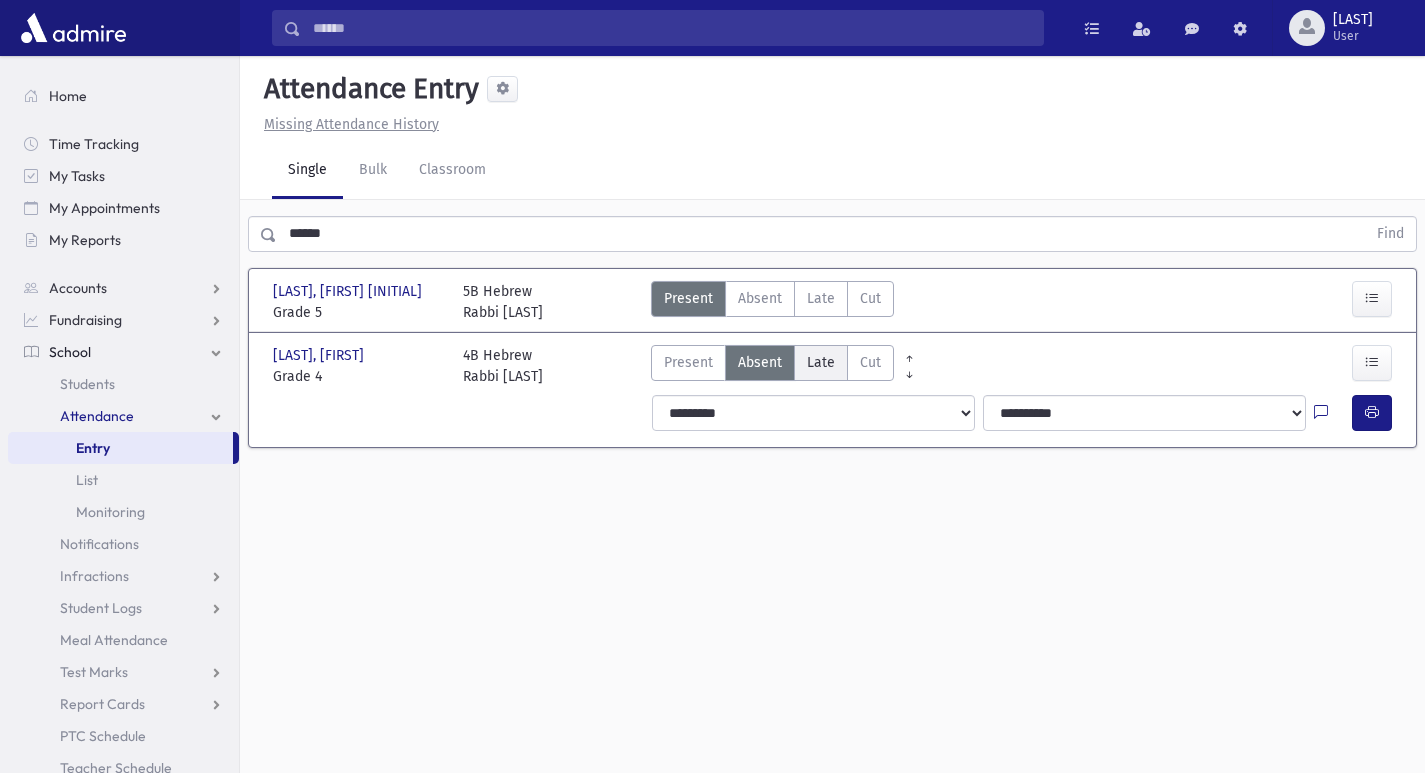 click on "Late" at bounding box center (821, 362) 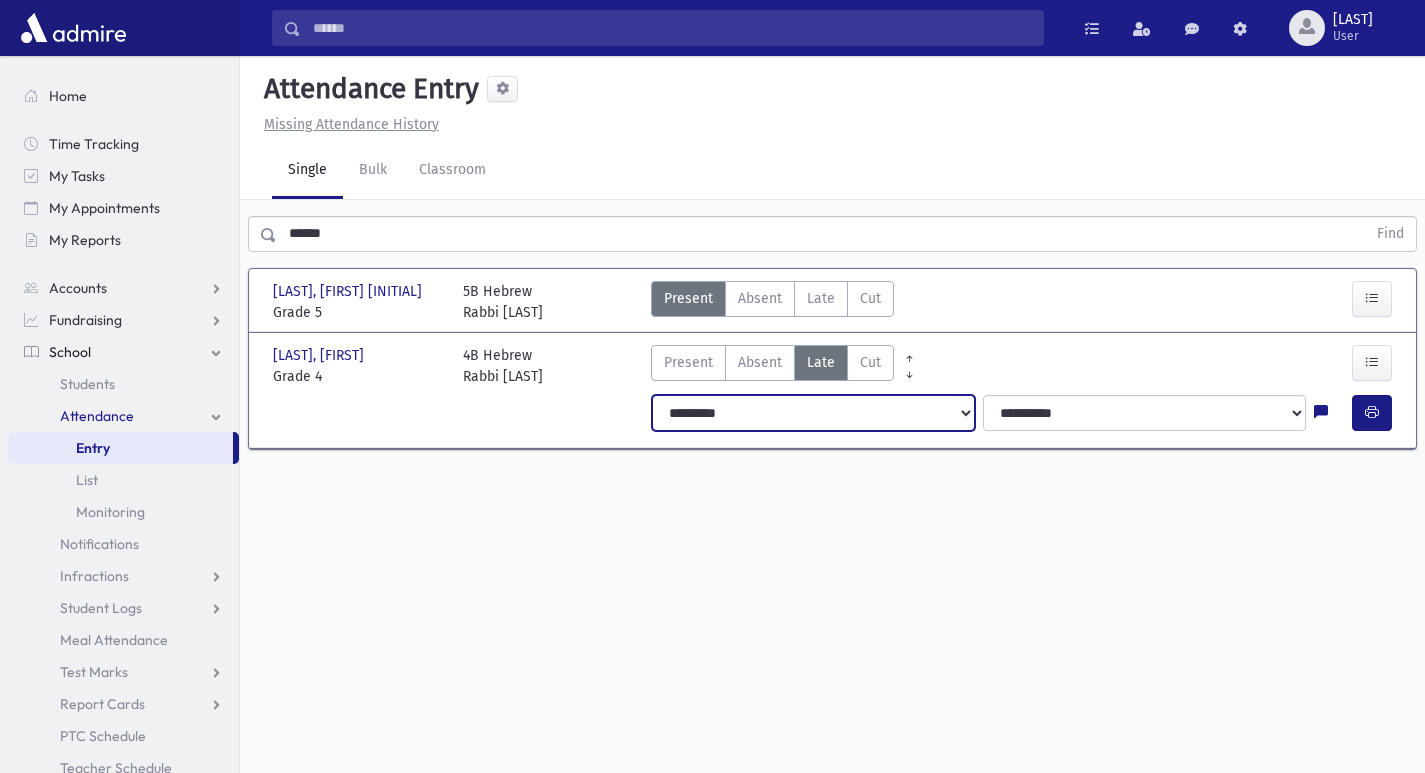 click on "**********" at bounding box center [813, 413] 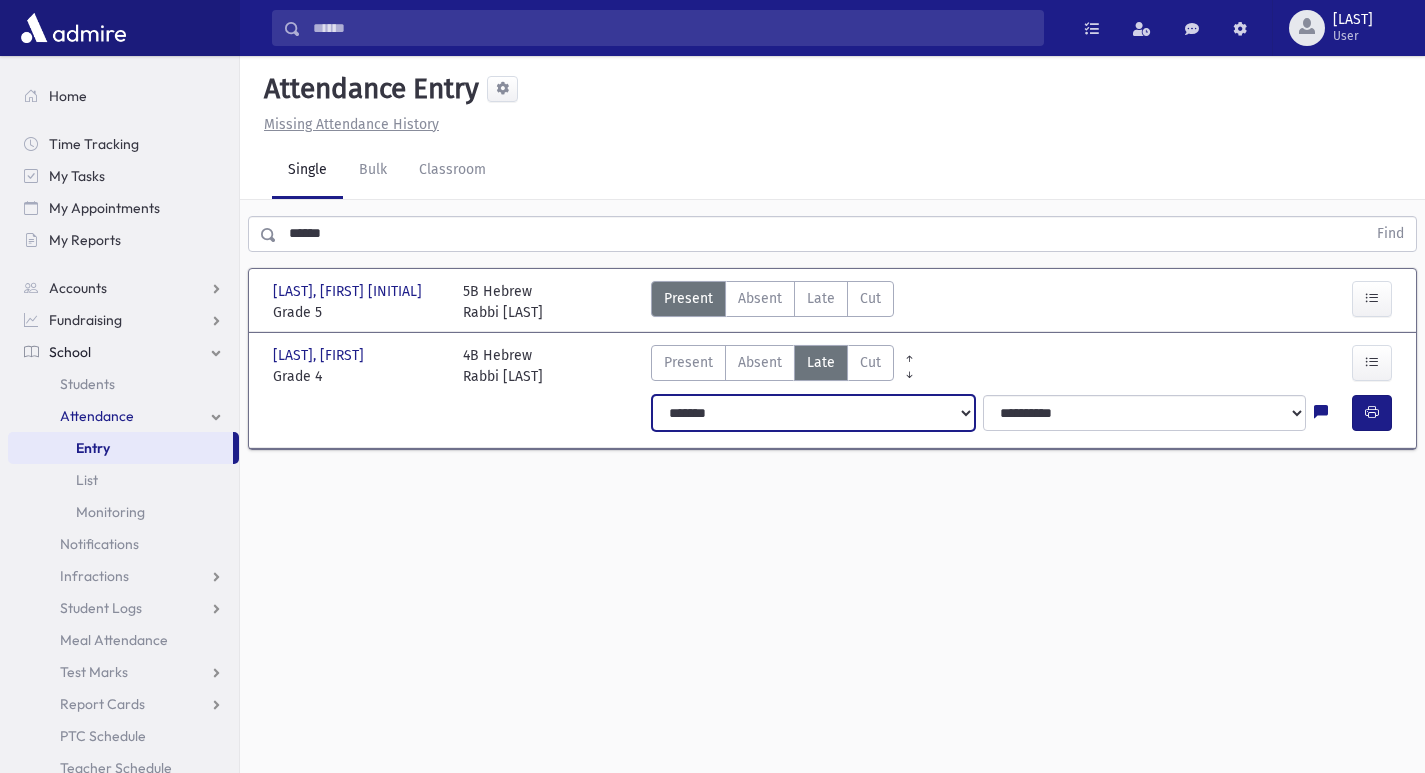 click on "**********" at bounding box center (813, 413) 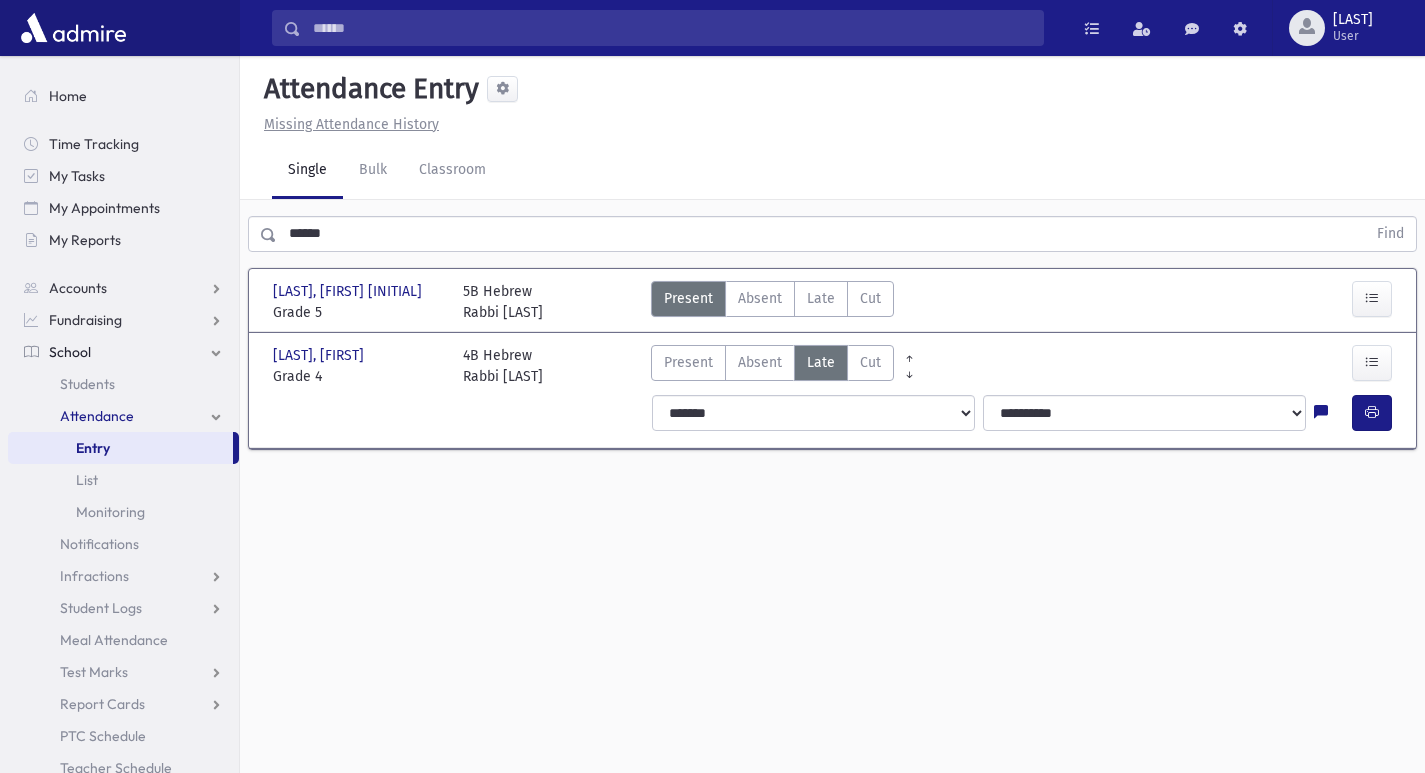click on "**********" at bounding box center [1144, 413] 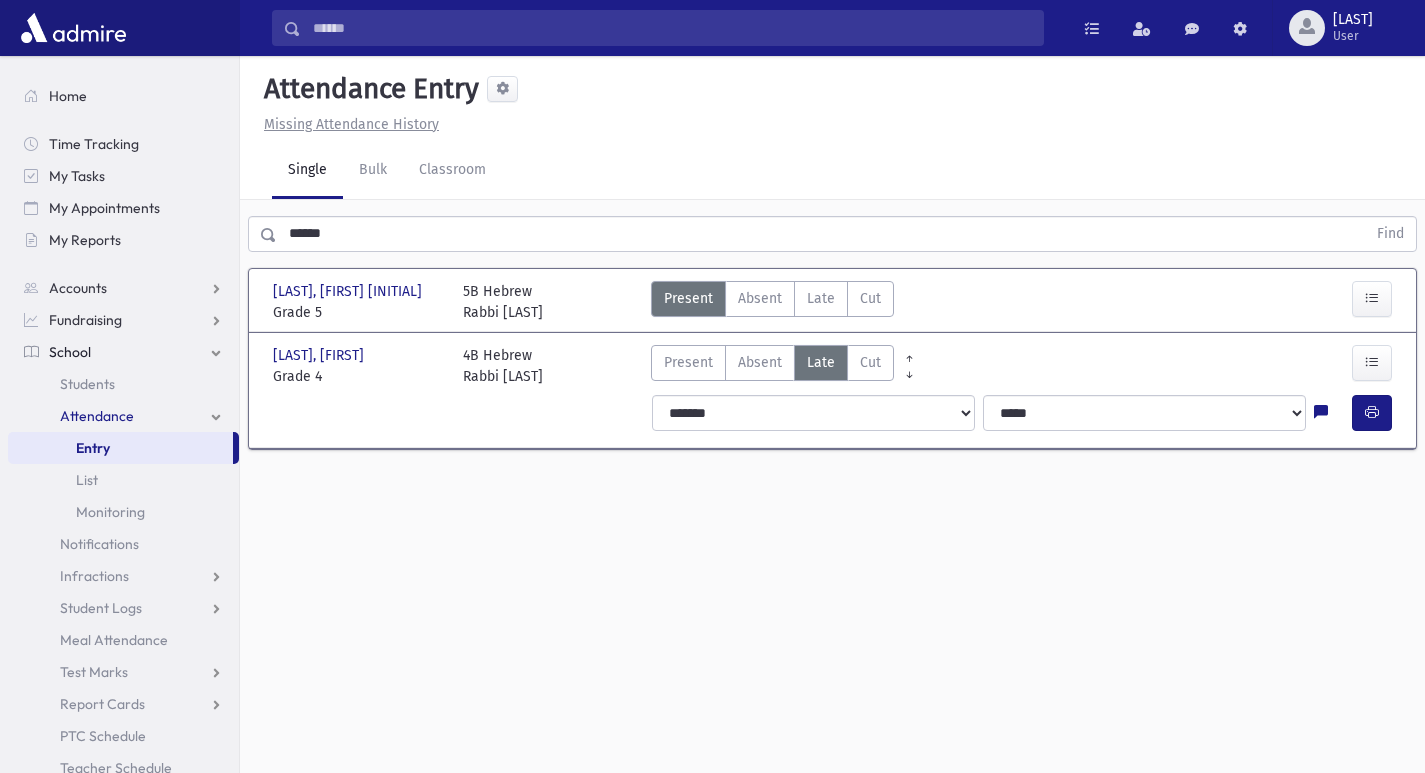 click on "**********" at bounding box center [1144, 413] 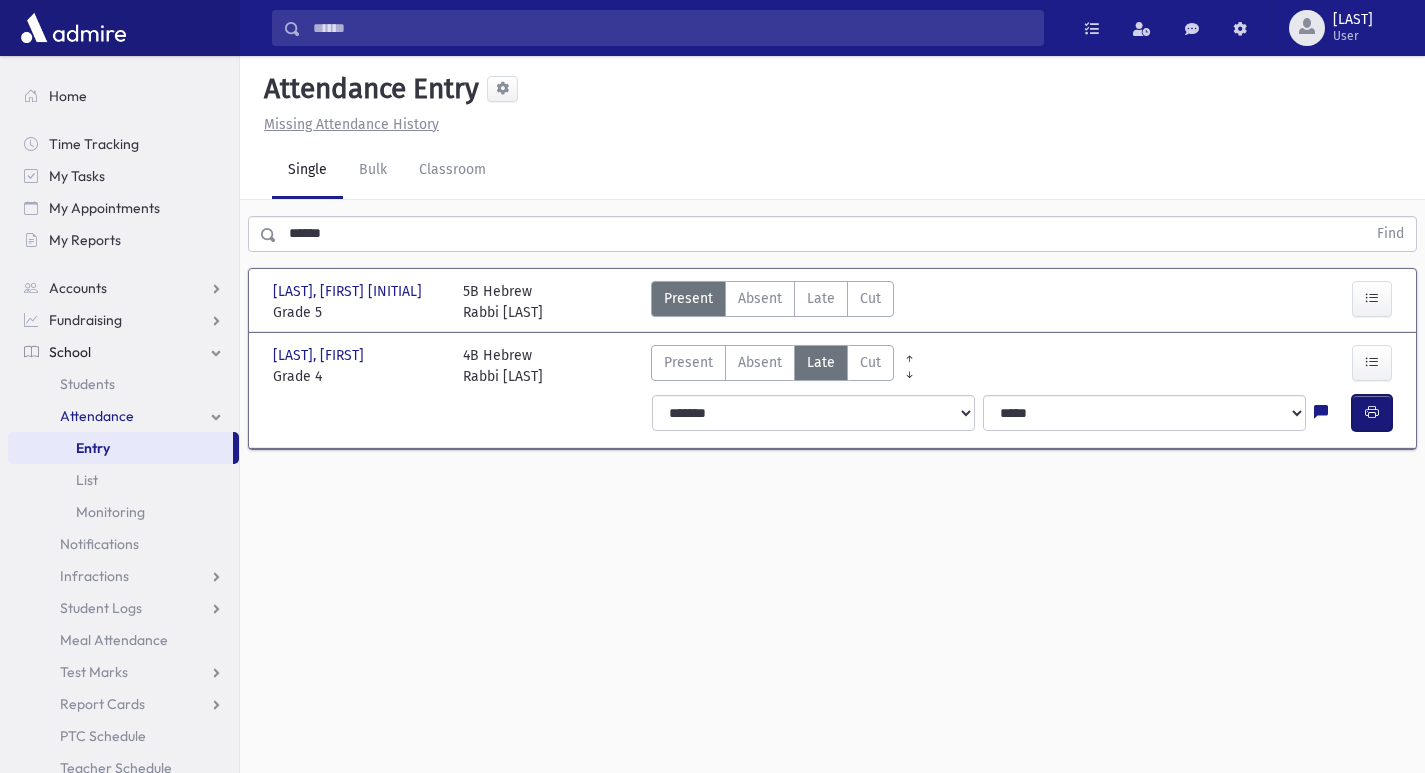 click at bounding box center [1372, 413] 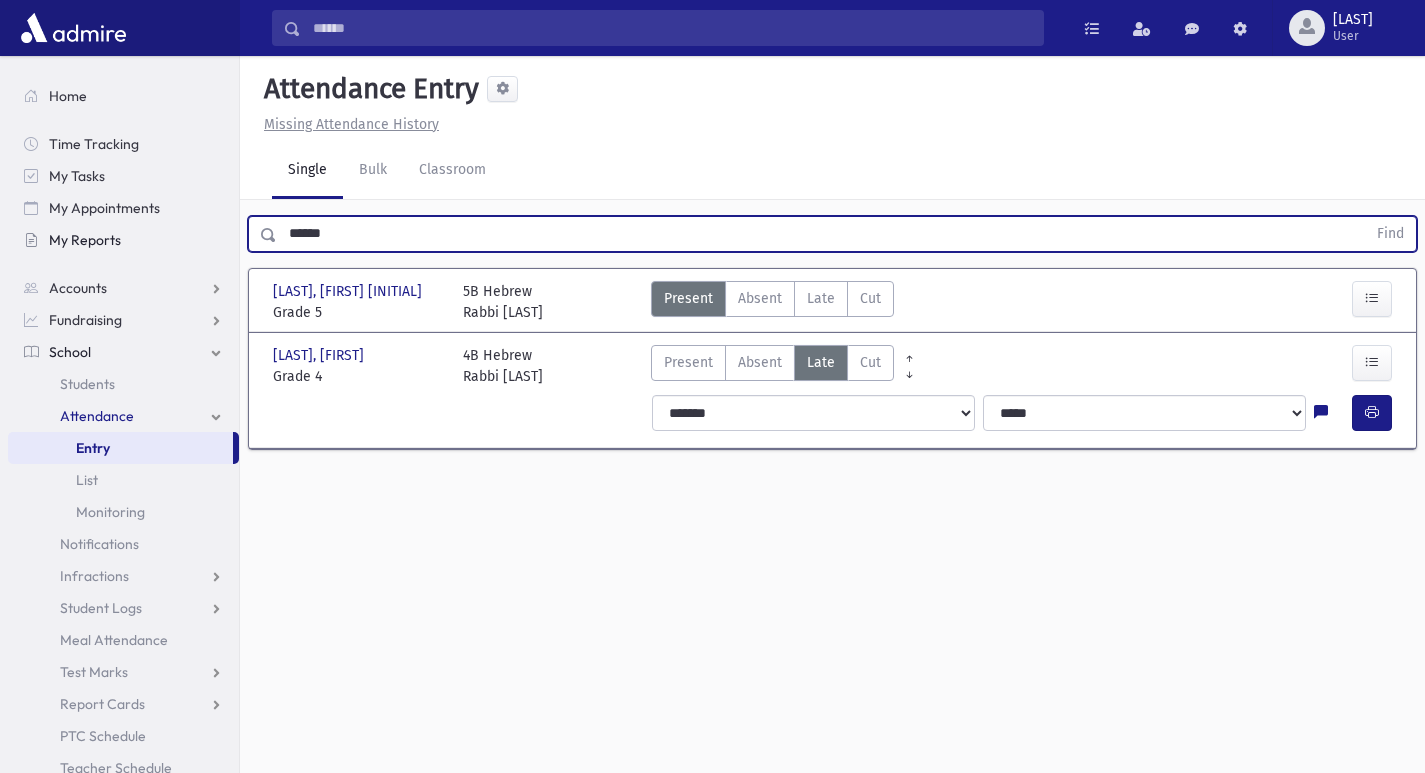 drag, startPoint x: 360, startPoint y: 227, endPoint x: 231, endPoint y: 255, distance: 132.00378 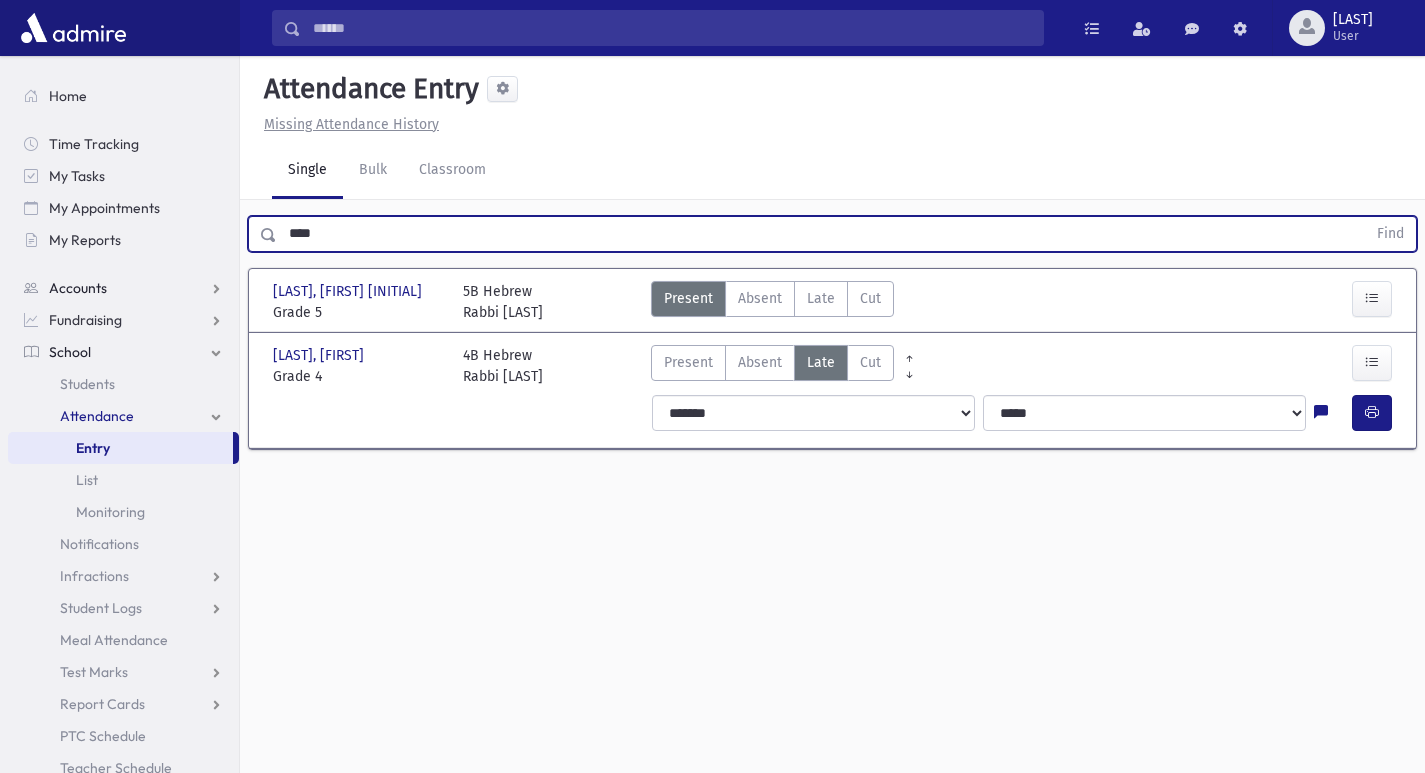 type on "****" 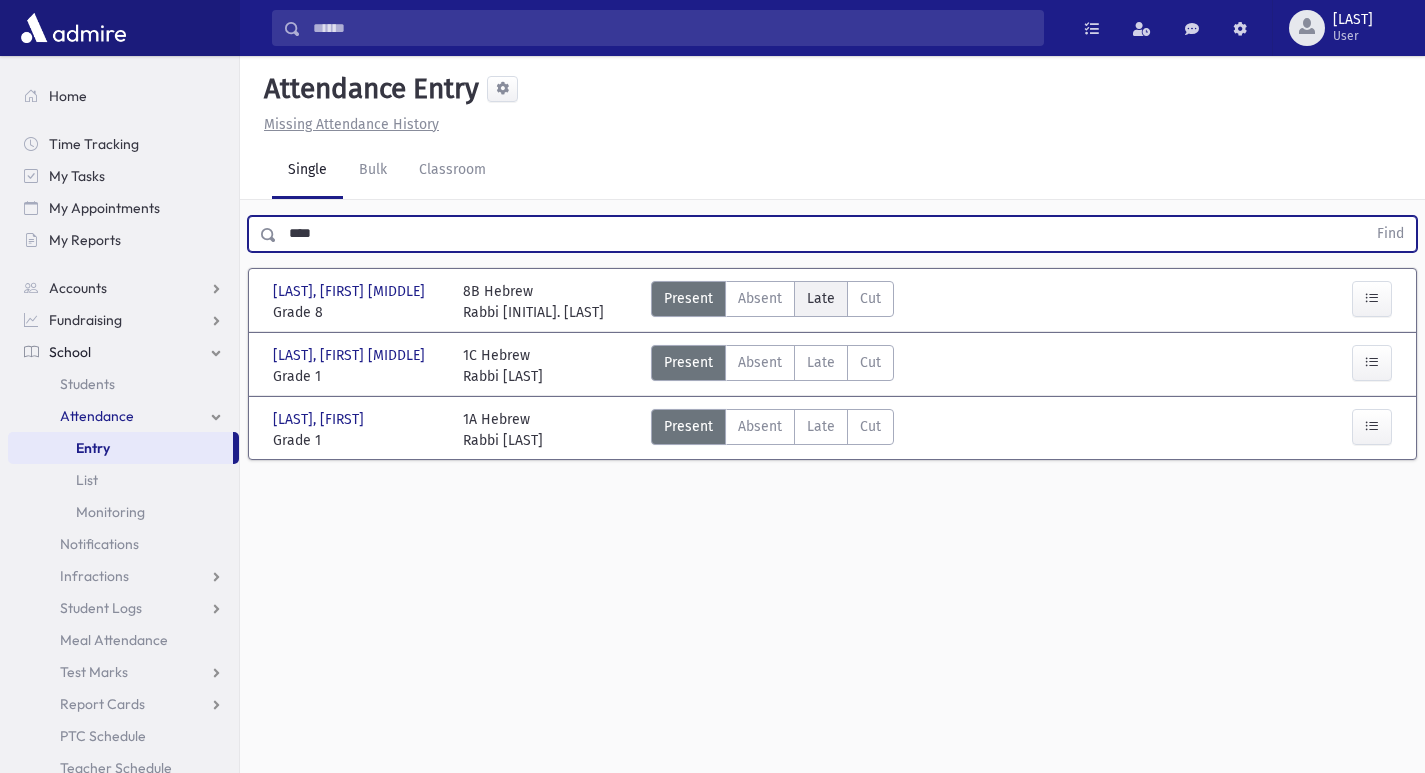 click on "Late" at bounding box center (821, 298) 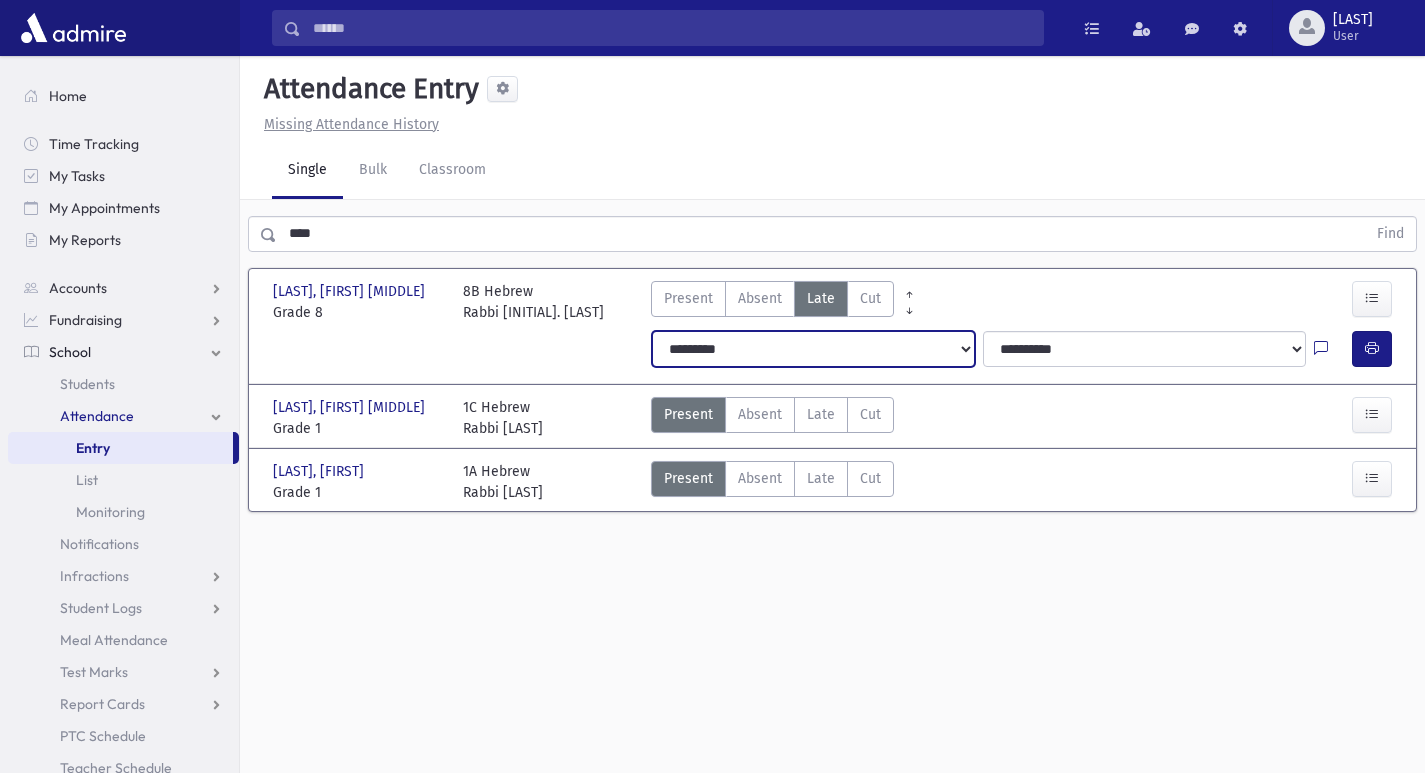click on "**********" at bounding box center (813, 349) 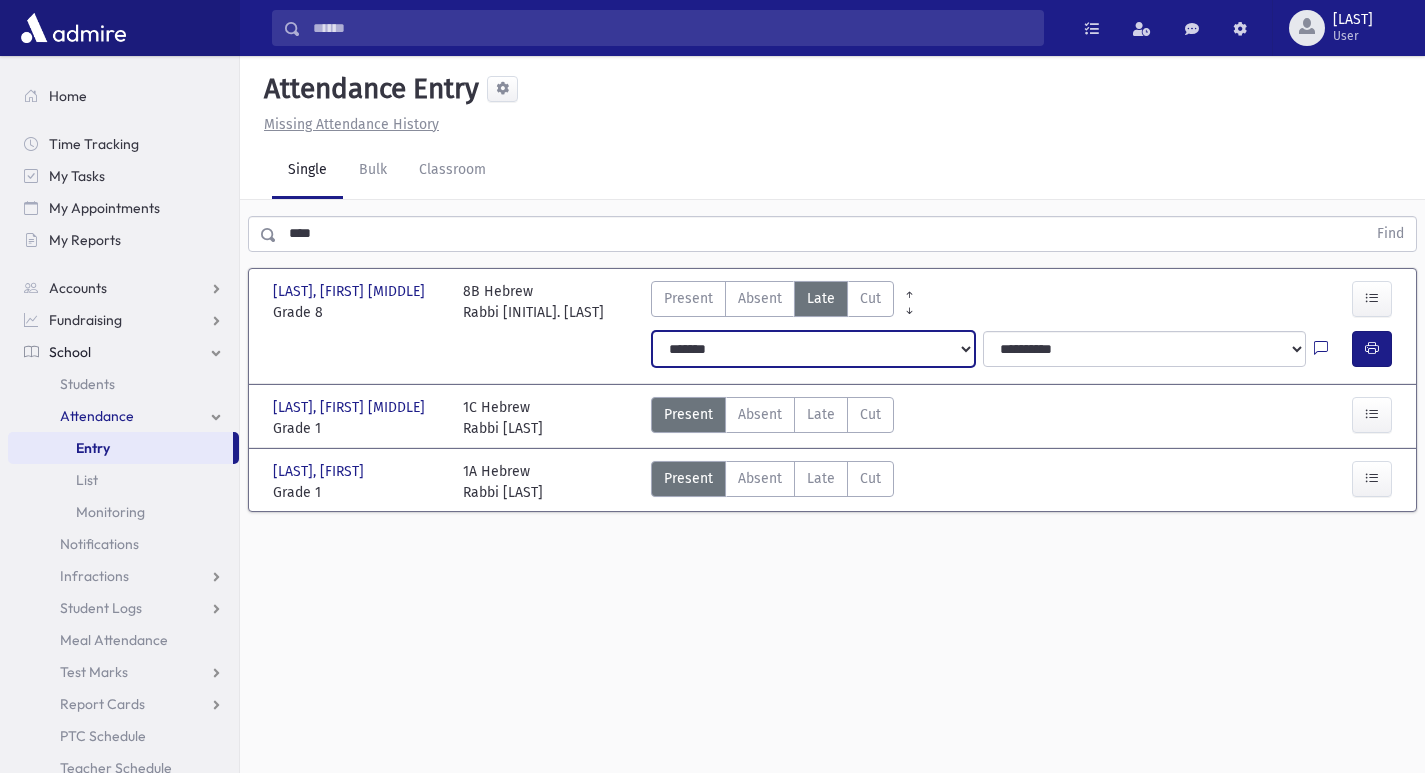 click on "**********" at bounding box center (813, 349) 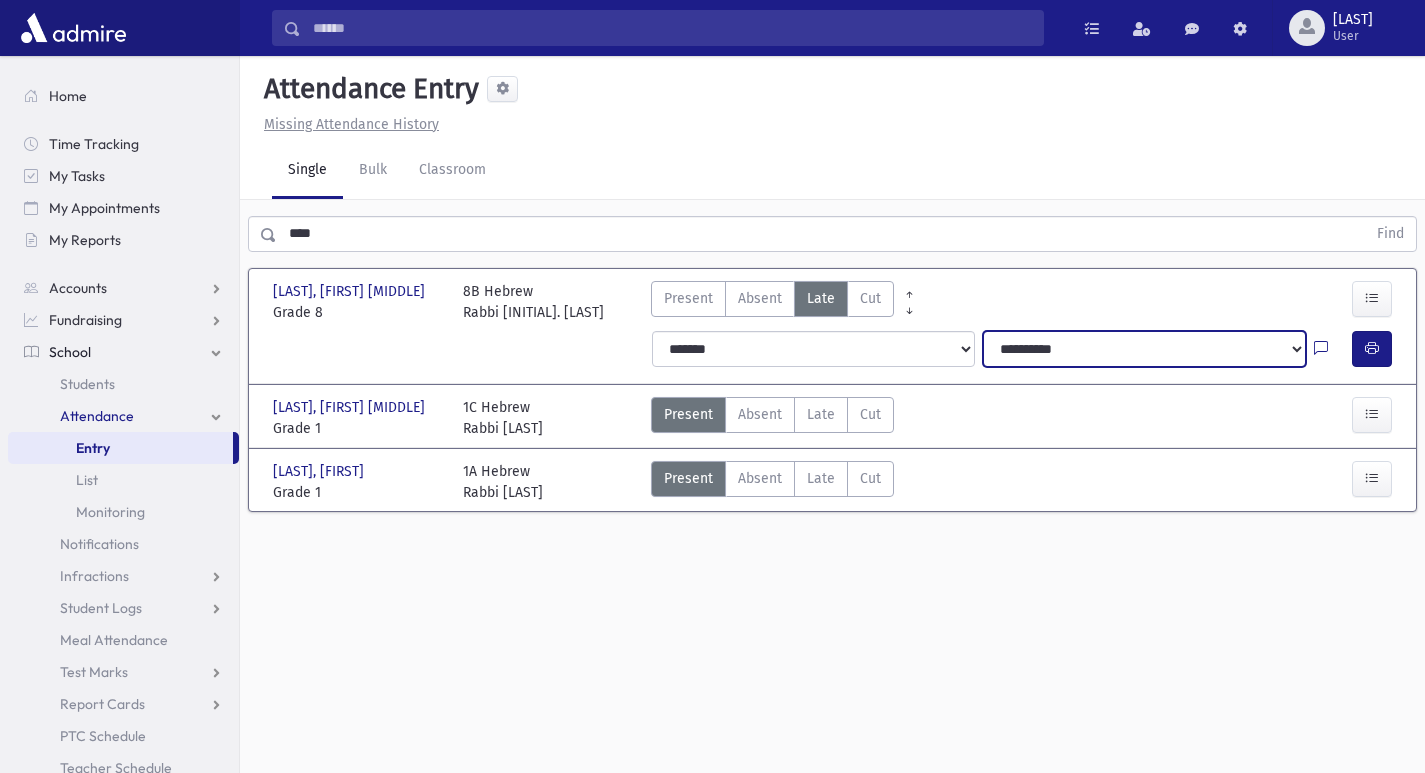 click on "**********" at bounding box center (1144, 349) 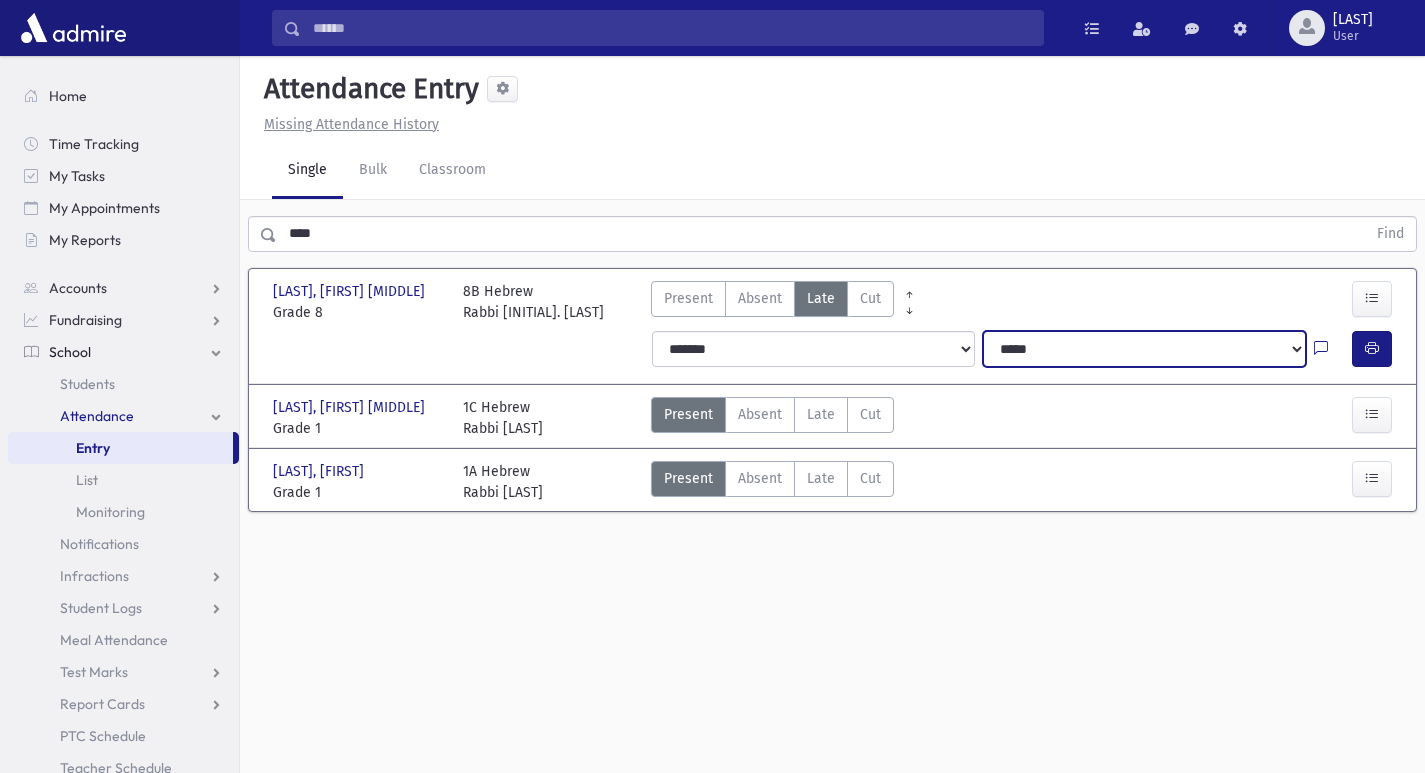 click on "**********" at bounding box center (1144, 349) 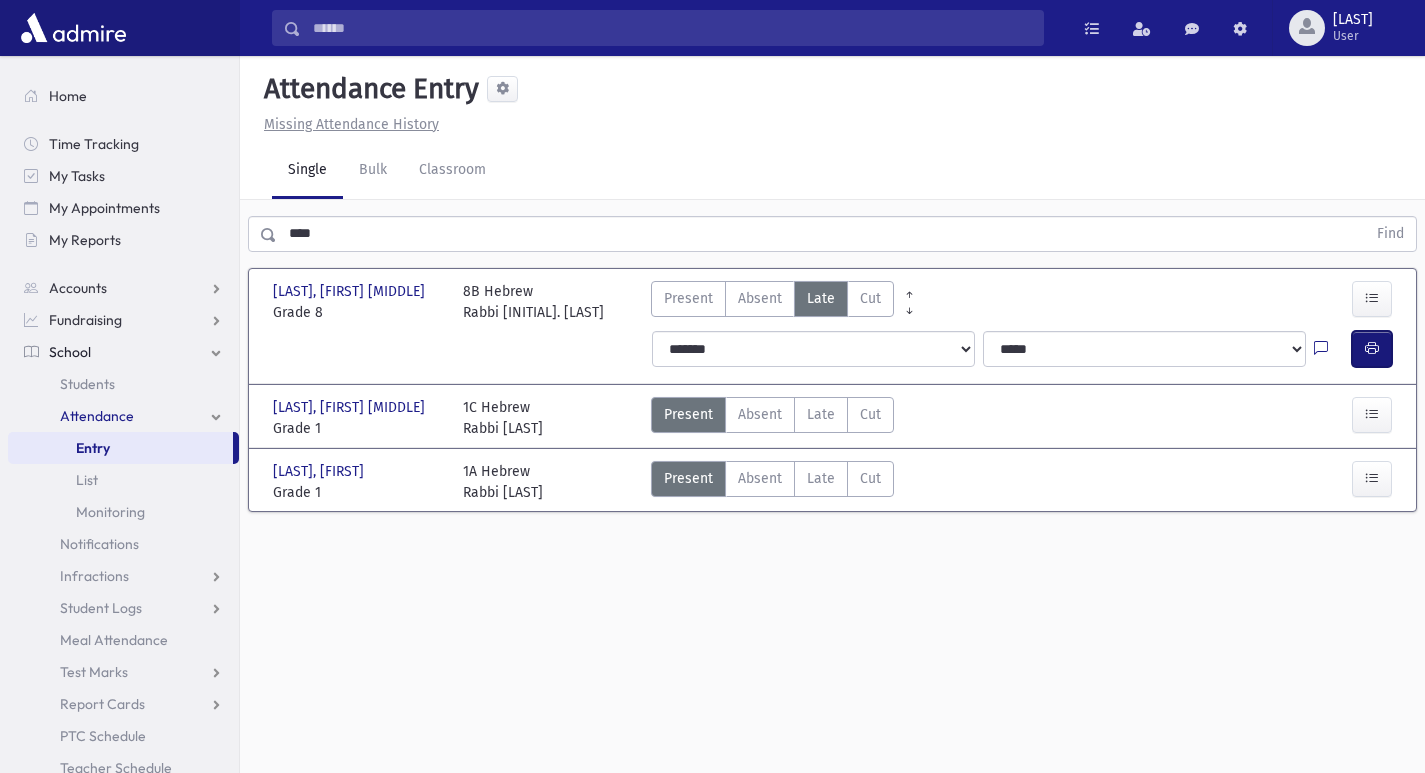 click at bounding box center (1372, 349) 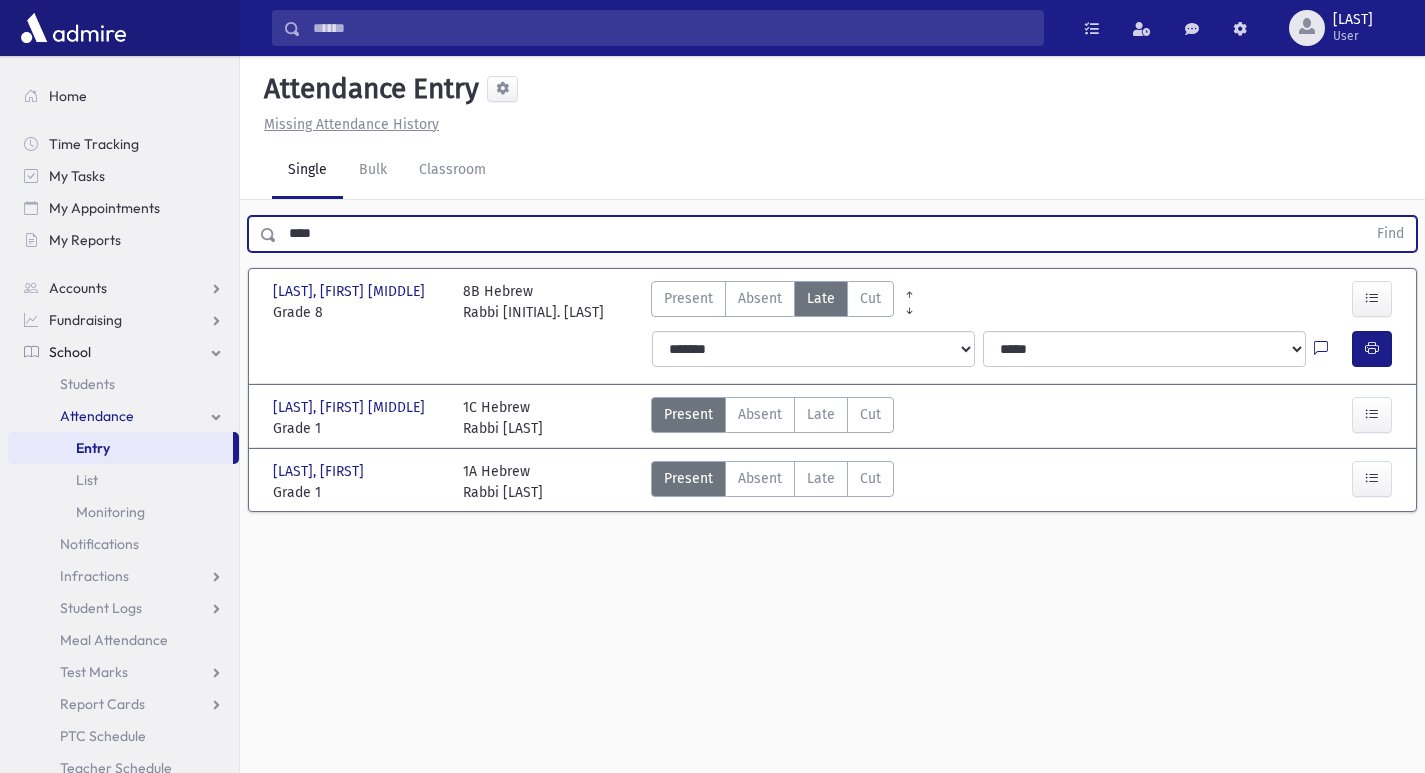 drag, startPoint x: 348, startPoint y: 238, endPoint x: 285, endPoint y: 262, distance: 67.41662 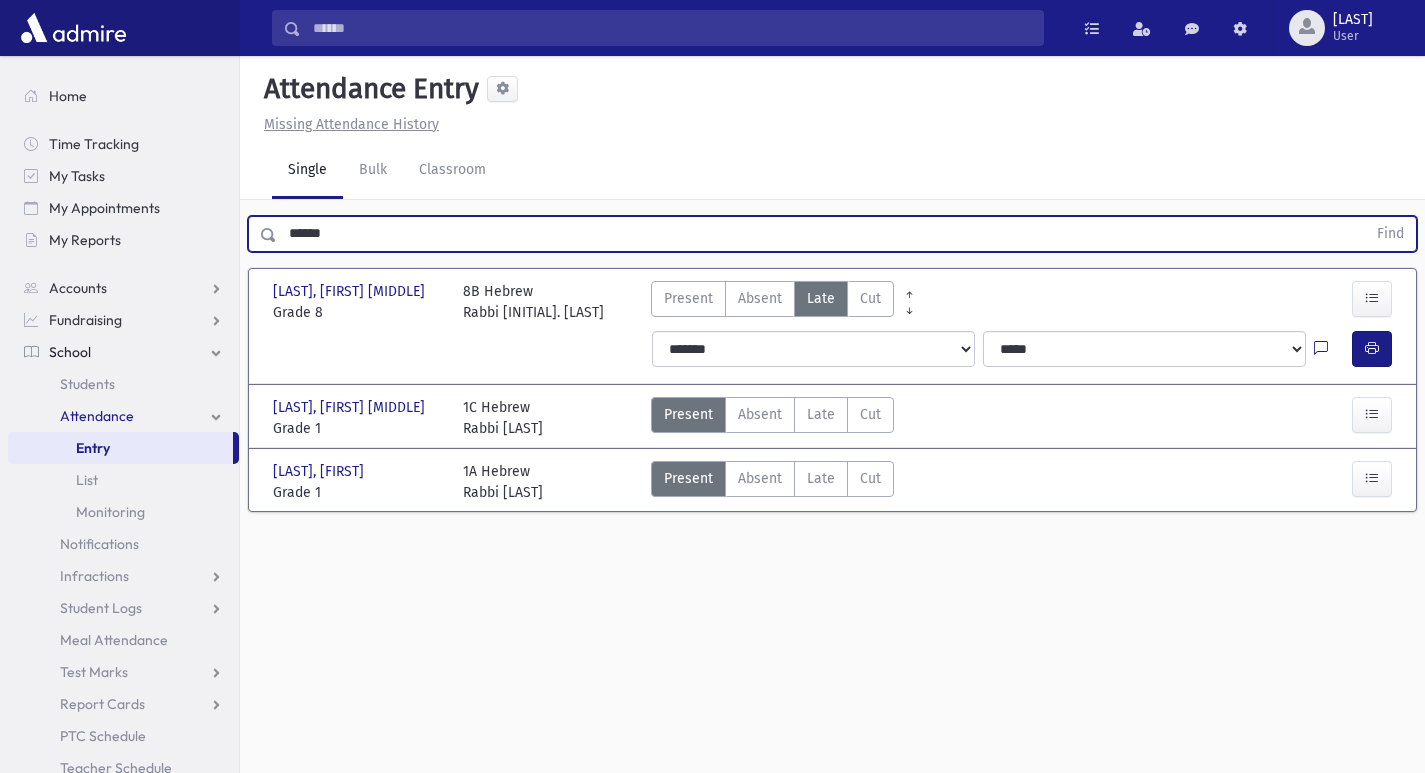type on "******" 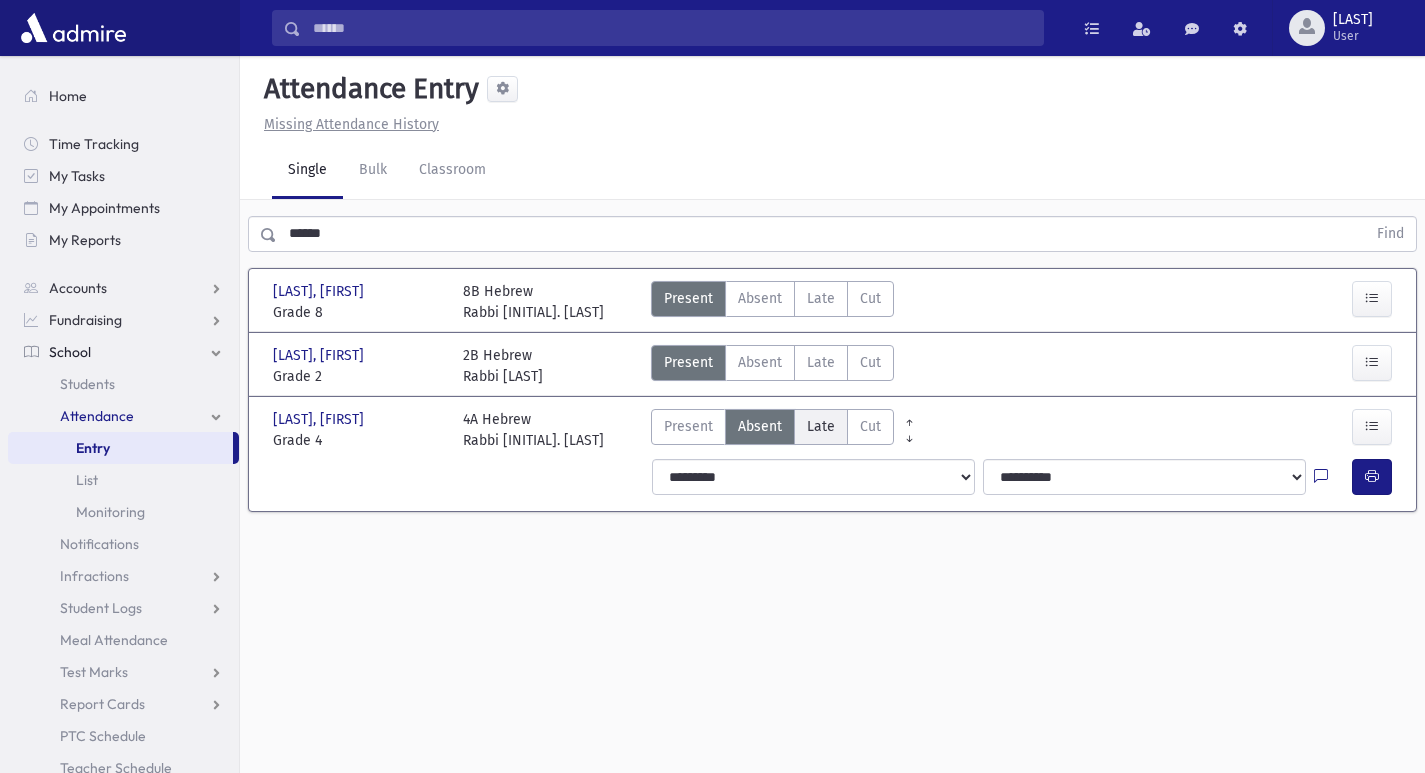 click on "Late" at bounding box center (821, 426) 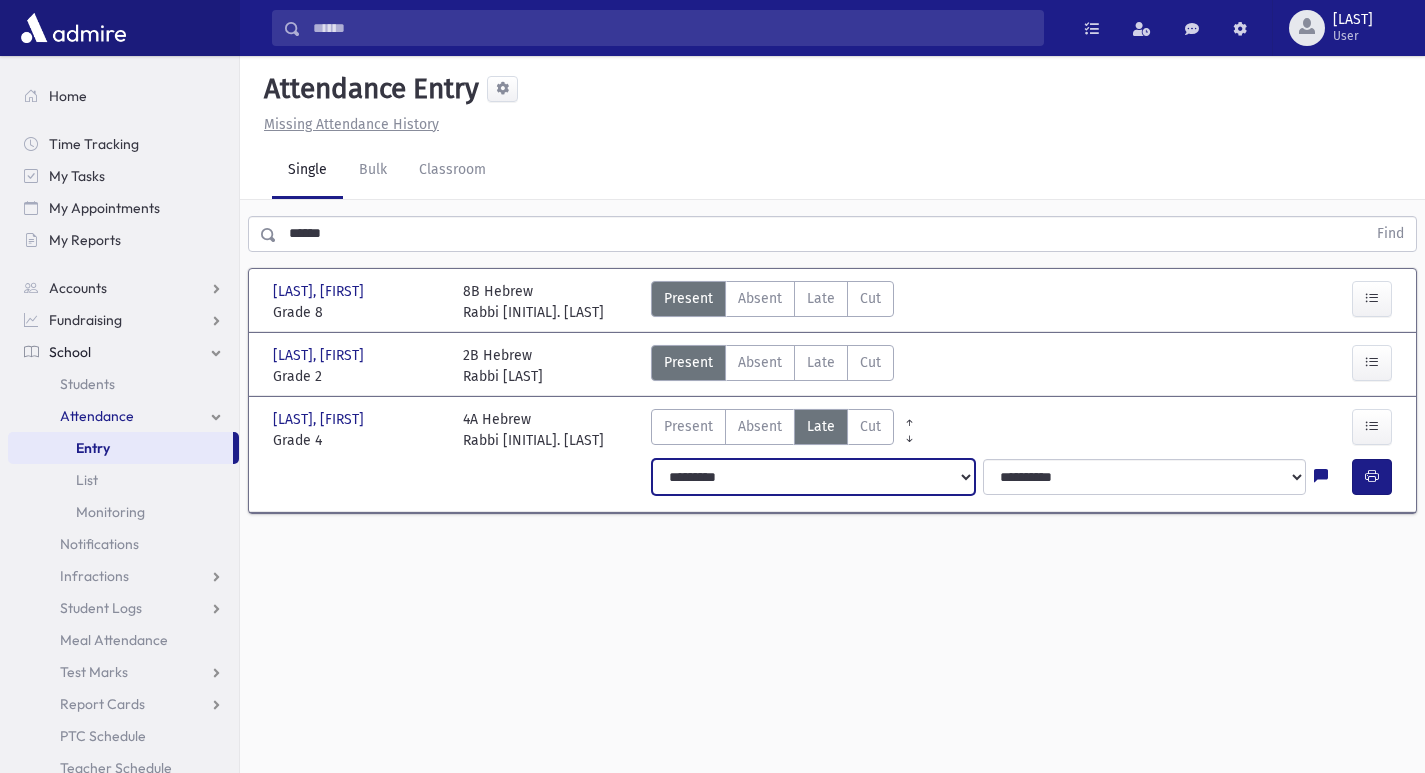 click on "**********" at bounding box center [813, 477] 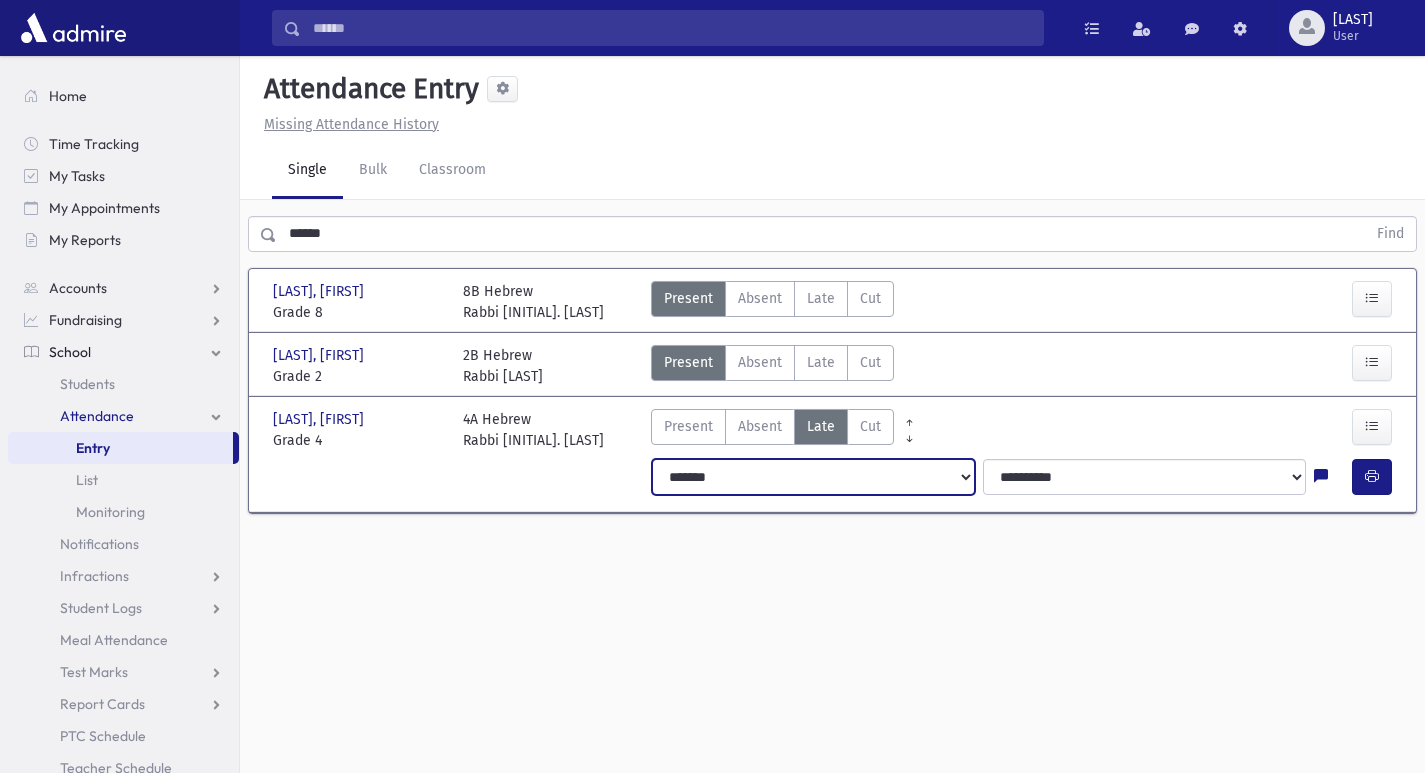 click on "**********" at bounding box center (813, 477) 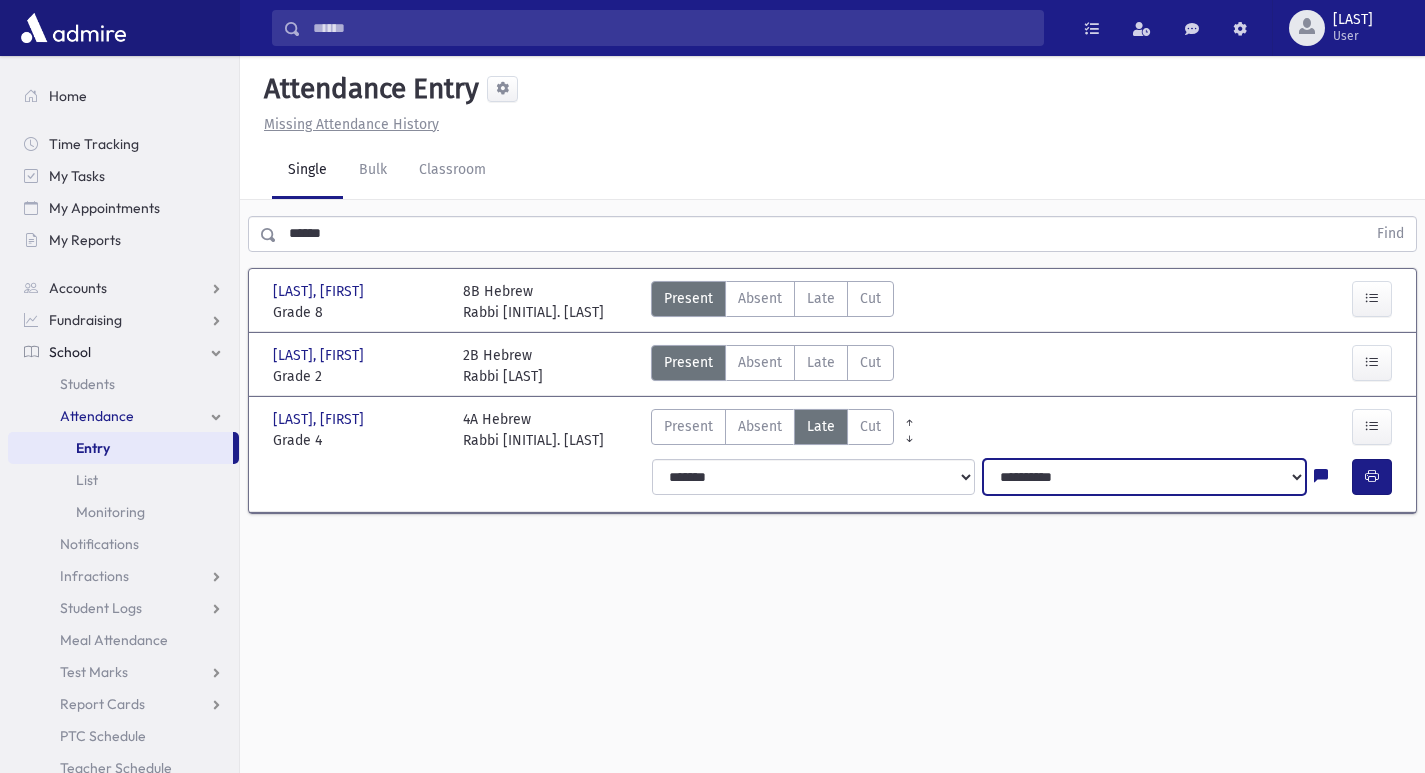 drag, startPoint x: 1014, startPoint y: 476, endPoint x: 1062, endPoint y: 473, distance: 48.09366 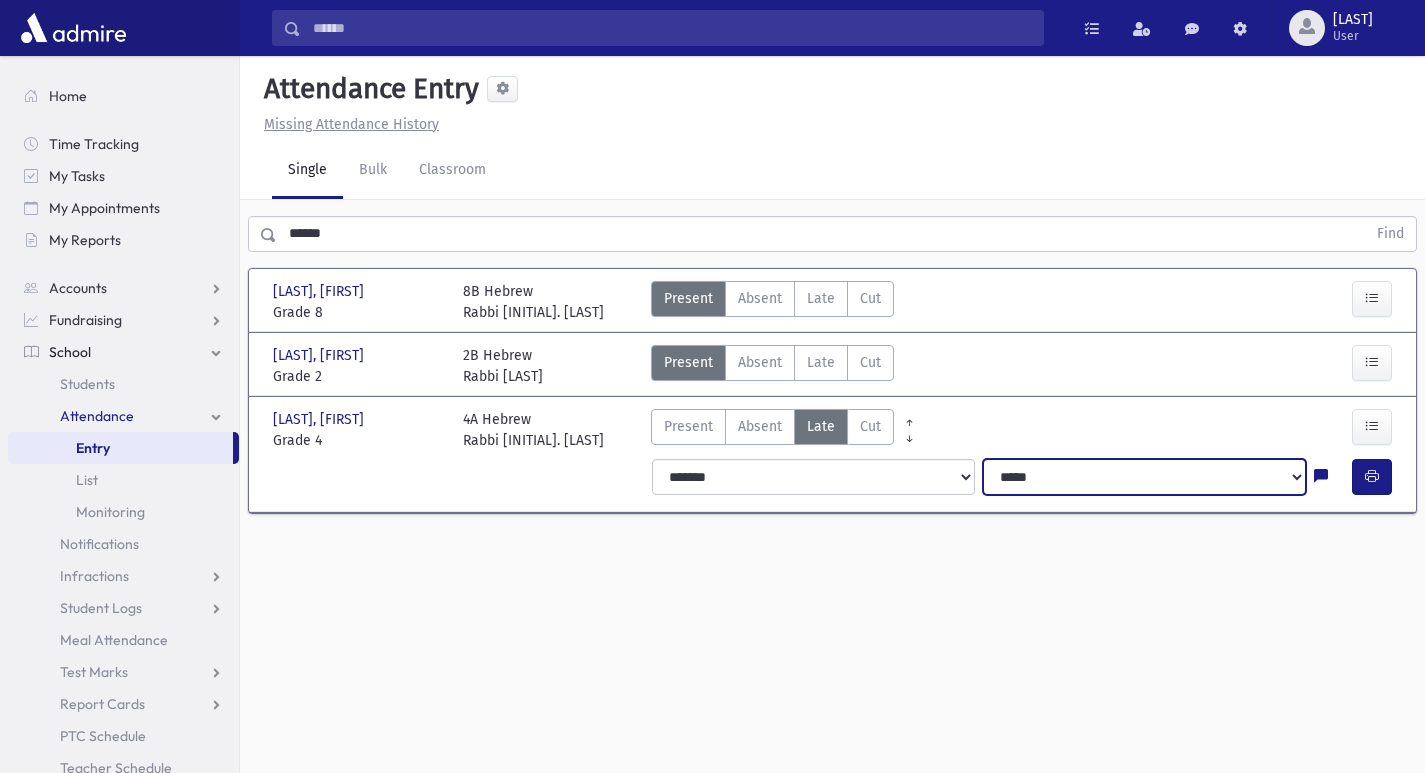 click on "**********" at bounding box center [1144, 477] 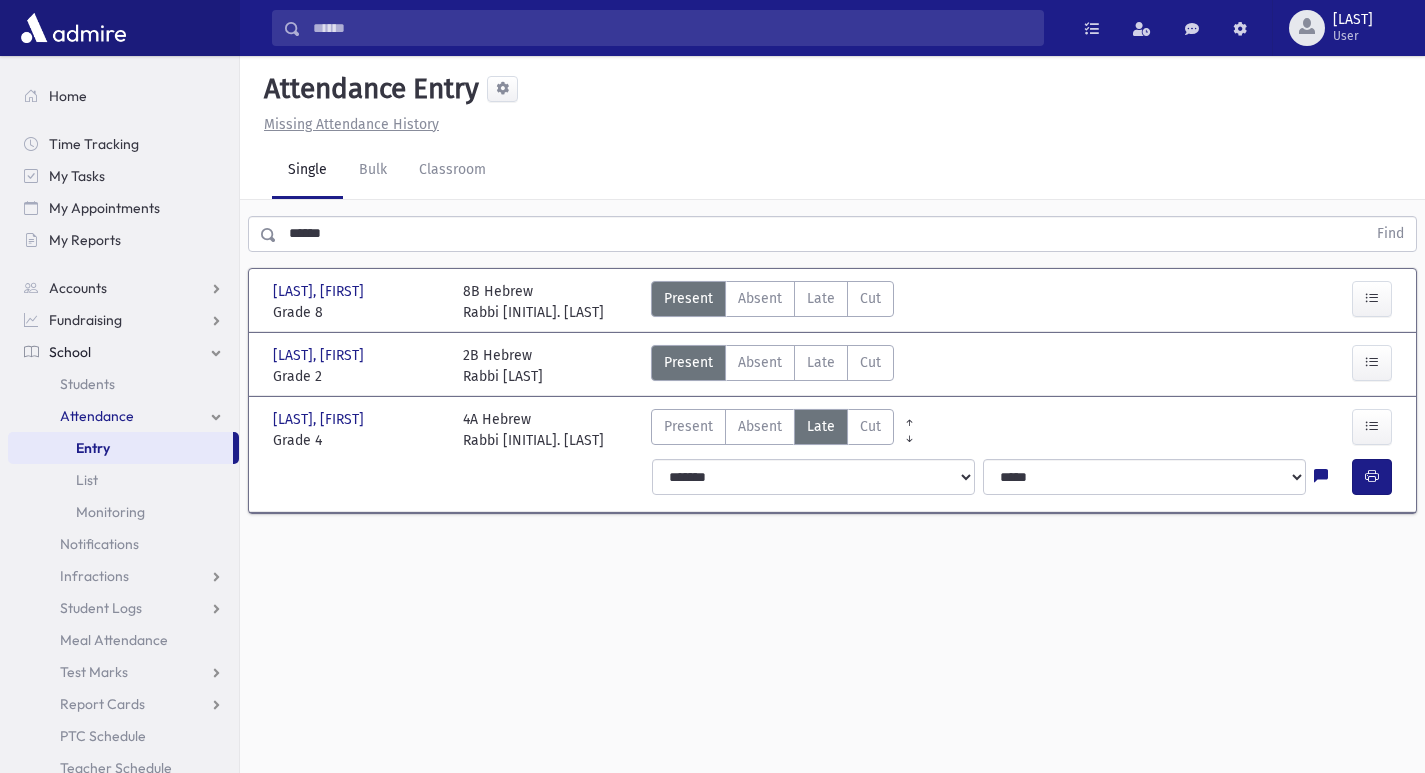 click on "**********" at bounding box center [1025, 477] 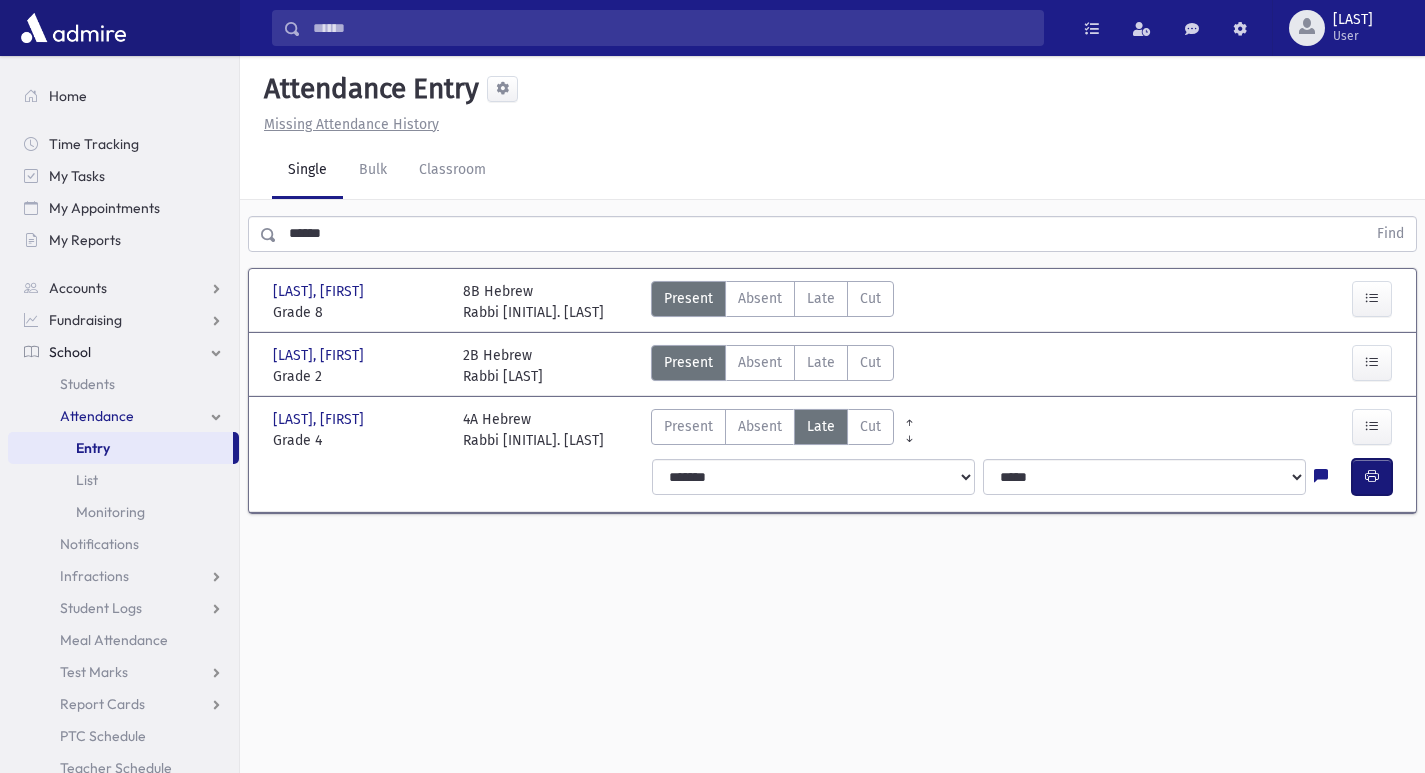click at bounding box center [1372, 476] 